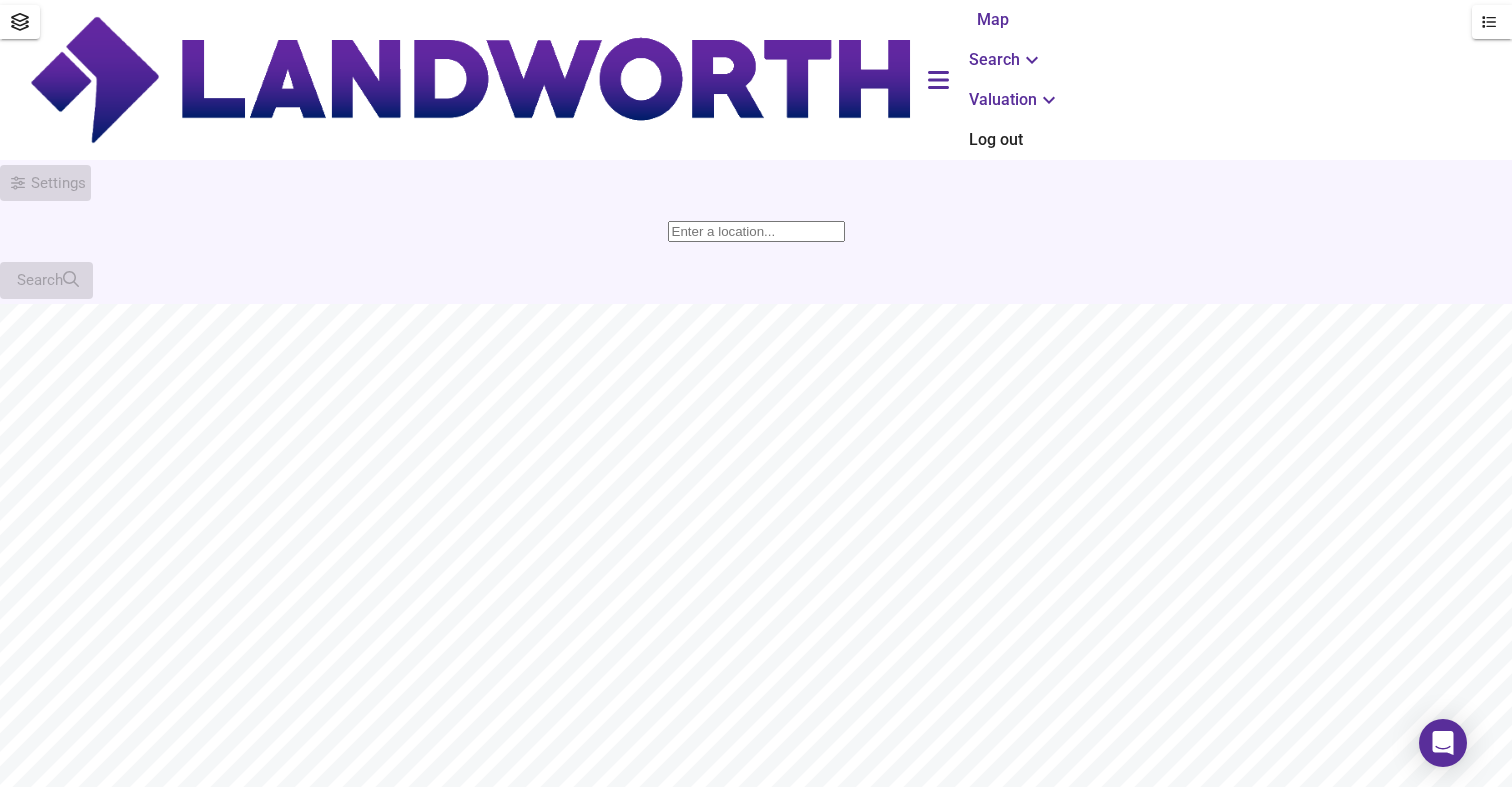 scroll, scrollTop: 0, scrollLeft: 0, axis: both 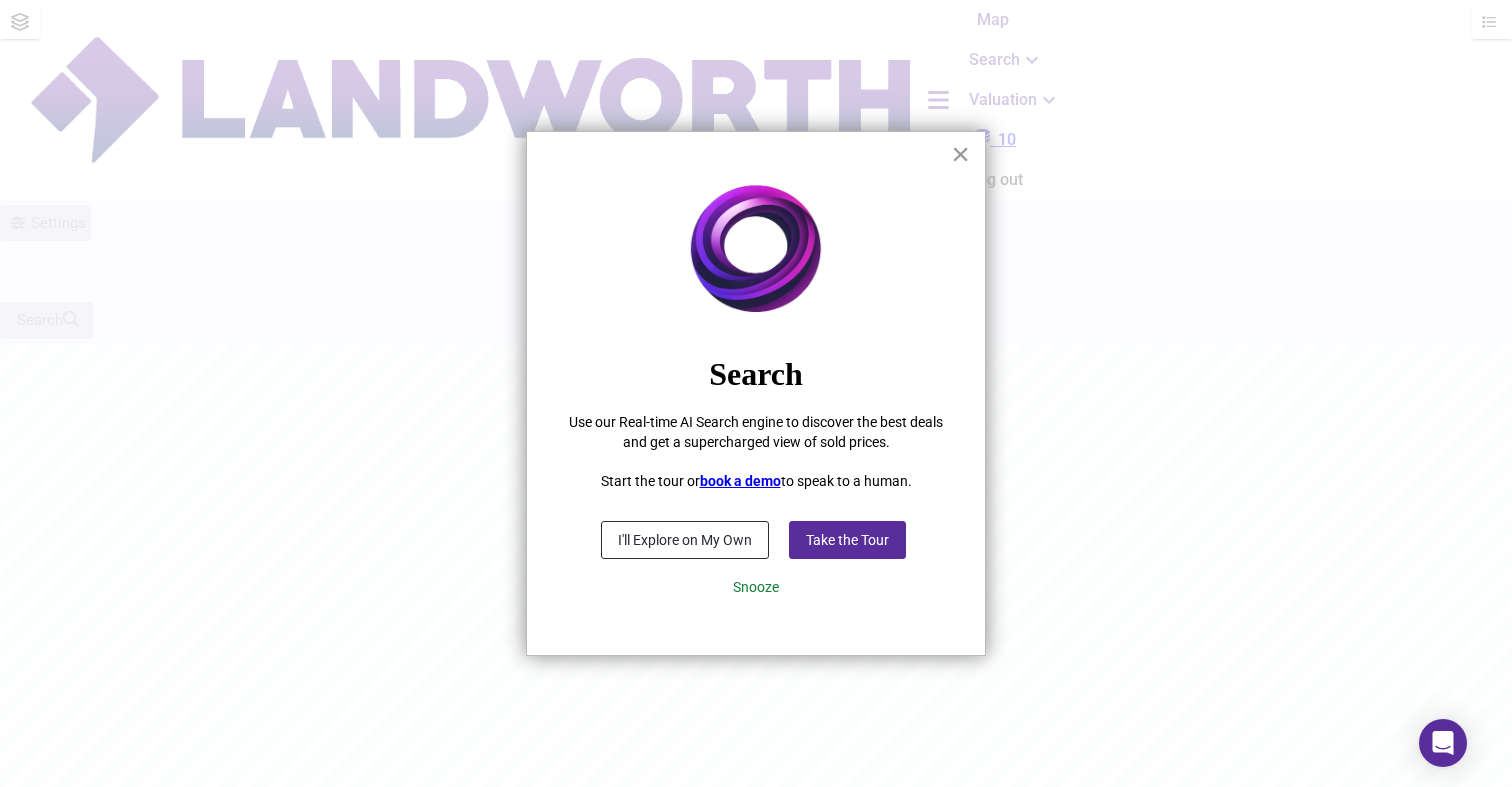 click on "×" at bounding box center [960, 154] 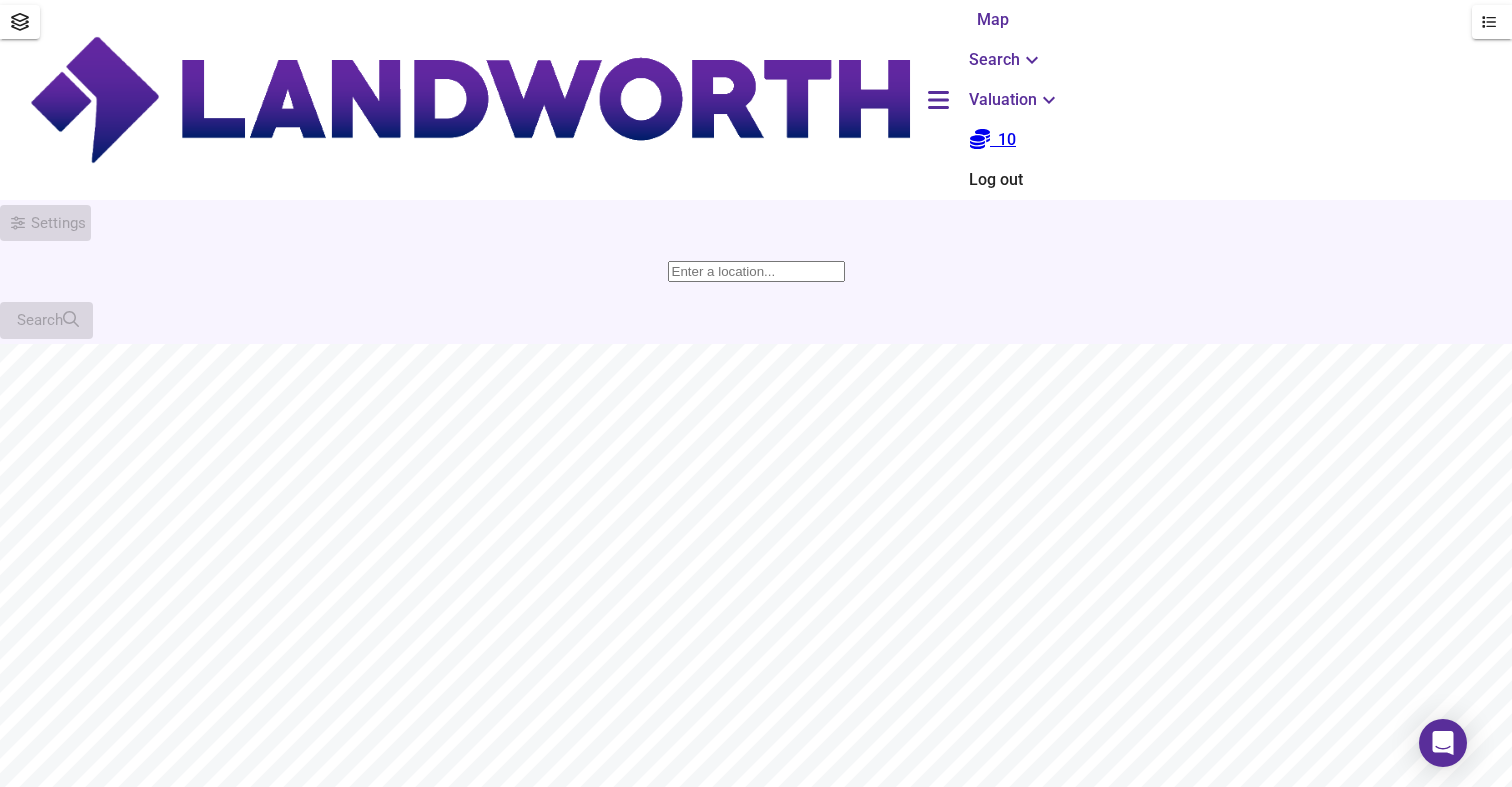 click at bounding box center [756, 271] 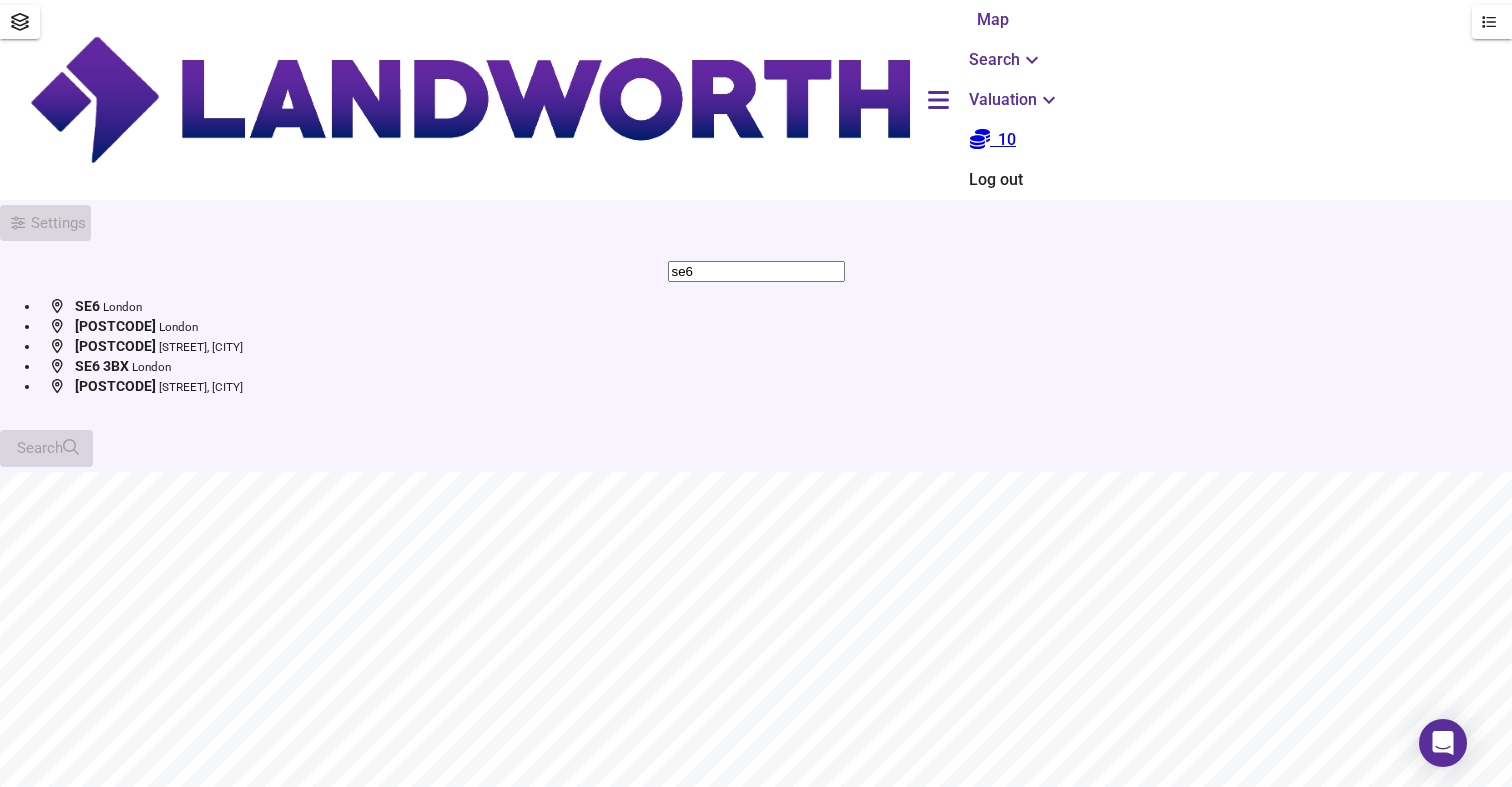 type on "se6" 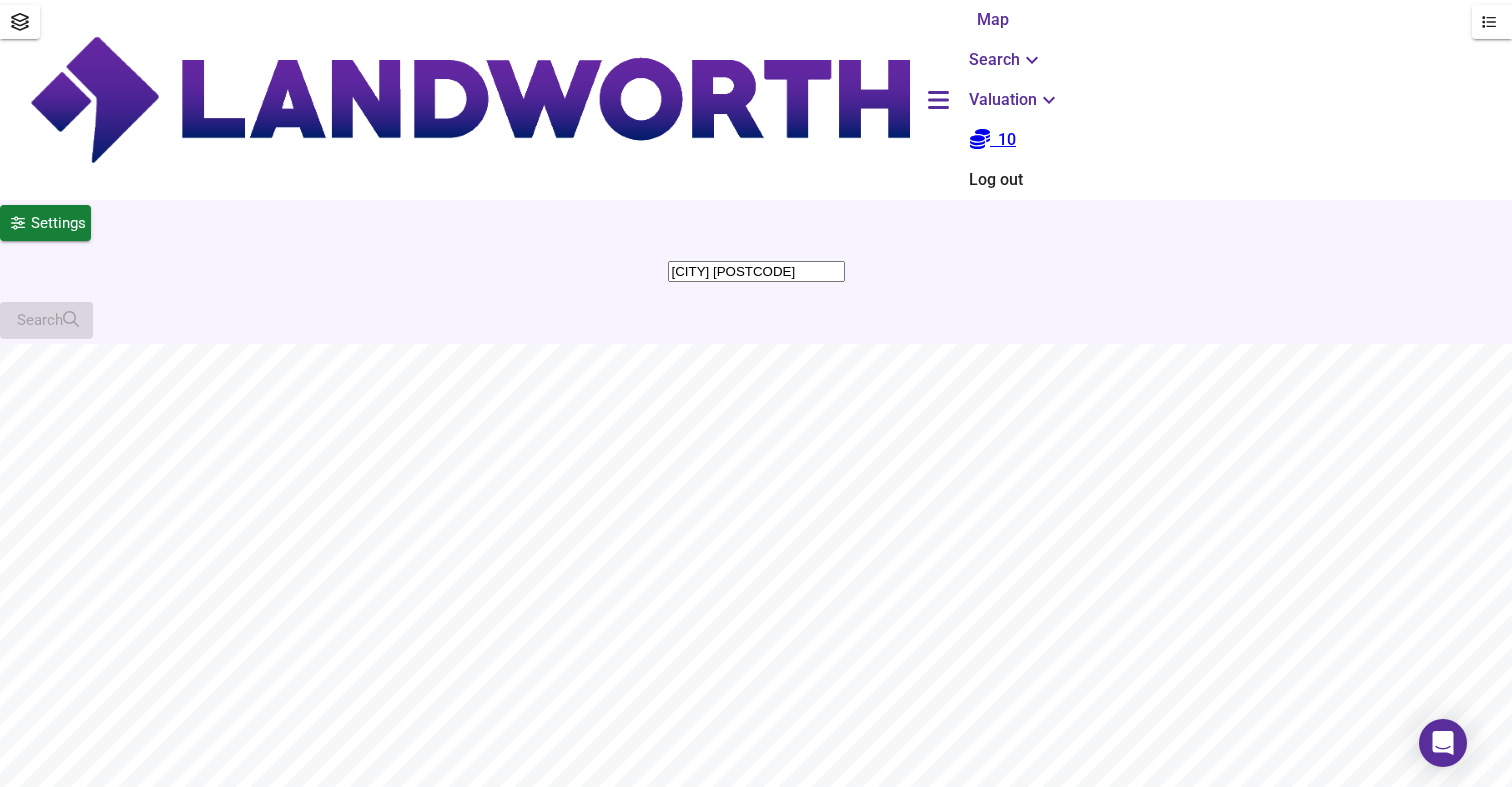 click on "Valuation" at bounding box center [1006, 60] 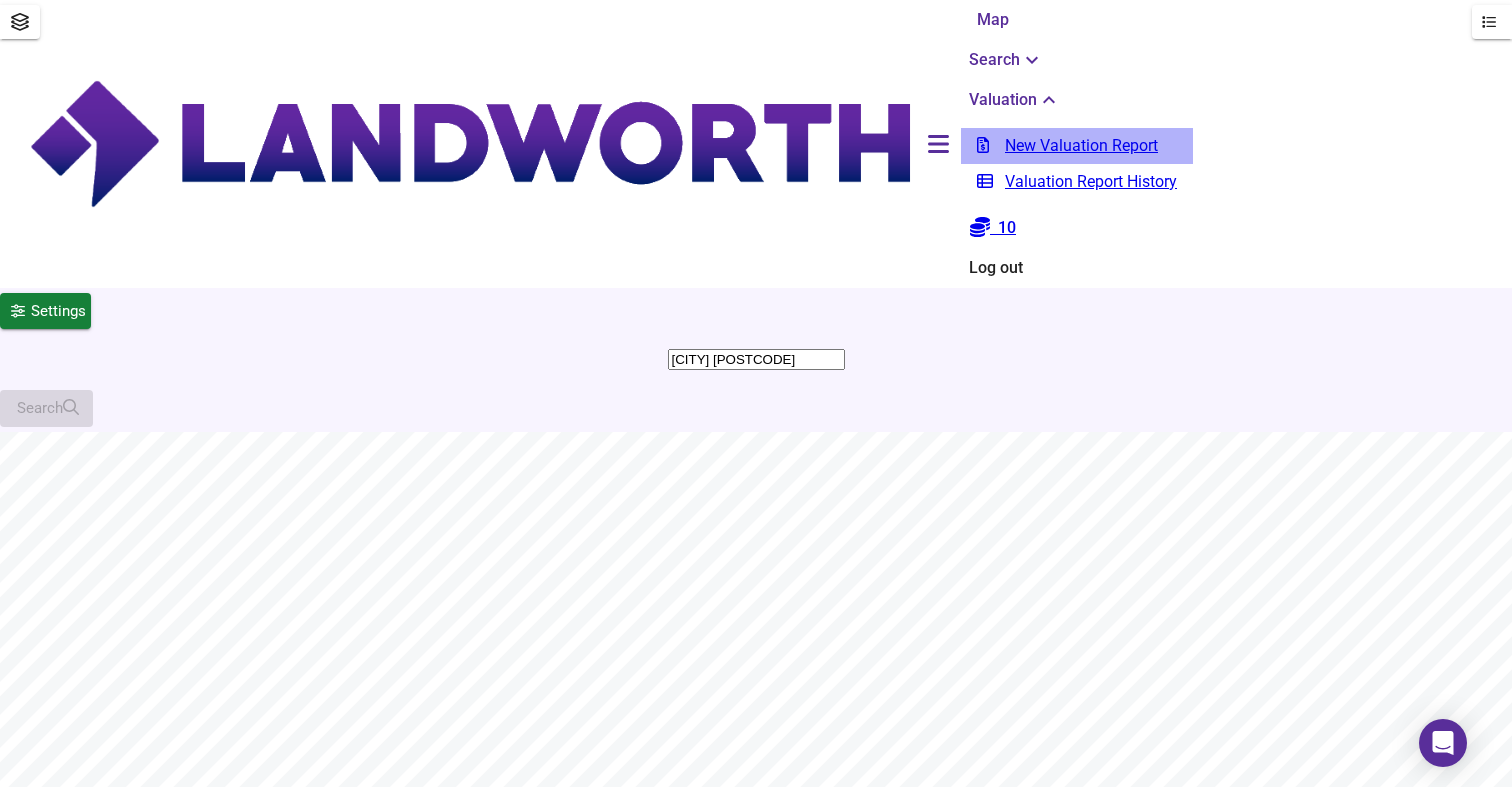 click on "New Valuation Report" at bounding box center [1077, 146] 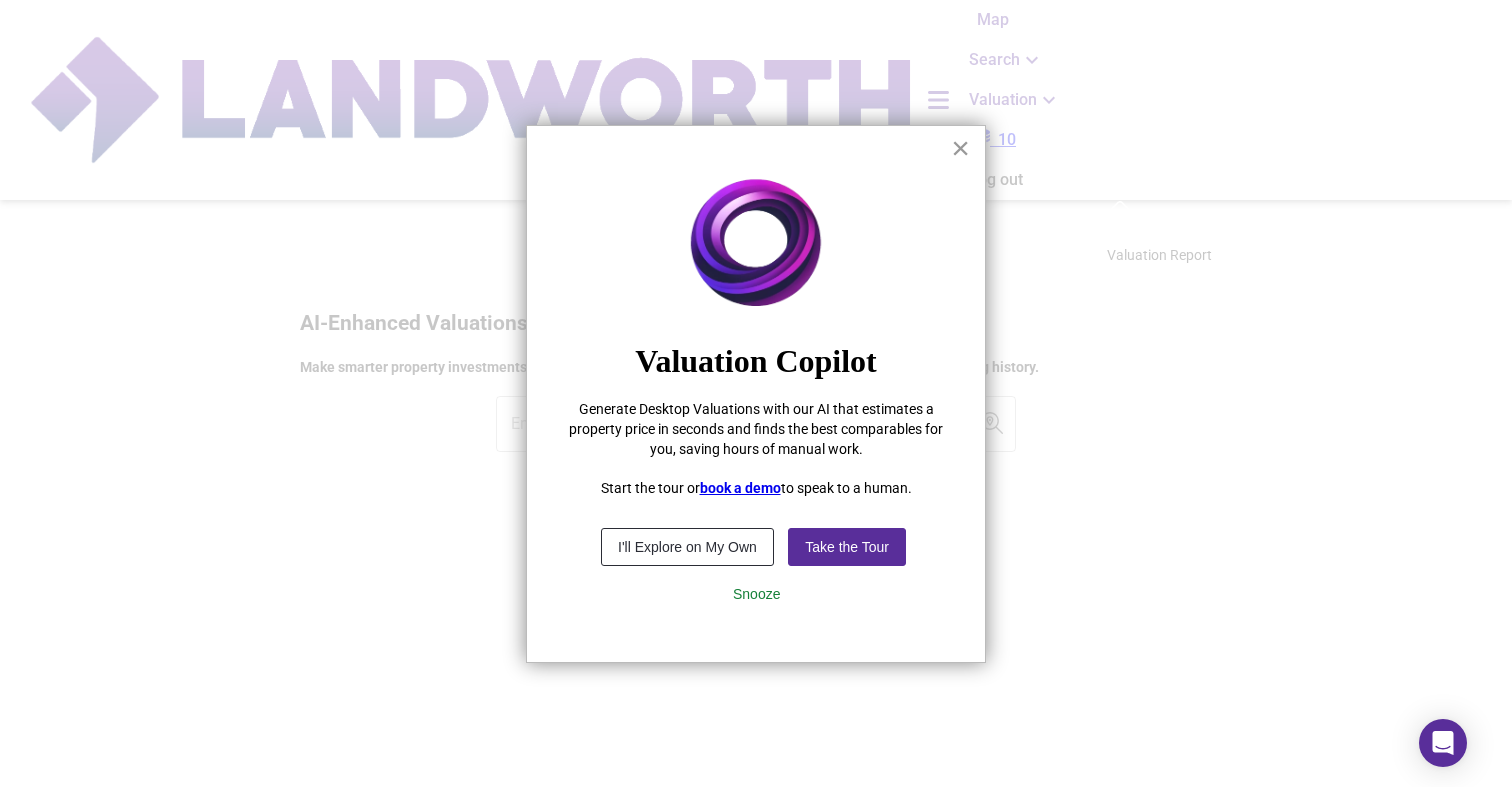 click on "×" at bounding box center [960, 148] 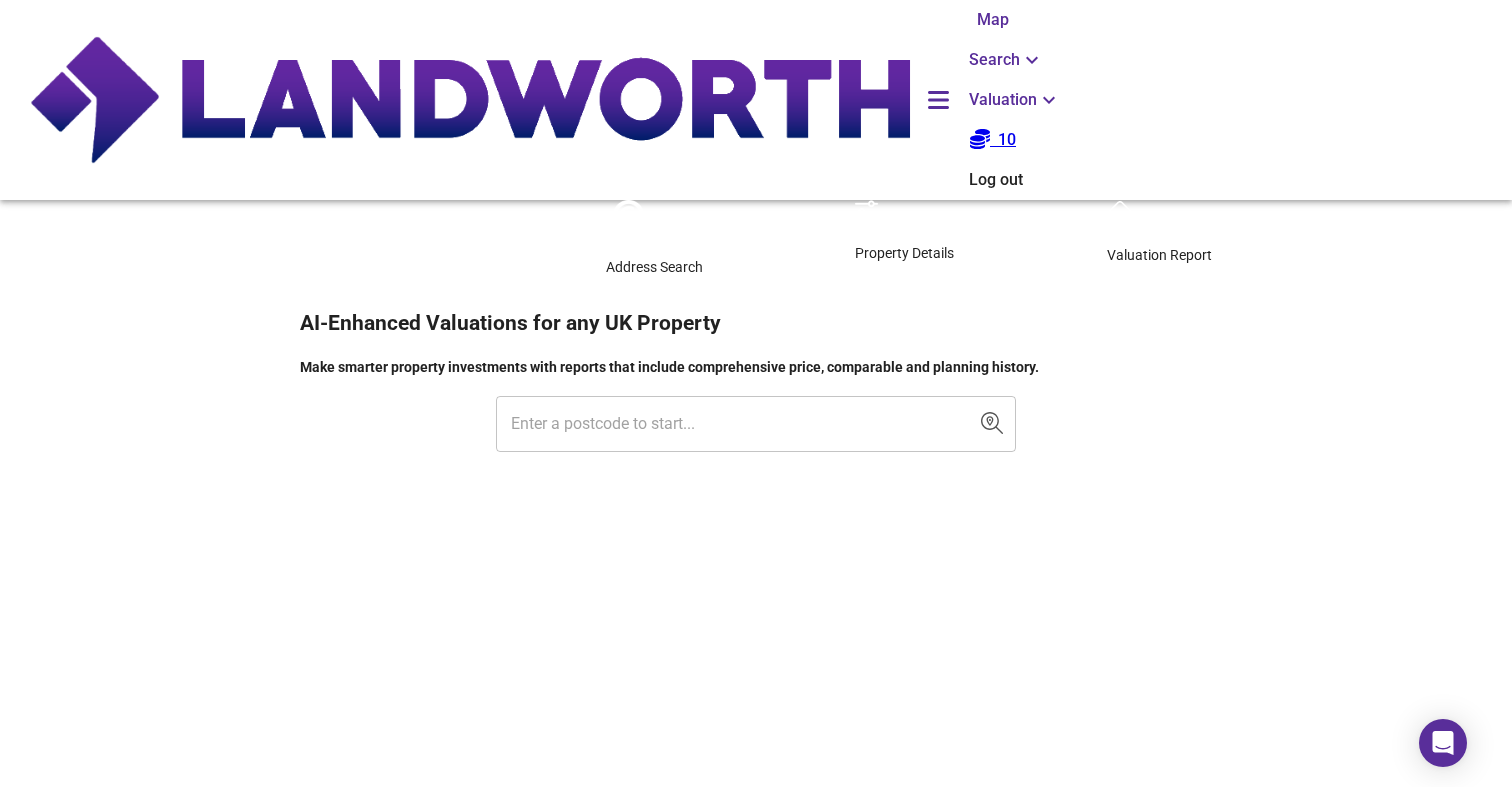 click at bounding box center [741, 424] 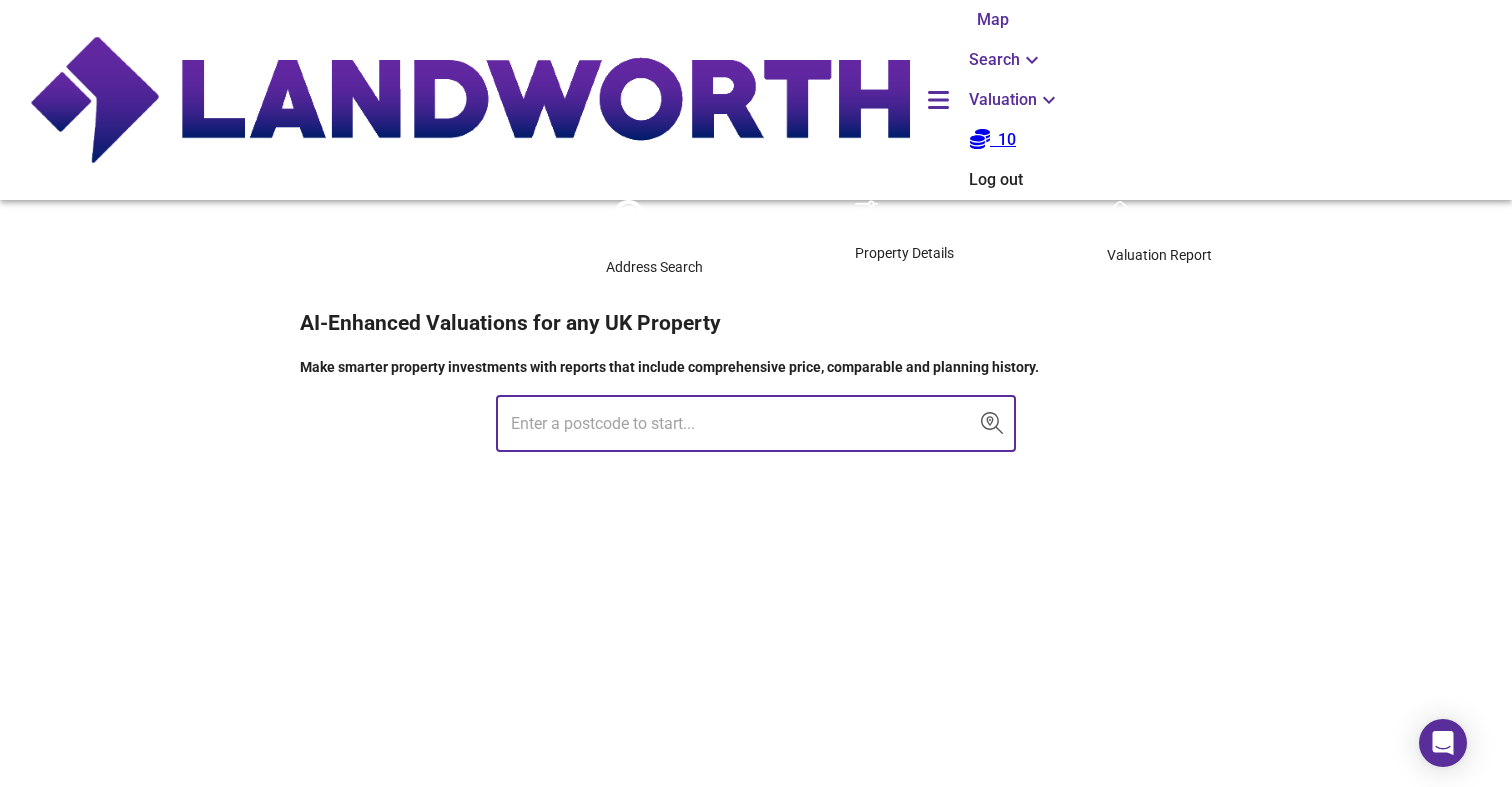 paste on "ME2 3BZ" 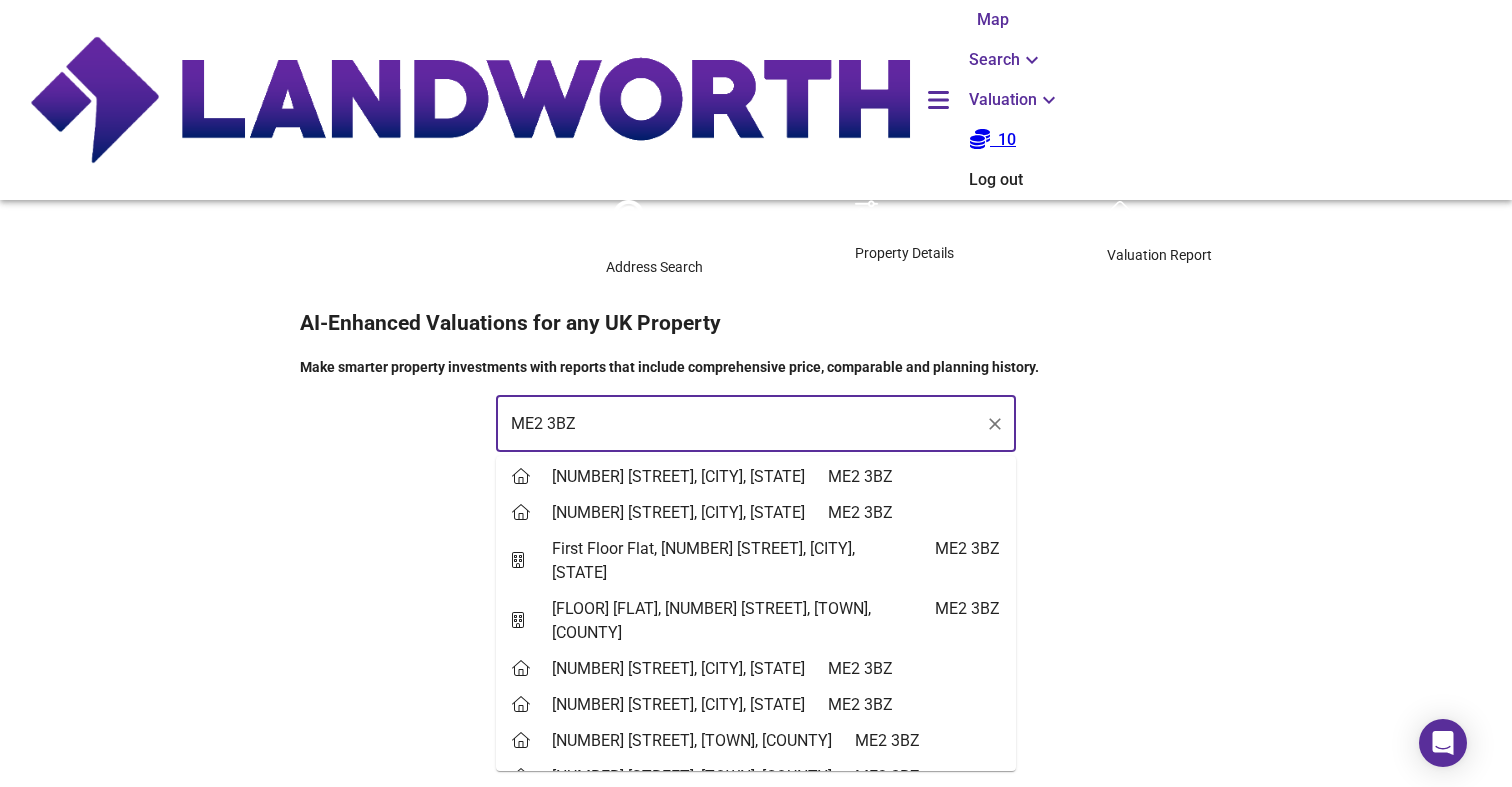 scroll, scrollTop: 345, scrollLeft: 0, axis: vertical 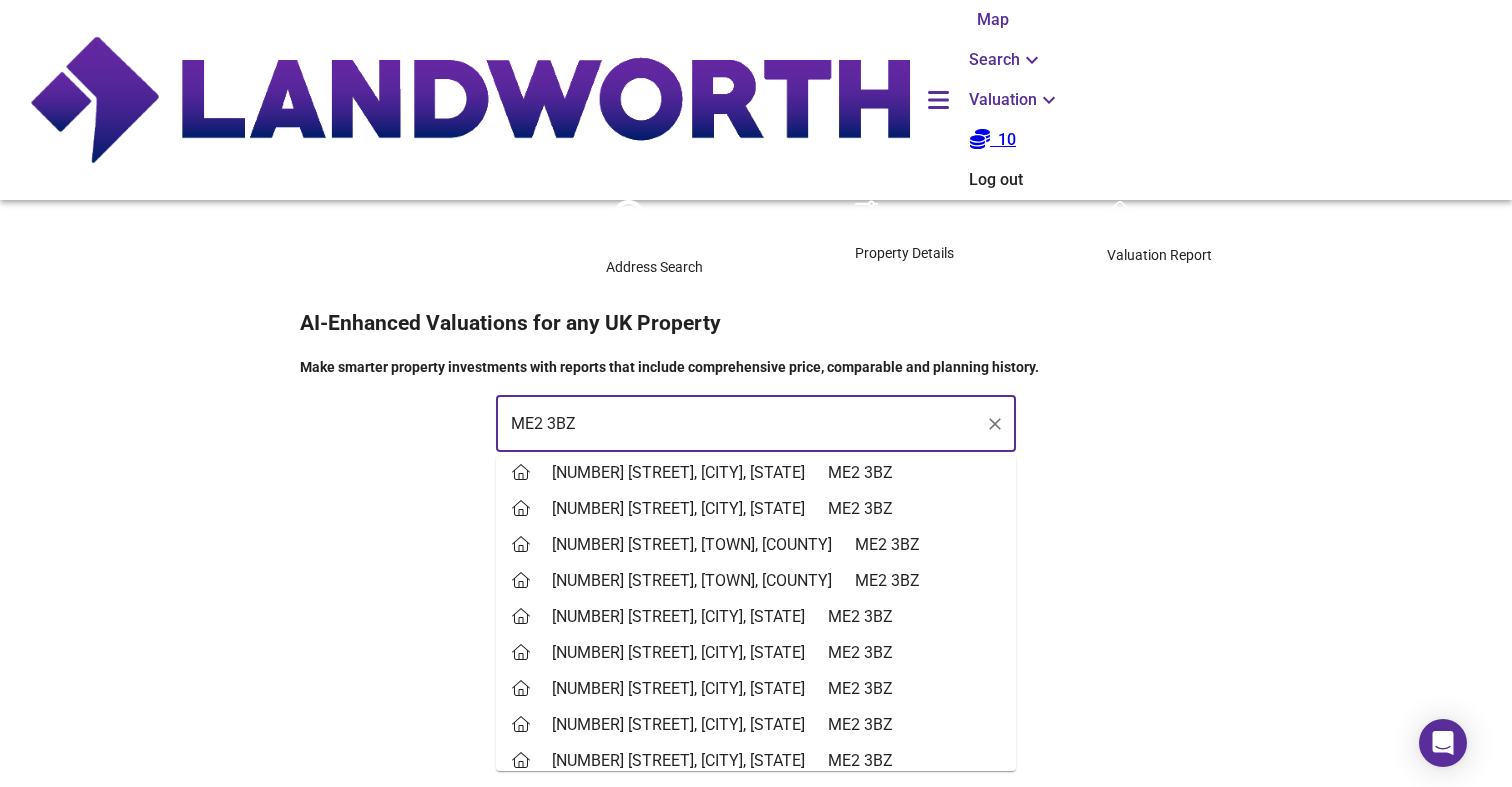type on "ME2 3BZ" 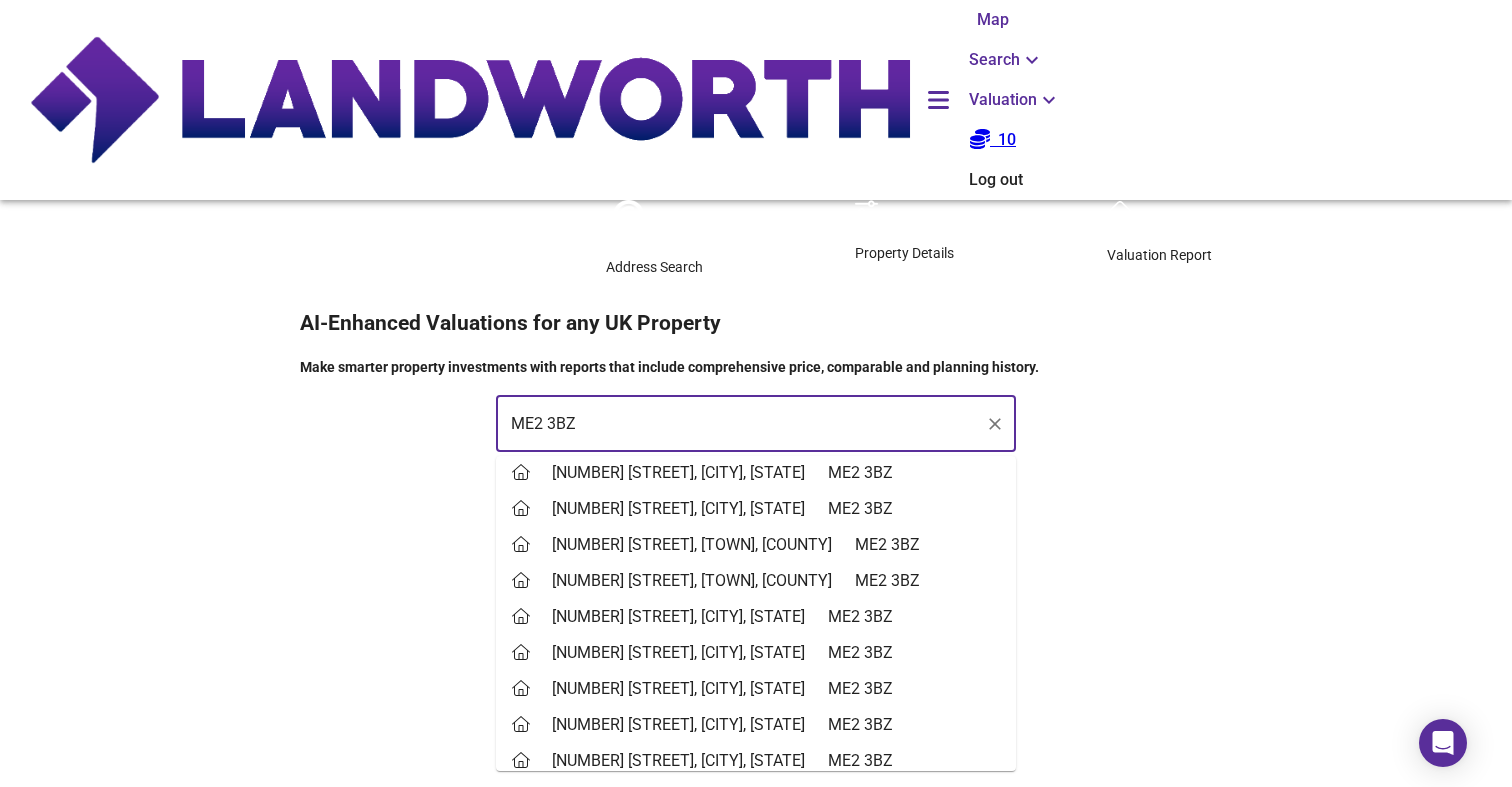 scroll, scrollTop: 38, scrollLeft: 0, axis: vertical 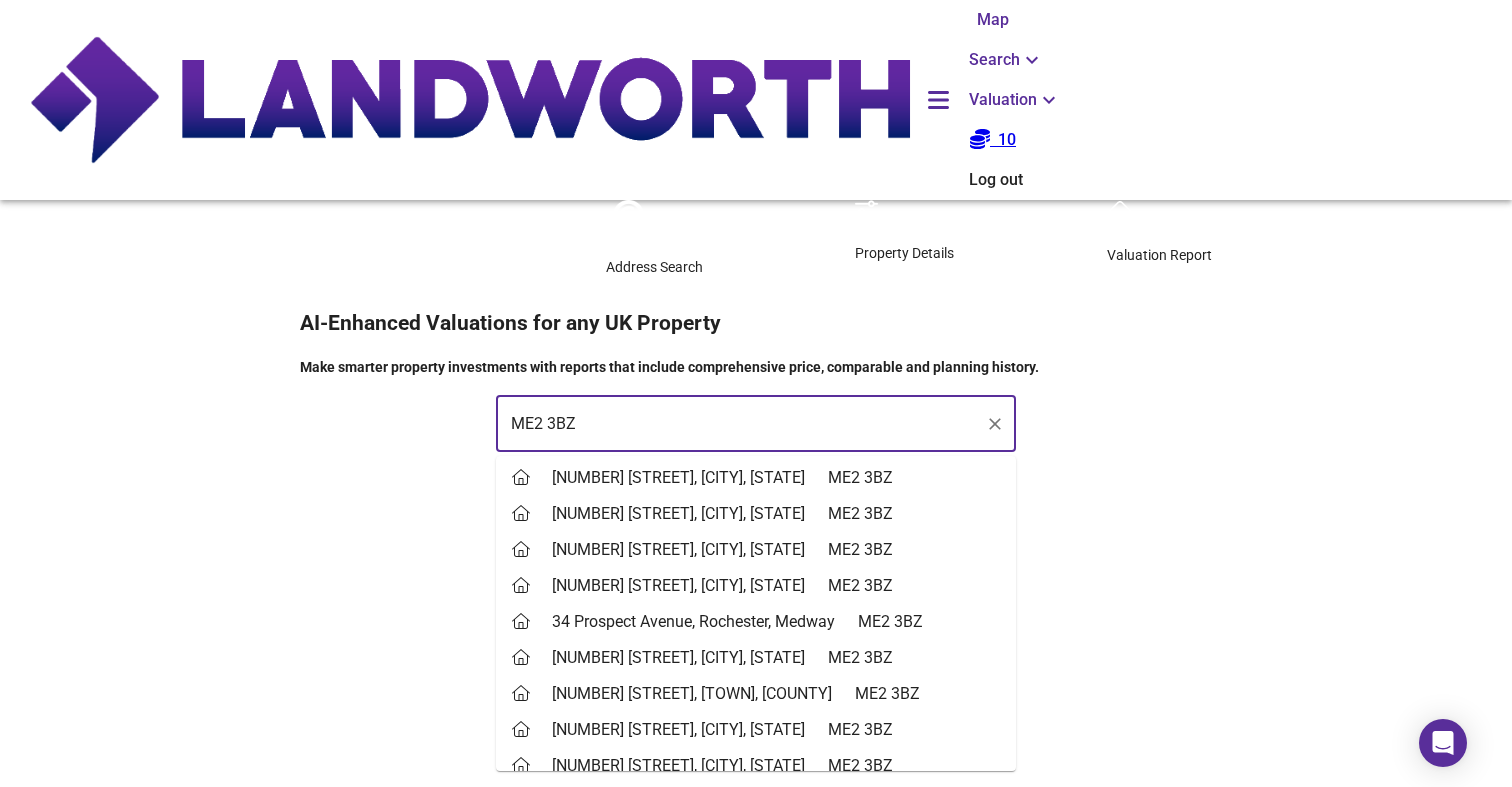 click on "21 Prospect Avenue, Rochester, Medway    ME2 3BZ" at bounding box center [756, 118] 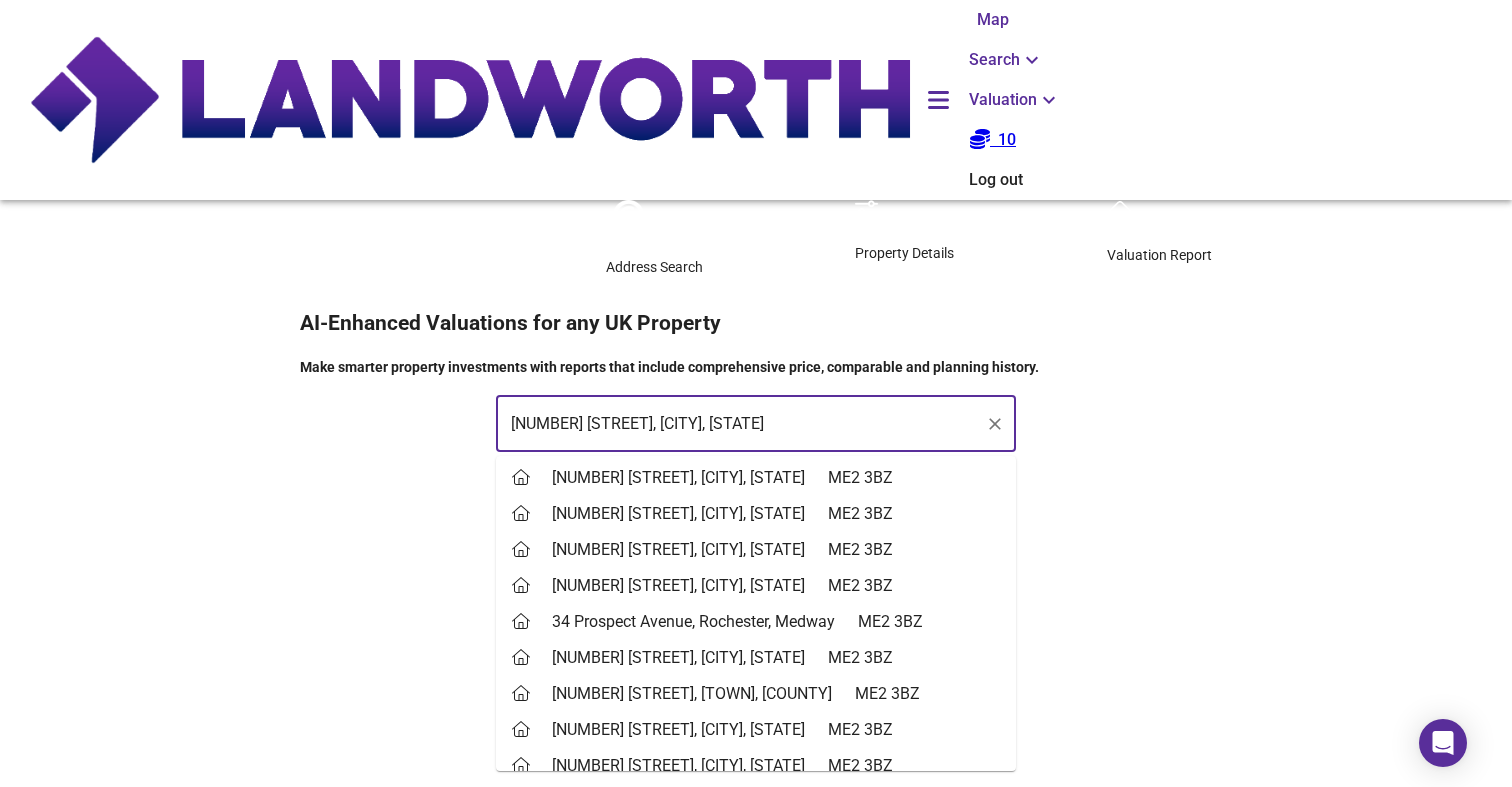 scroll, scrollTop: 0, scrollLeft: 0, axis: both 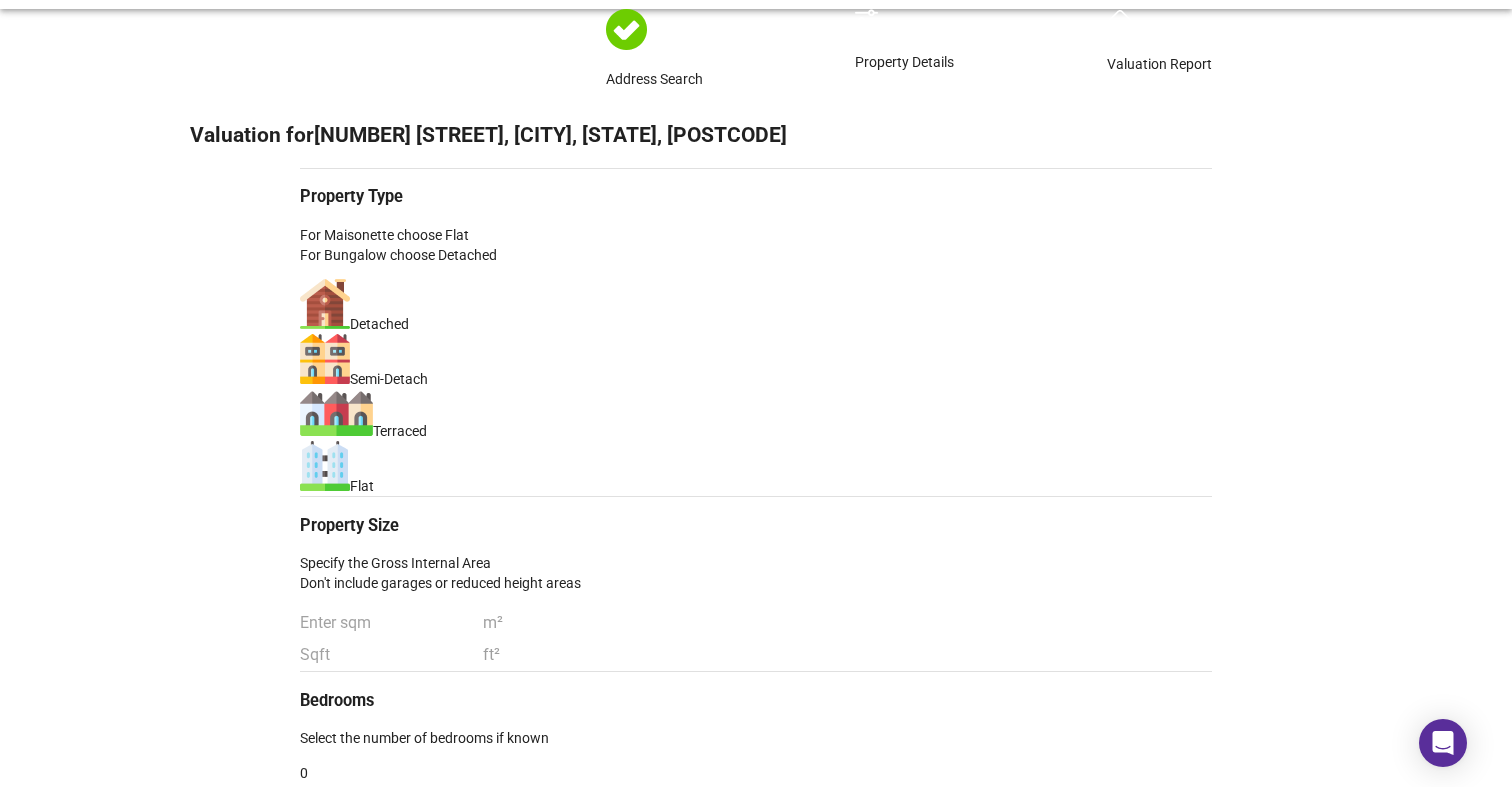 click at bounding box center (391, 623) 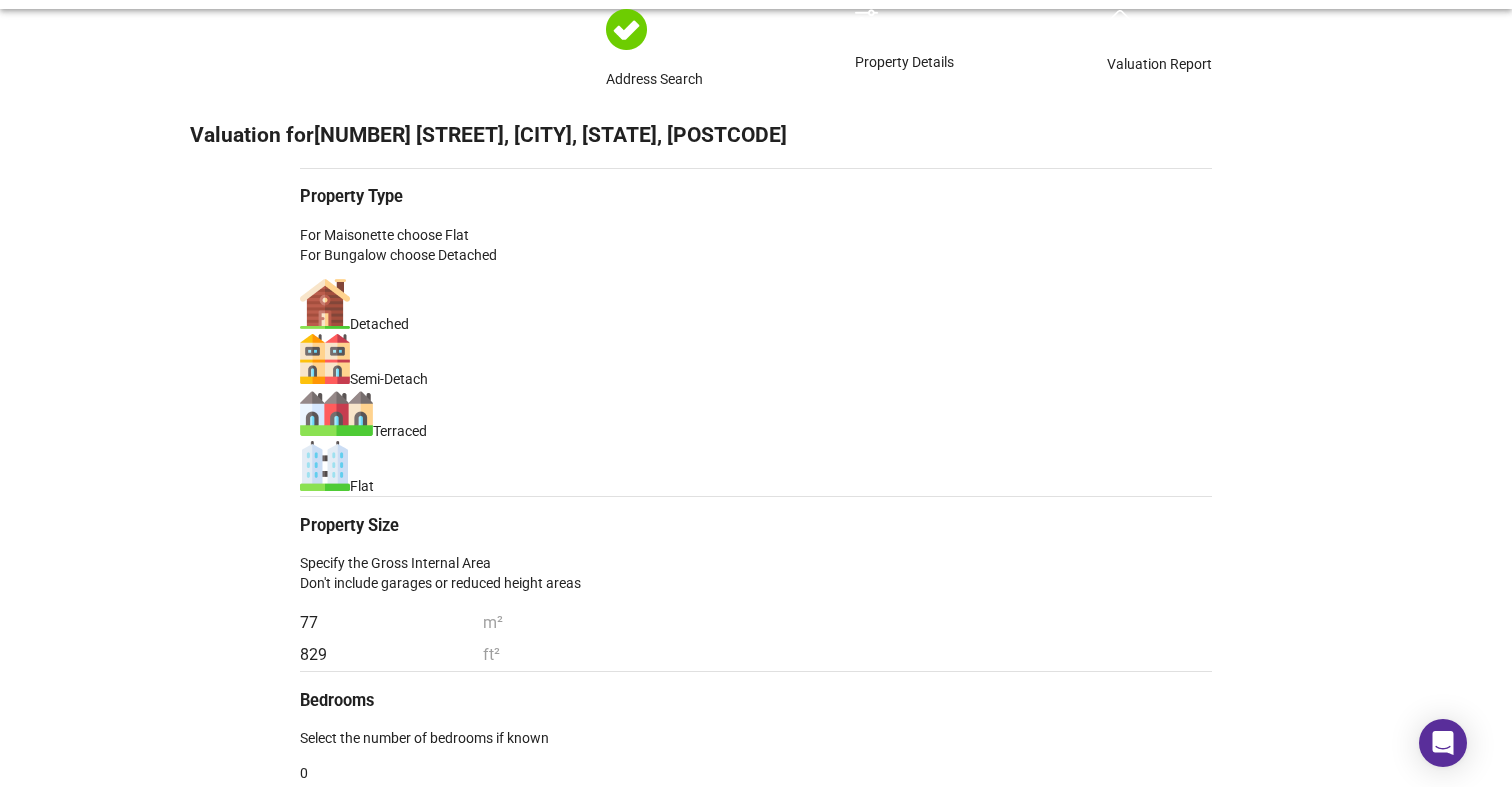 type on "77" 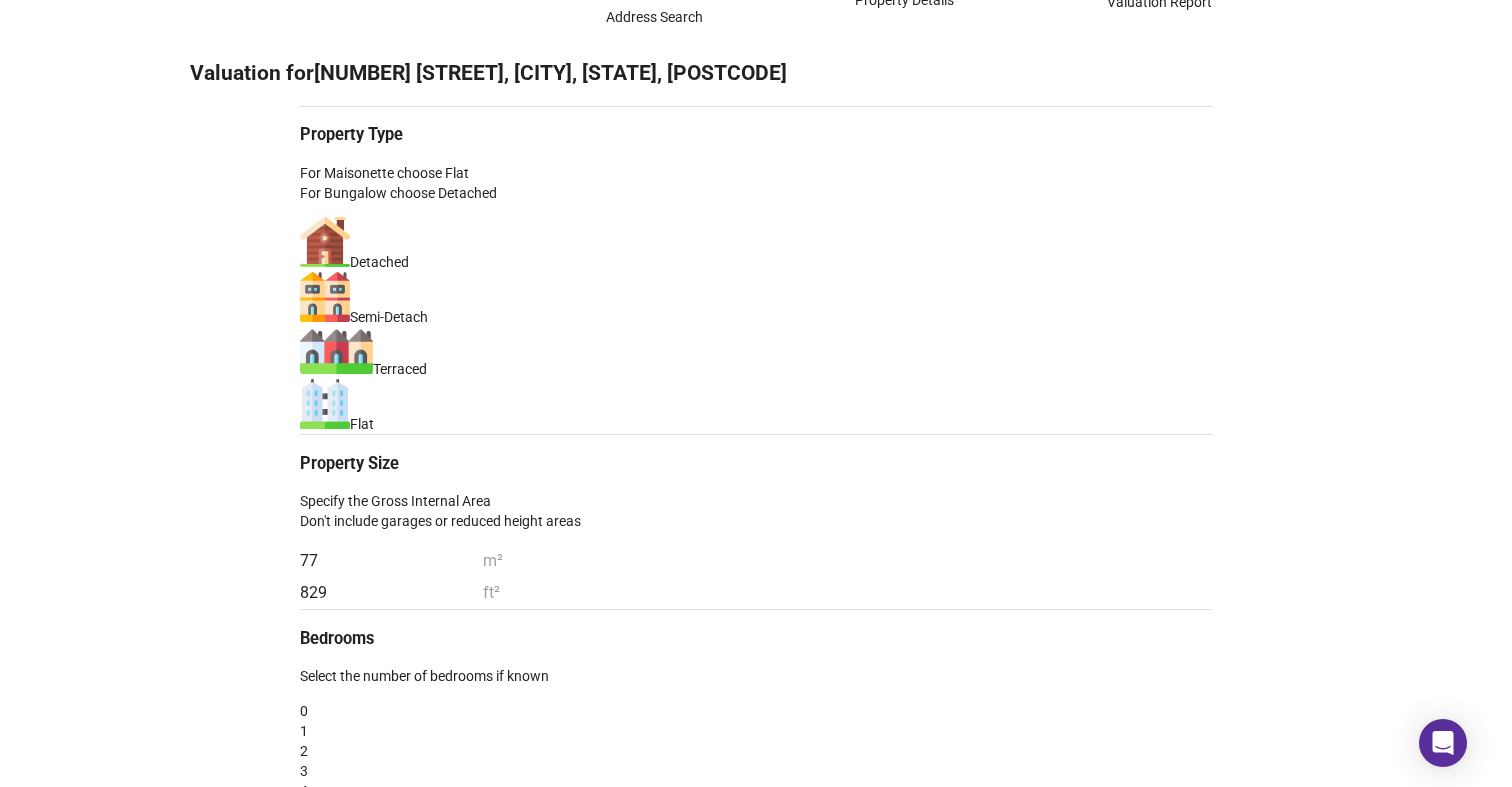 scroll, scrollTop: 260, scrollLeft: 0, axis: vertical 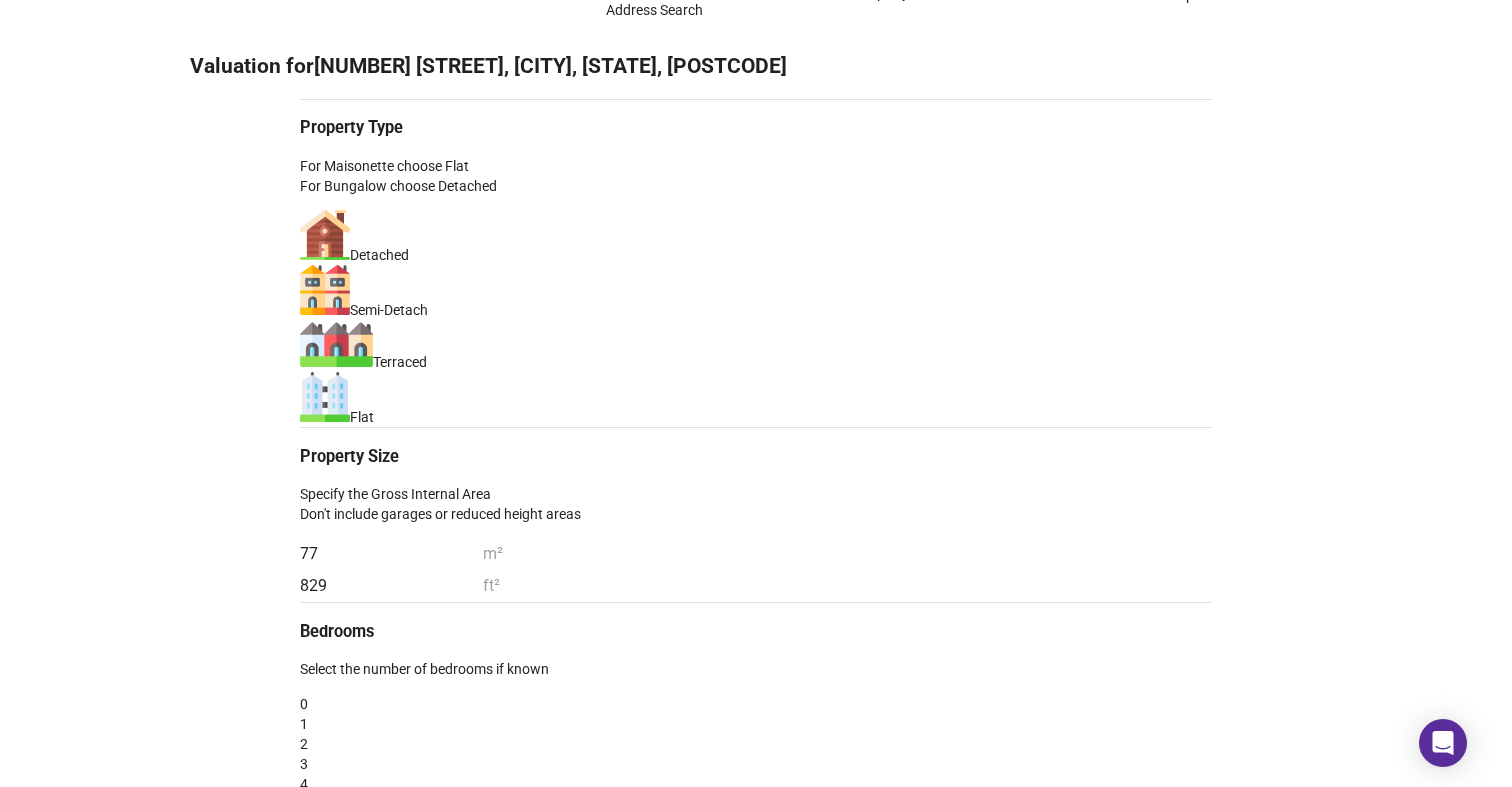 click on "3" at bounding box center [756, 764] 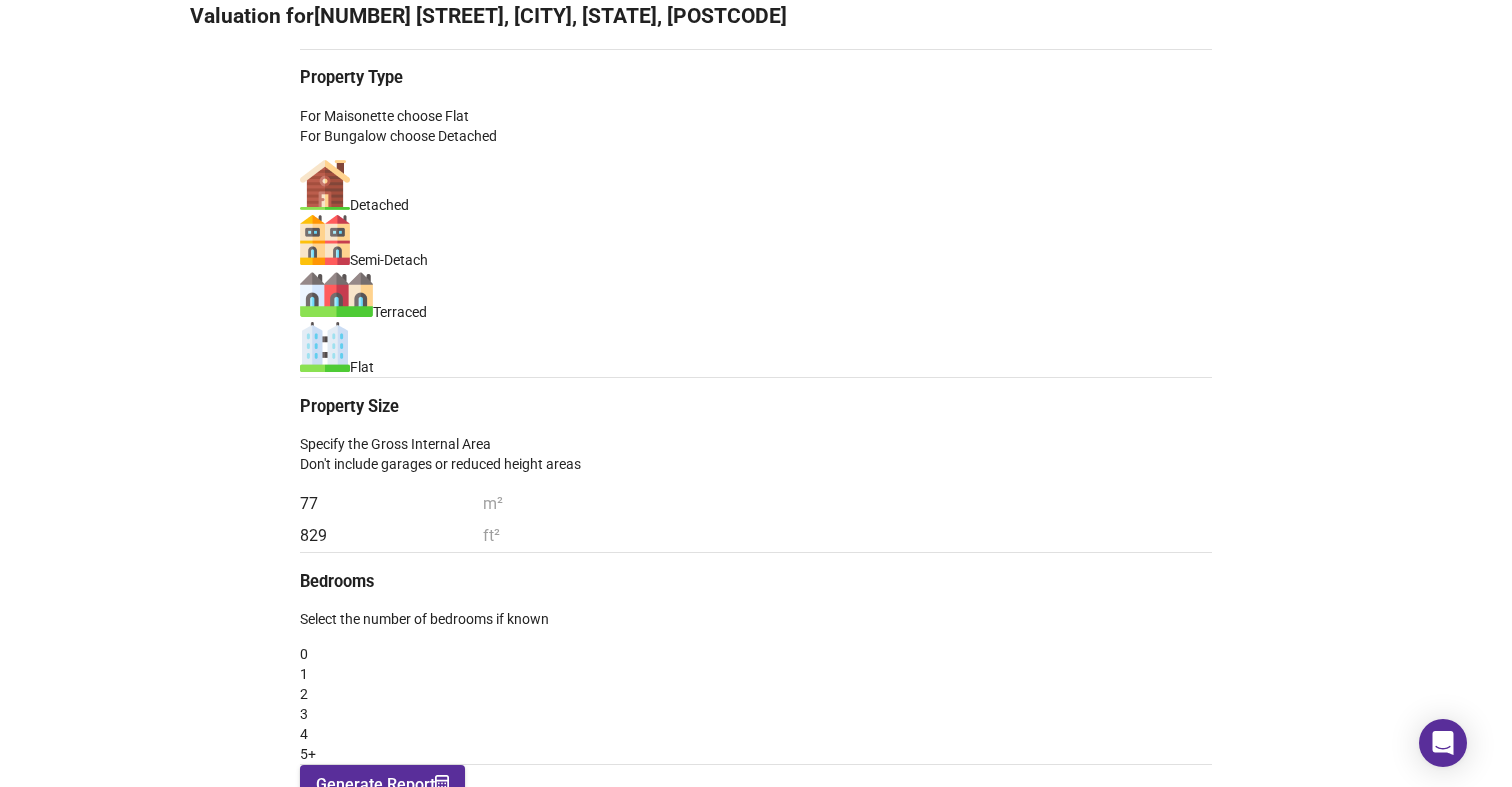 scroll, scrollTop: 314, scrollLeft: 0, axis: vertical 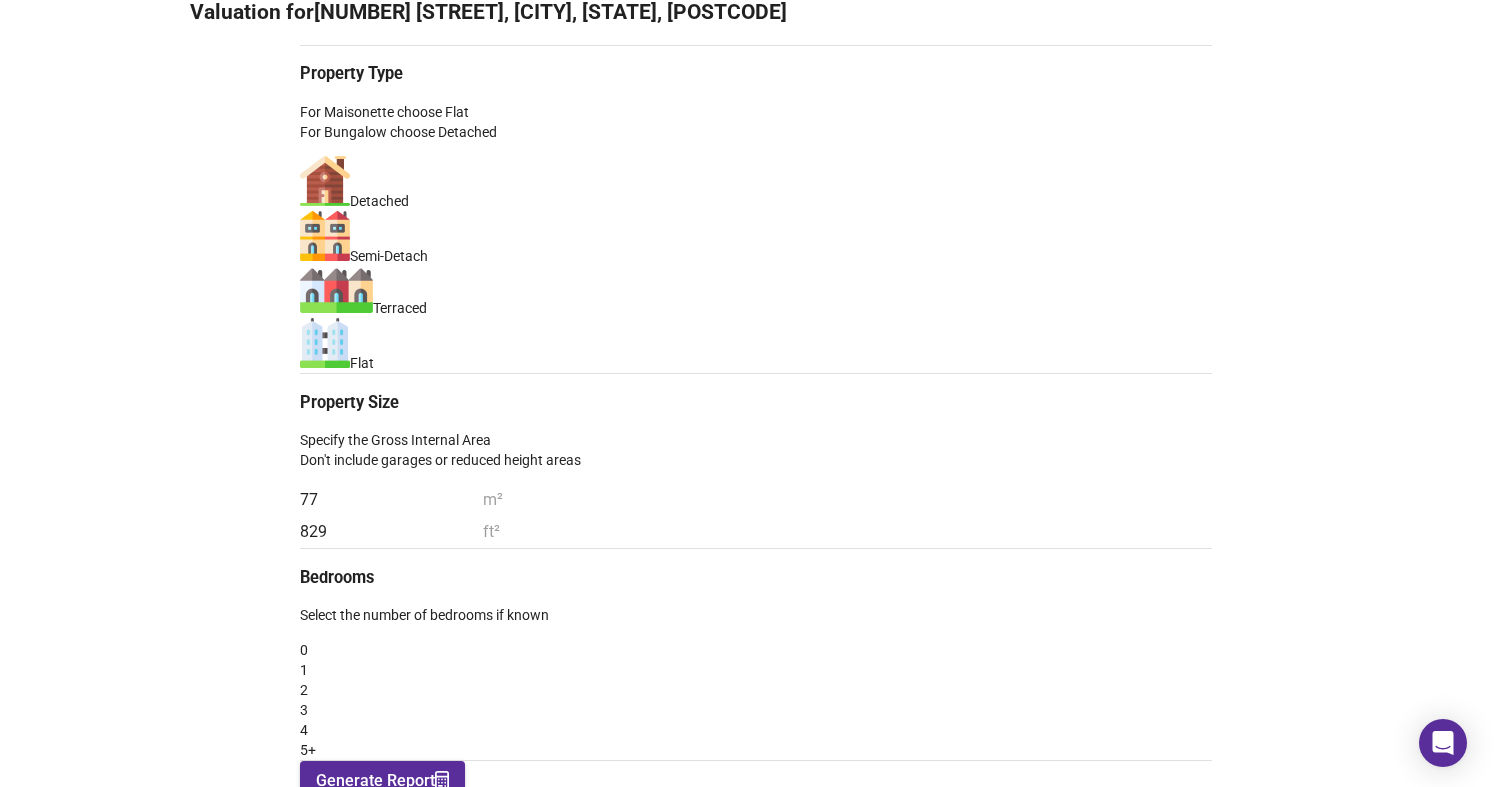 click on "Generate Report" at bounding box center [382, 781] 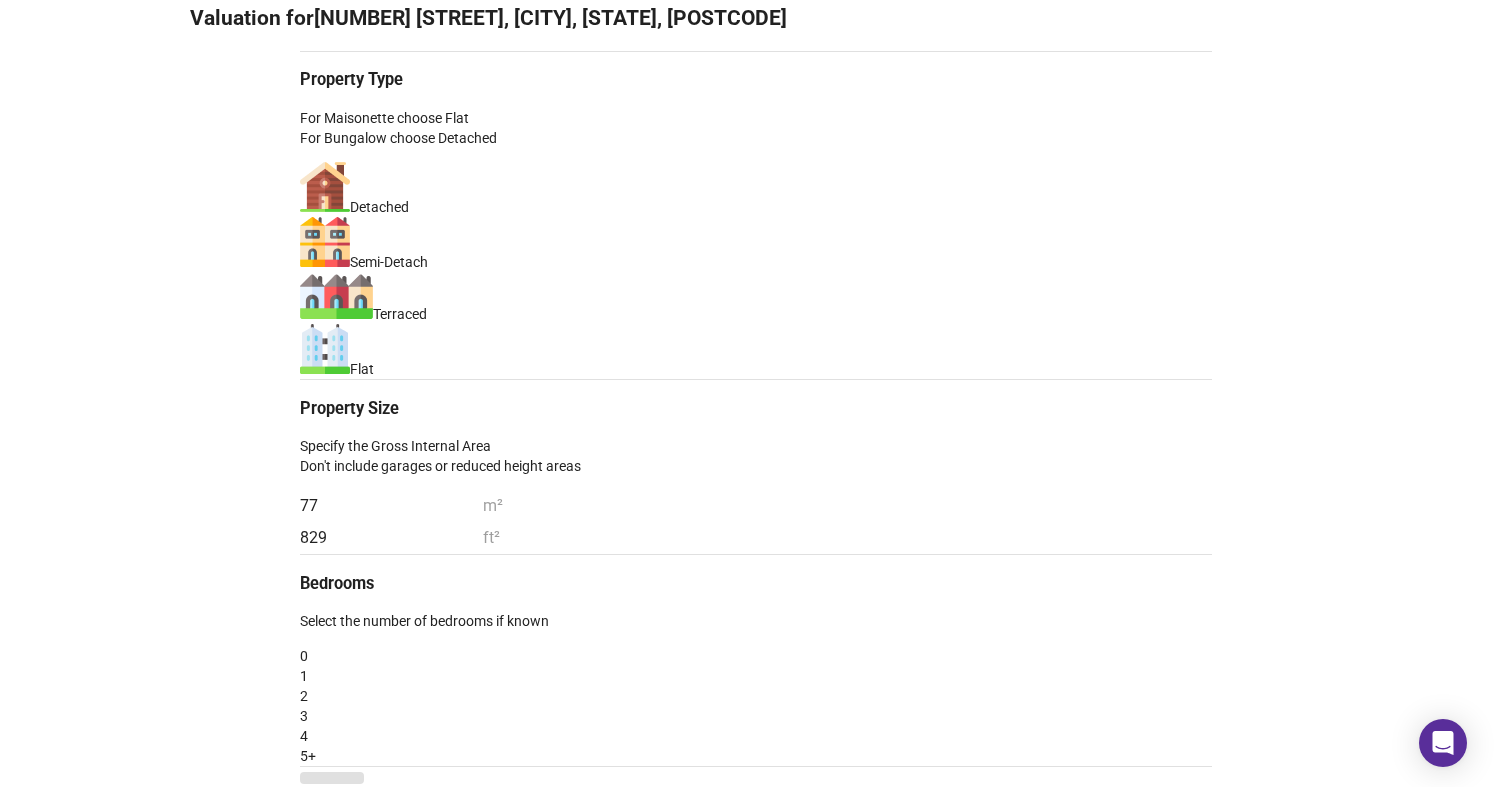 scroll, scrollTop: 0, scrollLeft: 0, axis: both 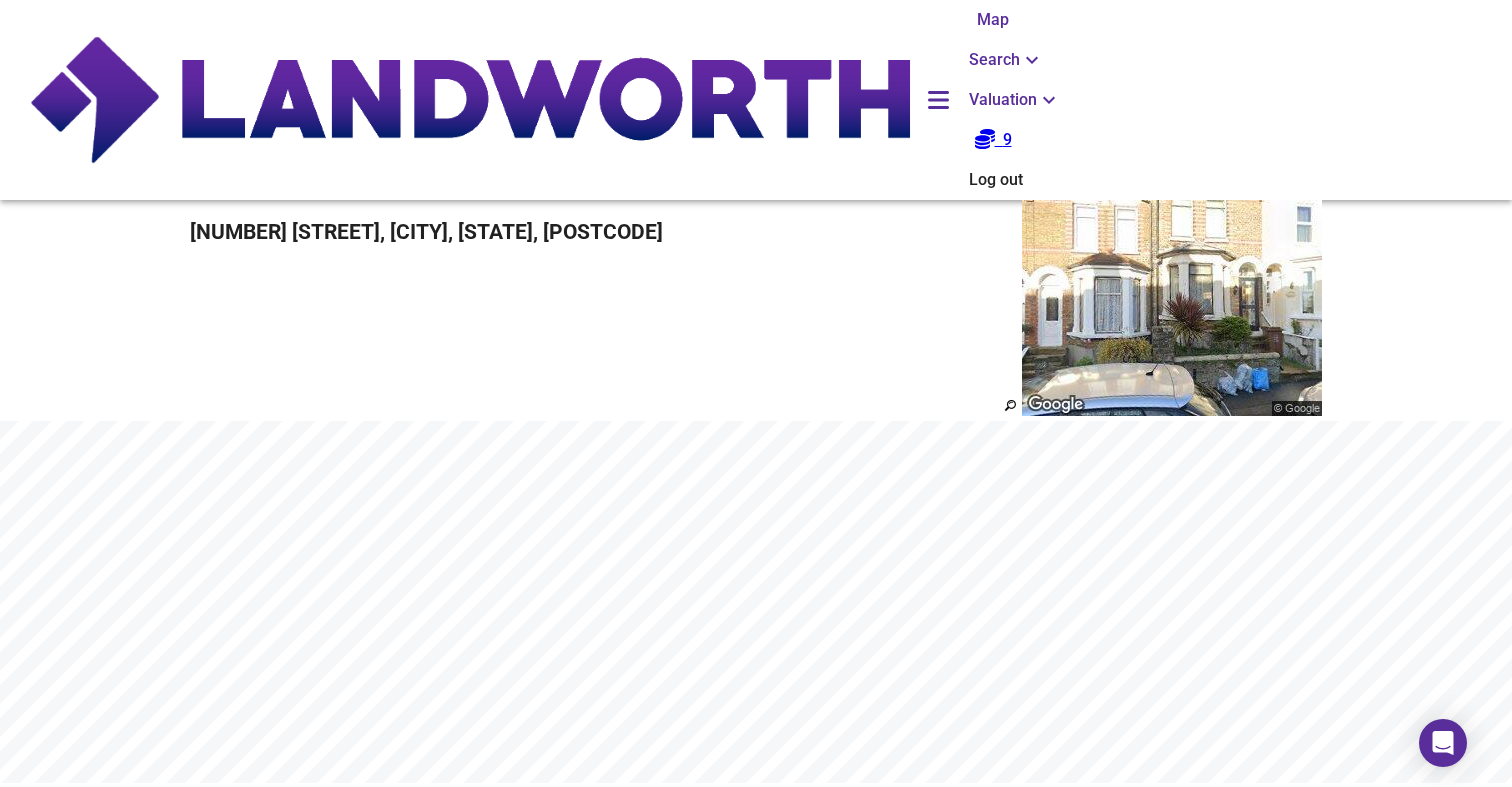 click at bounding box center [756, 901] 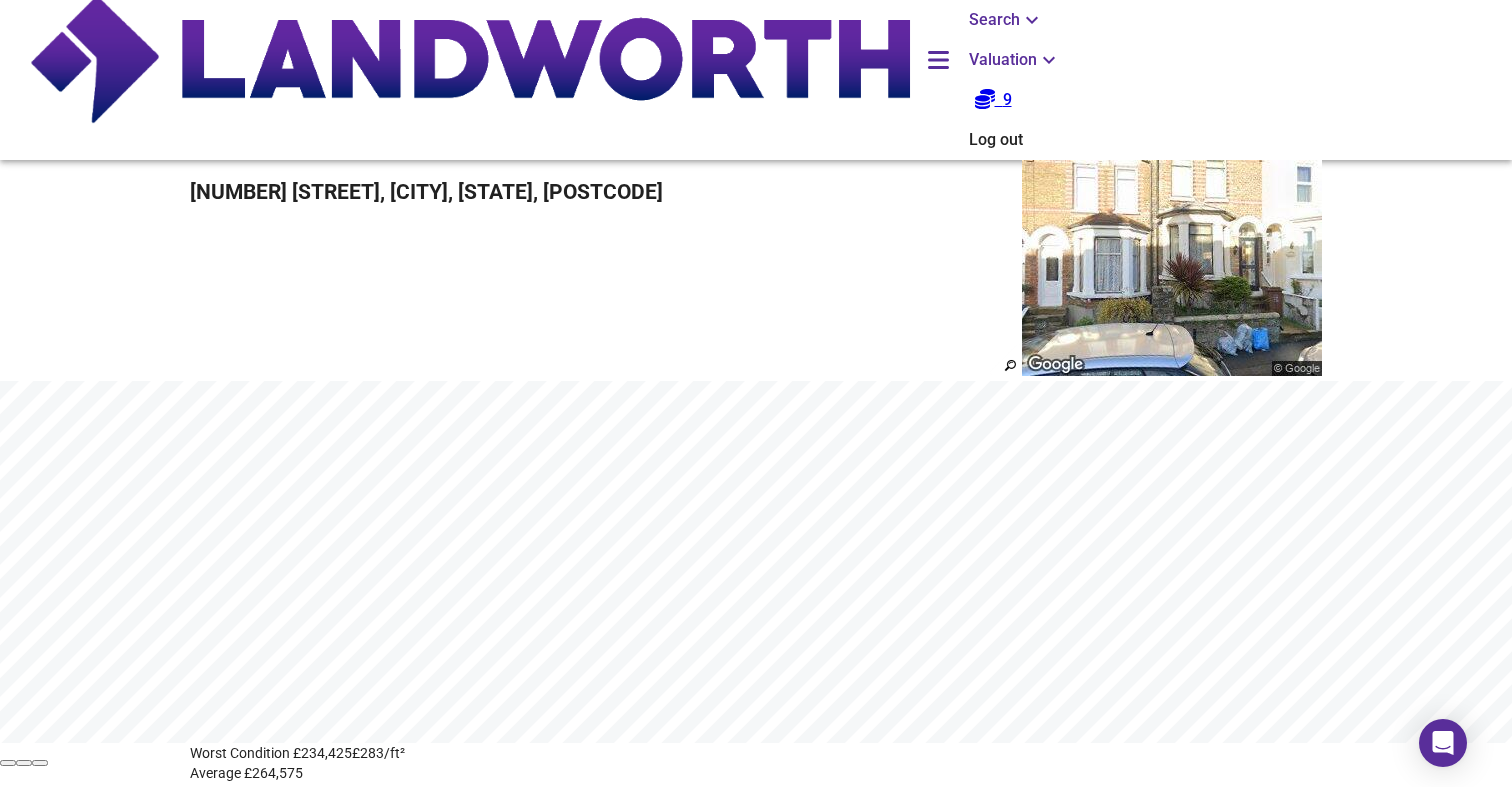 scroll, scrollTop: 46, scrollLeft: 0, axis: vertical 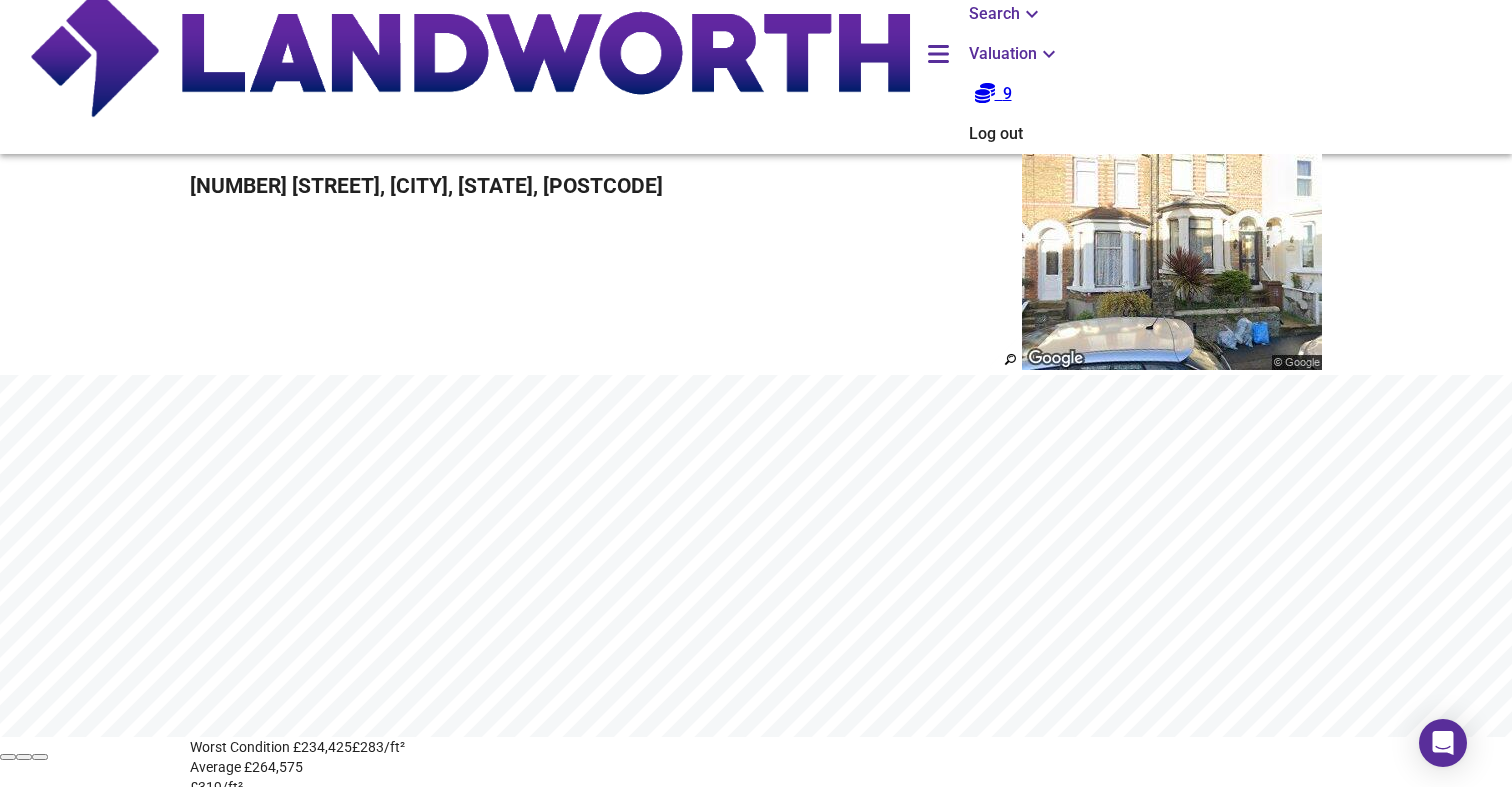 click at bounding box center [756, 852] 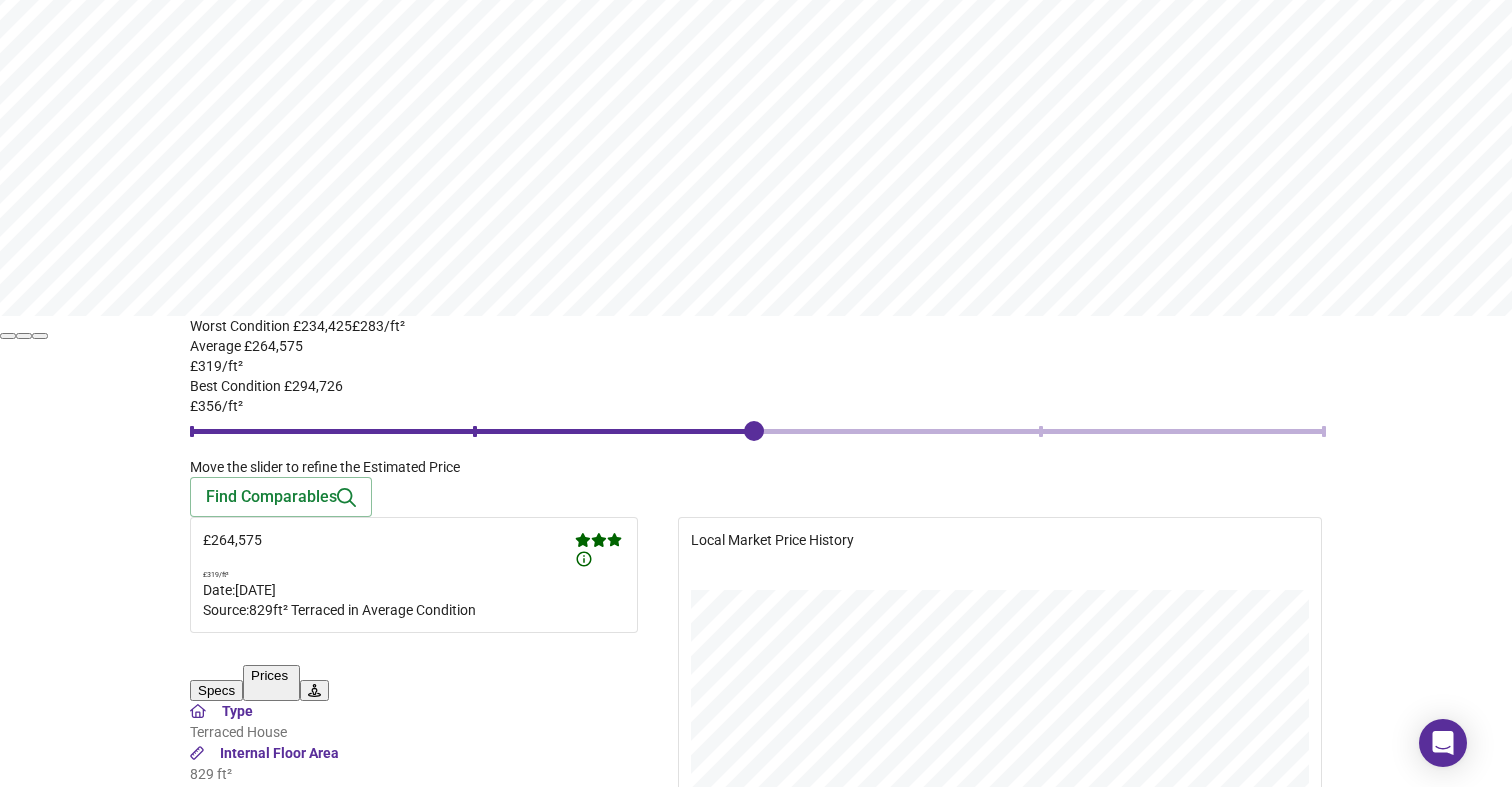 scroll, scrollTop: 464, scrollLeft: 0, axis: vertical 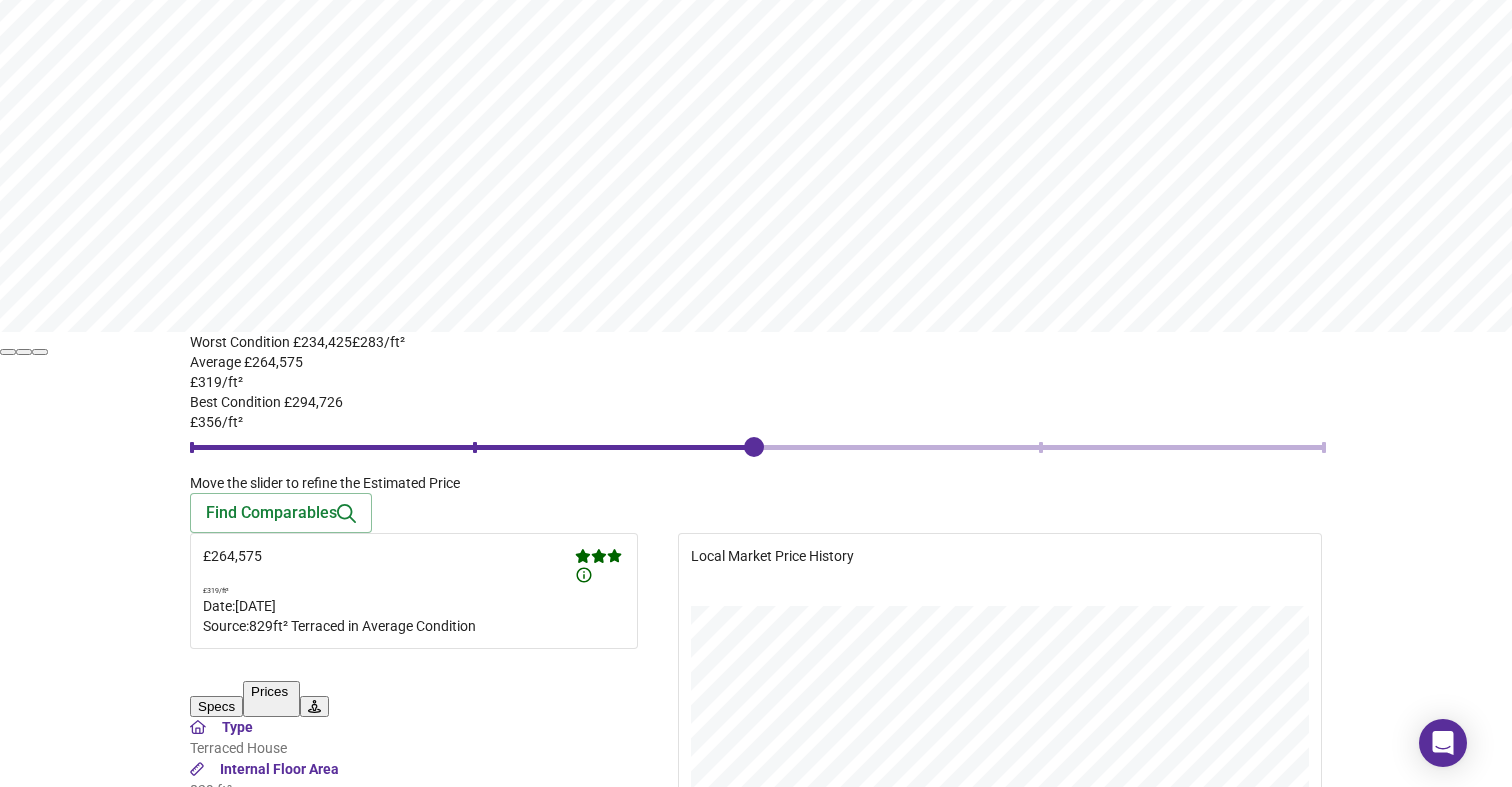 click on "Run Searches" at bounding box center (74, 1007) 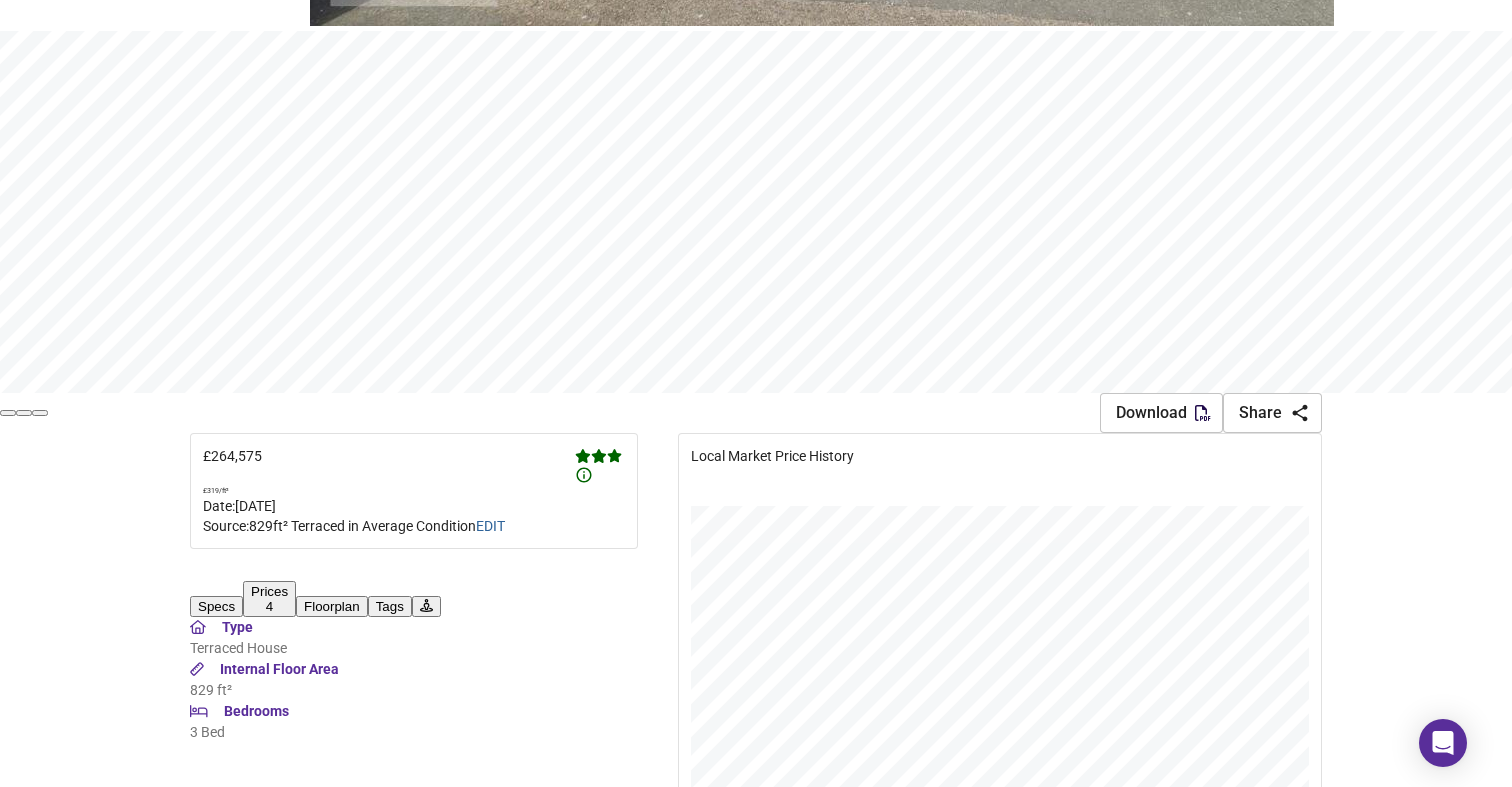 scroll, scrollTop: 984, scrollLeft: 0, axis: vertical 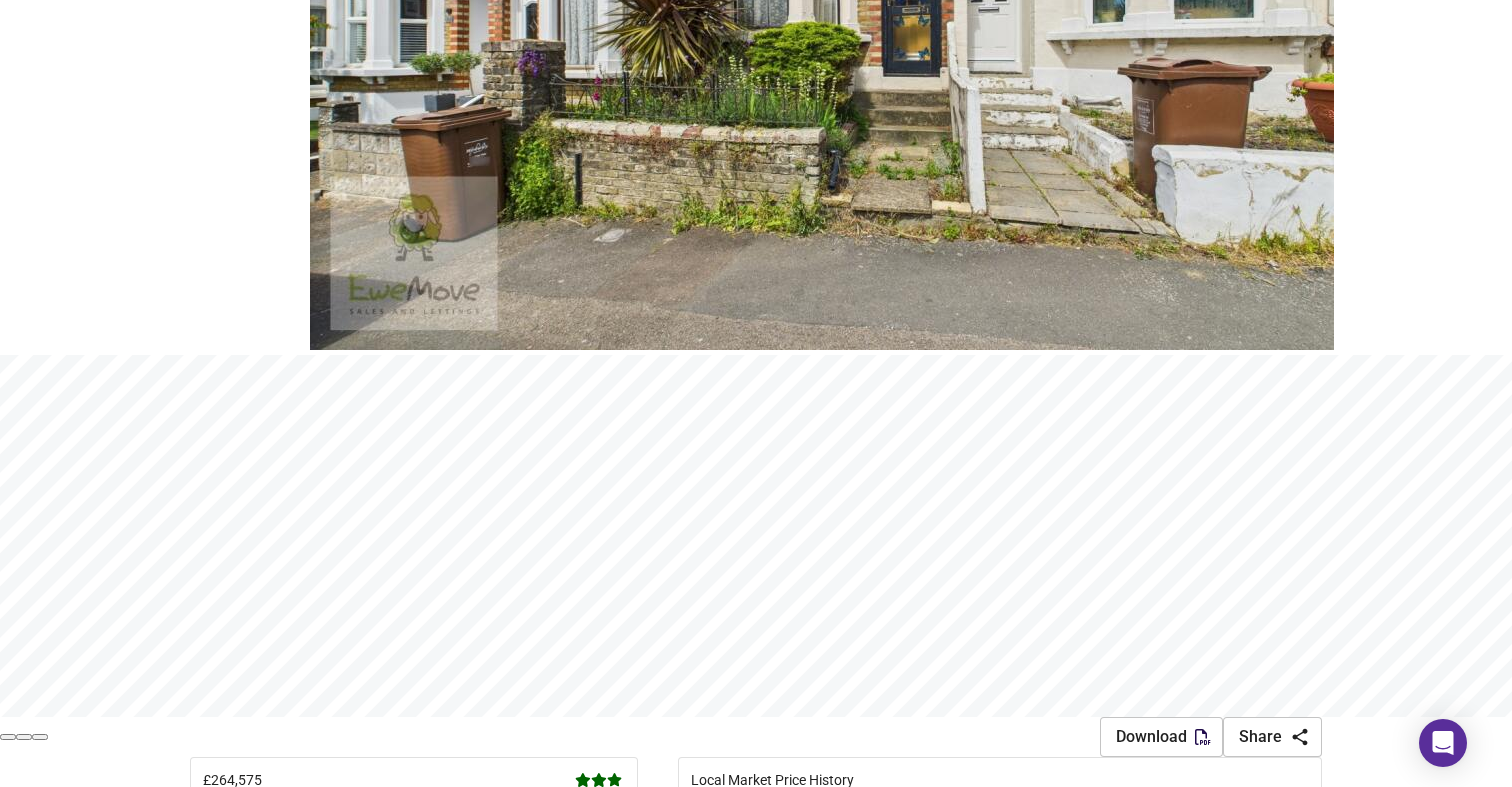 click on "For Sale 18" at bounding box center (512, 1171) 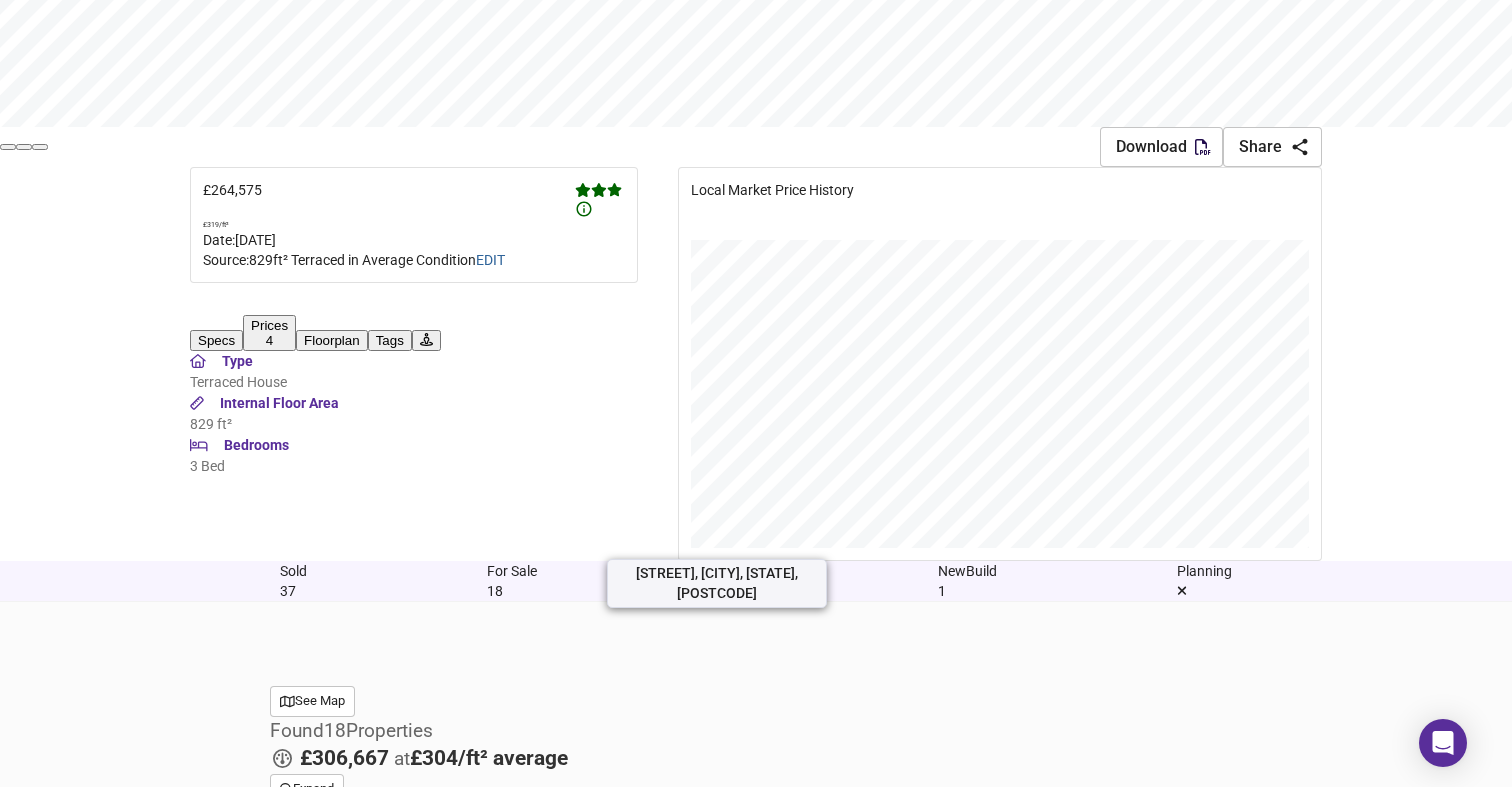 scroll, scrollTop: 1249, scrollLeft: 0, axis: vertical 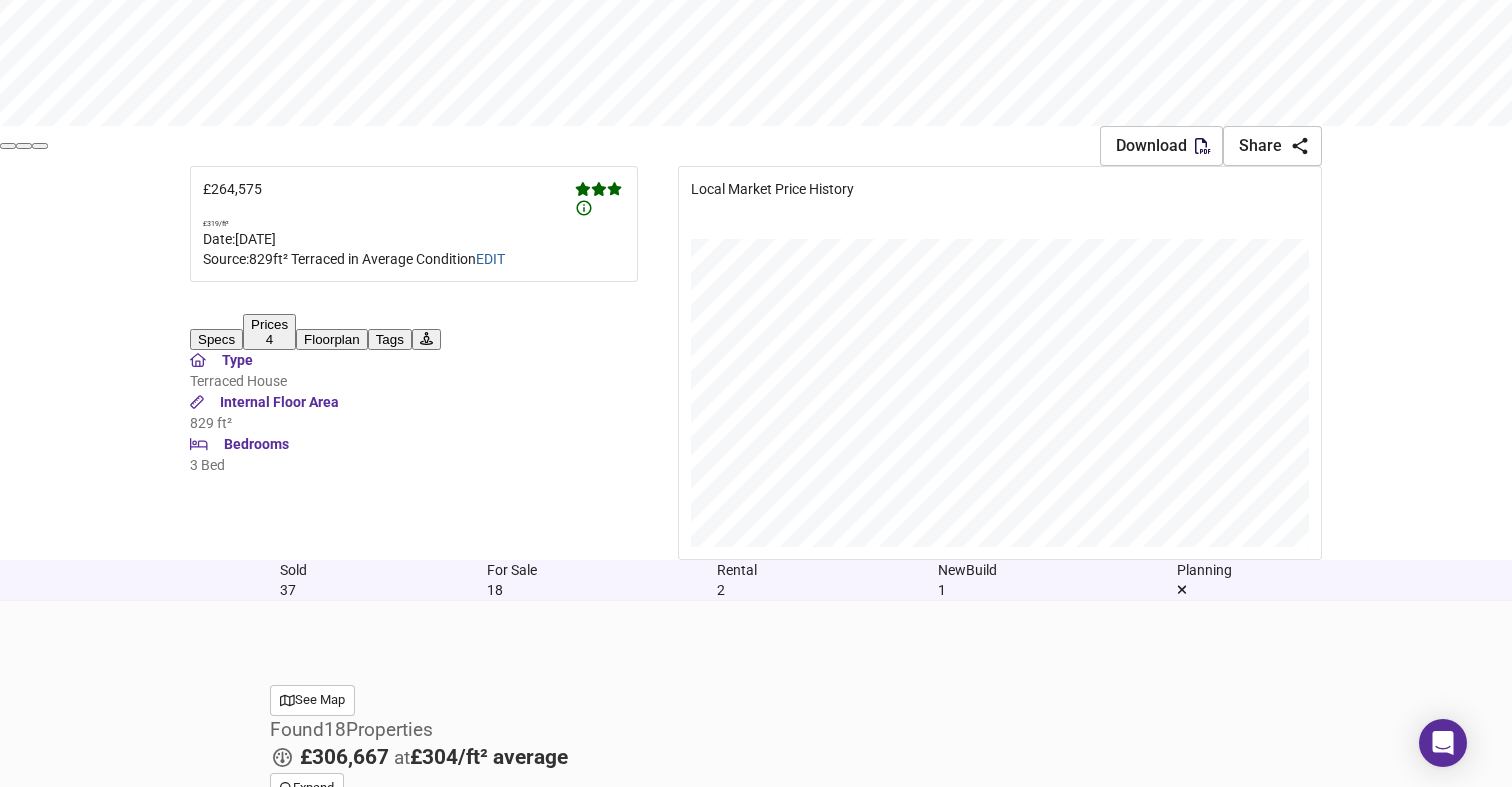 click at bounding box center [369, 1613] 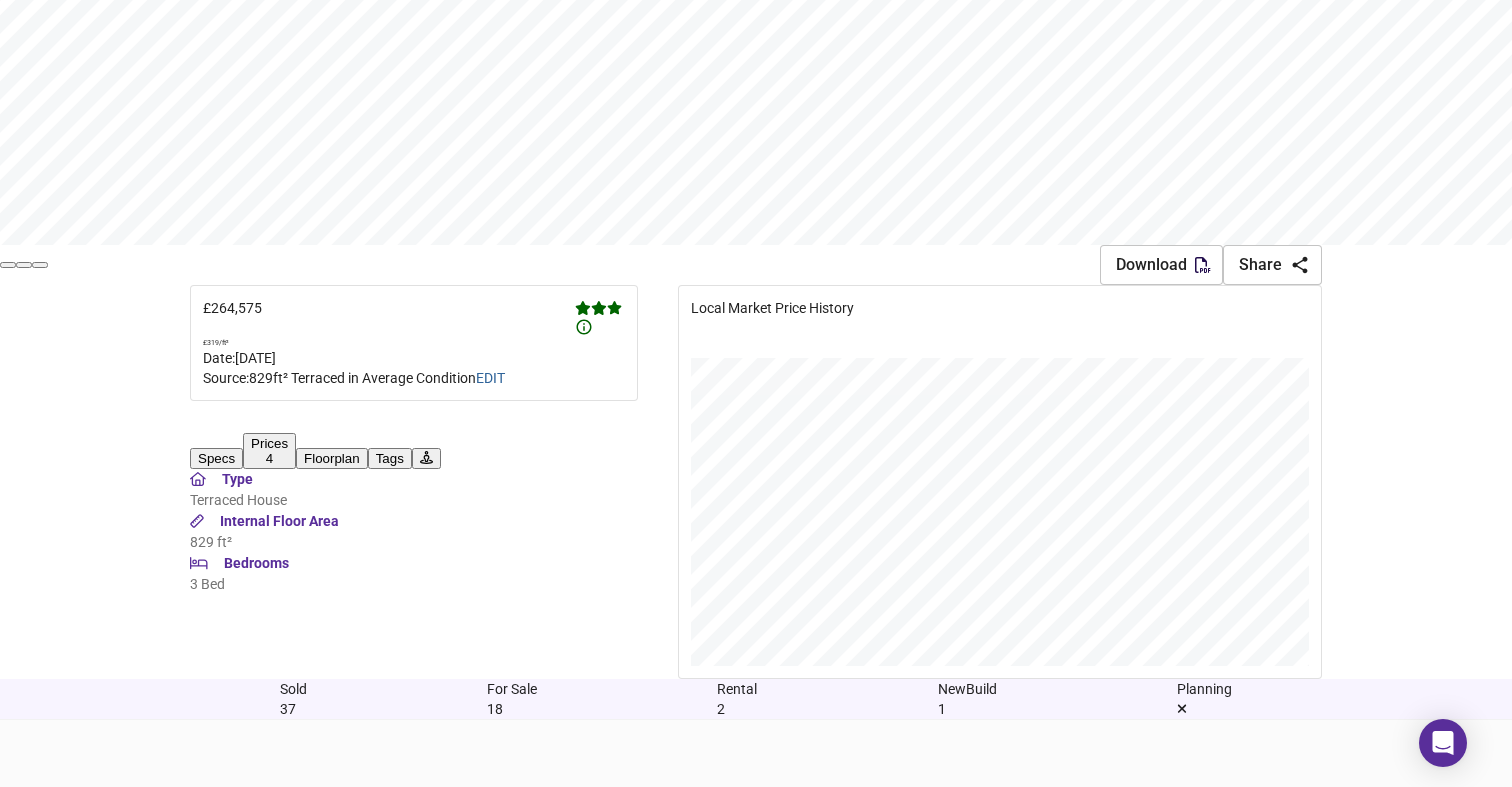 scroll, scrollTop: 1132, scrollLeft: 0, axis: vertical 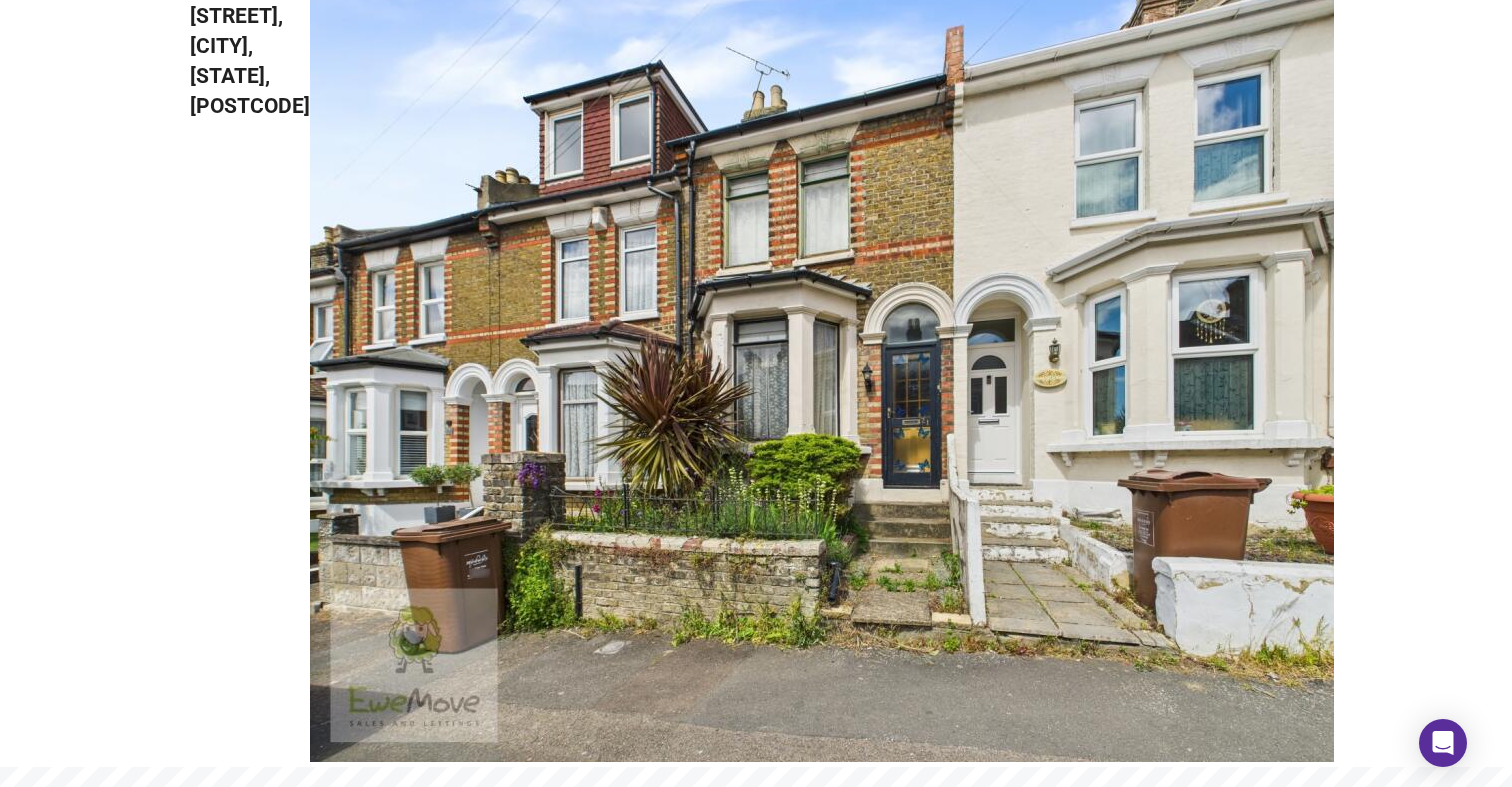 click on "Download" at bounding box center [1161, 1149] 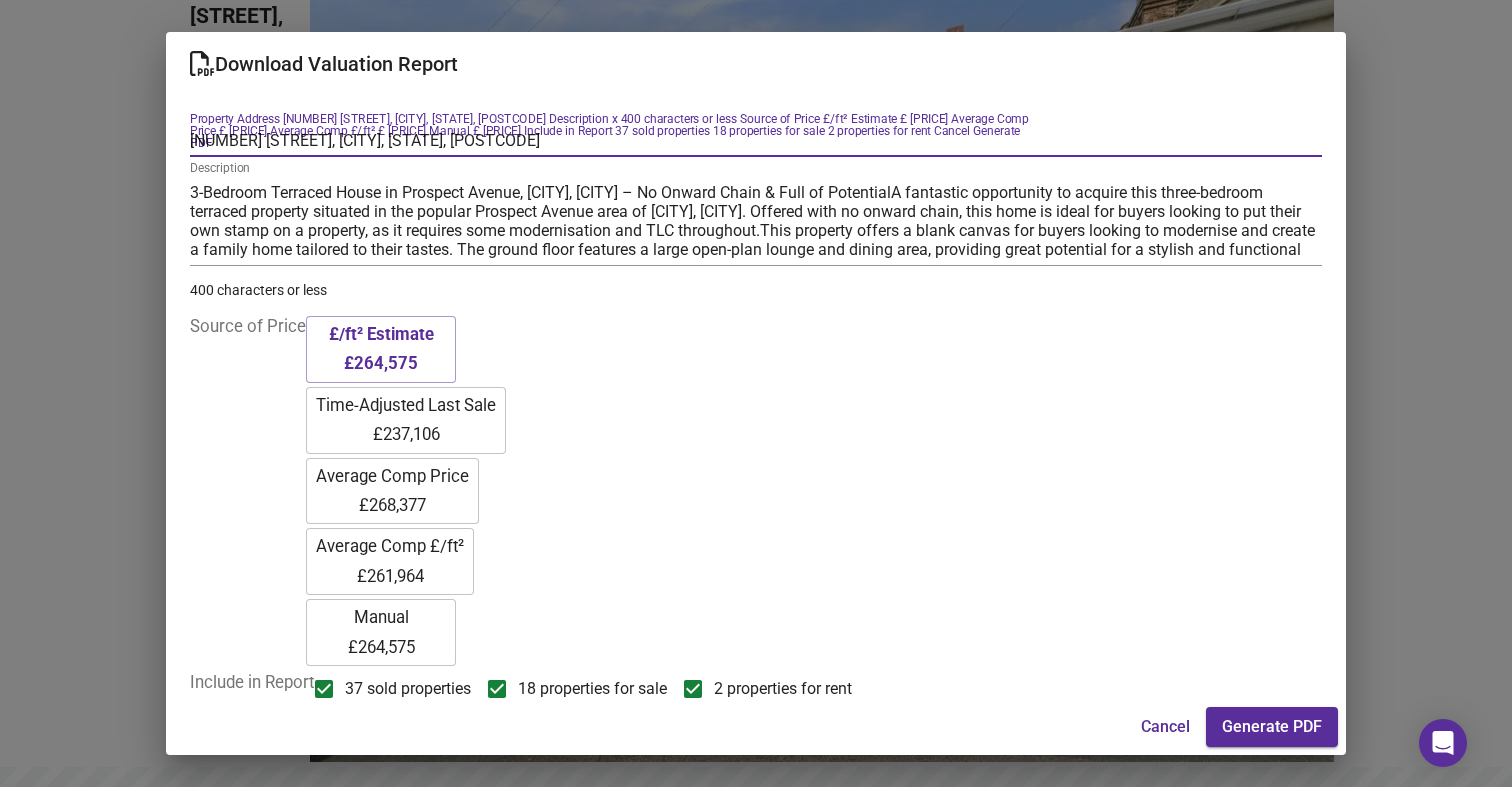 click on "Download Valuation Report Property Address 21 Prospect Avenue, Rochester, Medway, ME2 3BZ Description x 400 characters or less Source of Price     £/ft² Estimate £ 264,575 Time-Adjusted Last Sale £ 237,106 Average Comp Price £ 268,377 Average Comp £/ft² £ 261,964 Manual £ 264,575 Include in Report      37 sold properties 18 properties for sale 2 properties for rent Cancel Generate PDF" at bounding box center [756, 393] 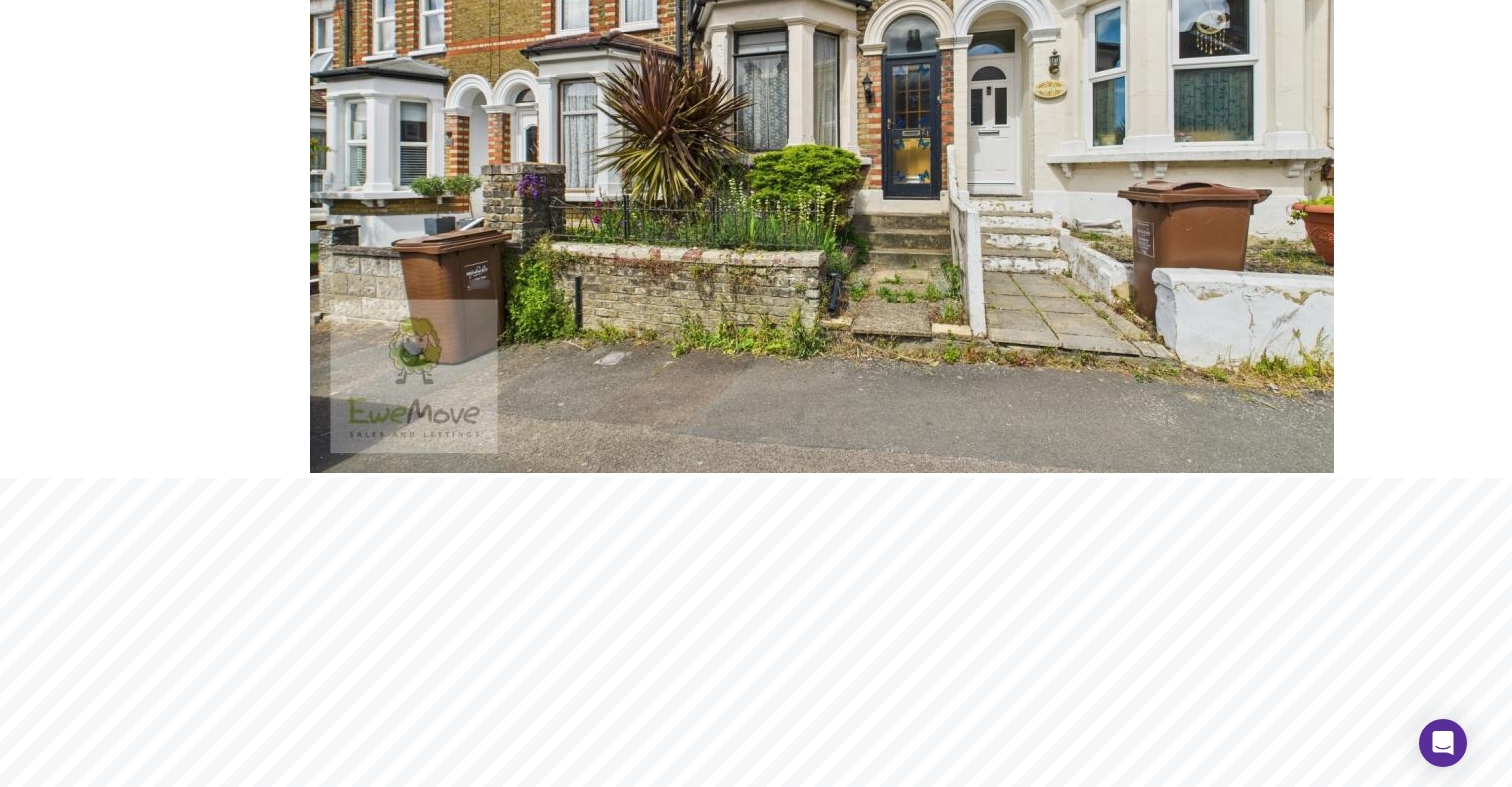 scroll, scrollTop: 555, scrollLeft: 0, axis: vertical 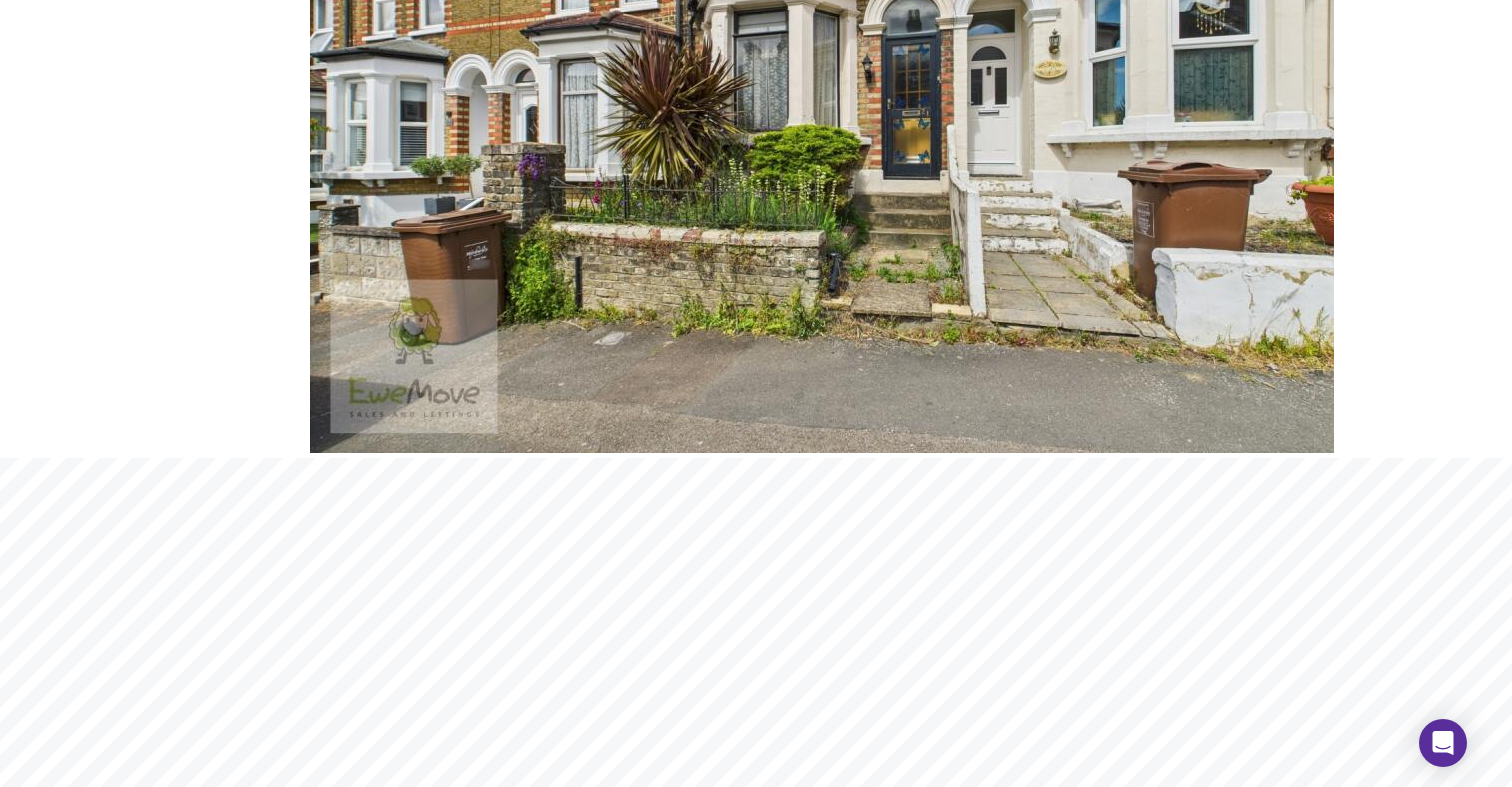 click on "Sold 37" at bounding box center (293, 1274) 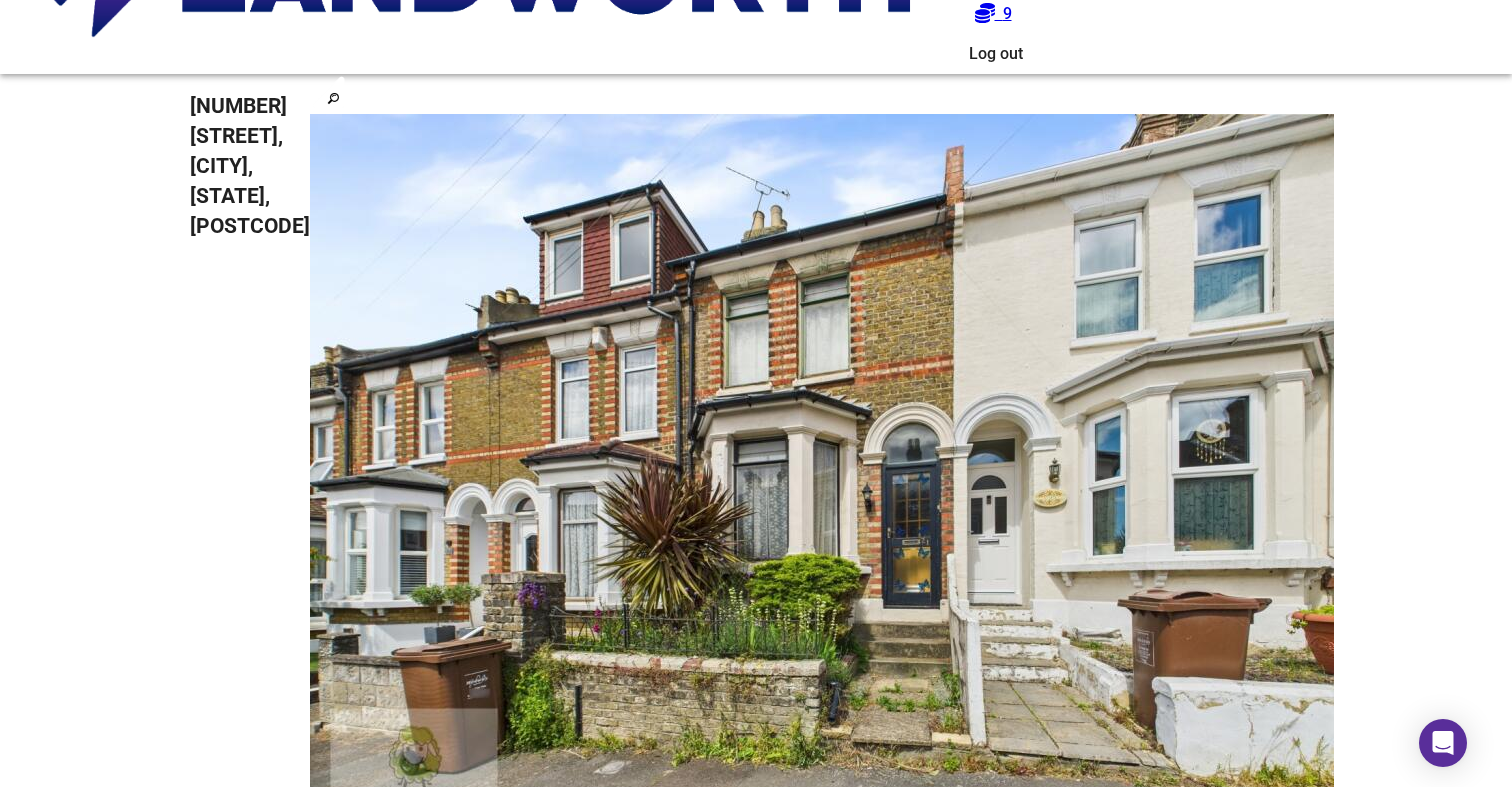 scroll, scrollTop: 0, scrollLeft: 0, axis: both 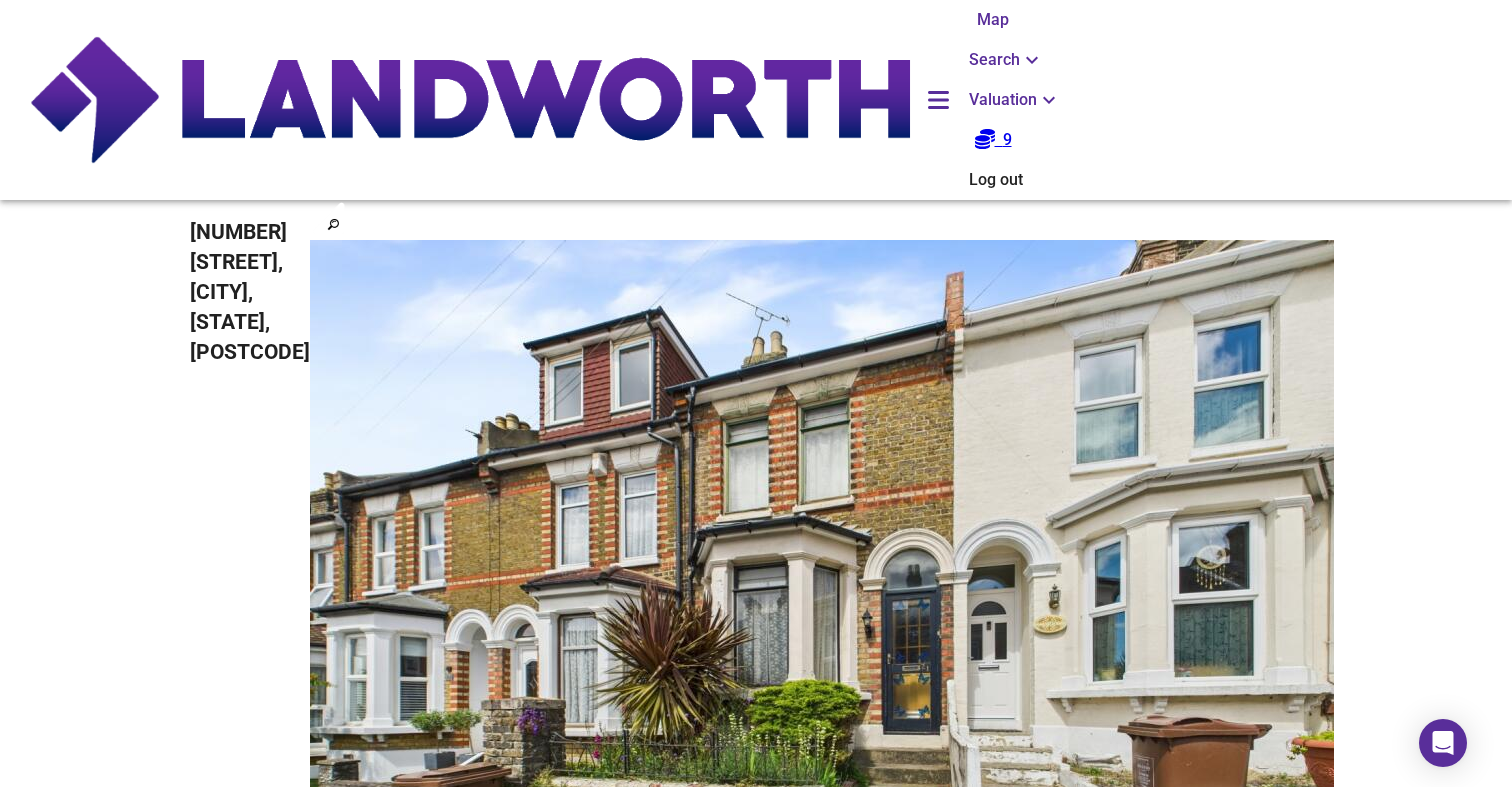 click on "Download Share" at bounding box center (756, 1395) 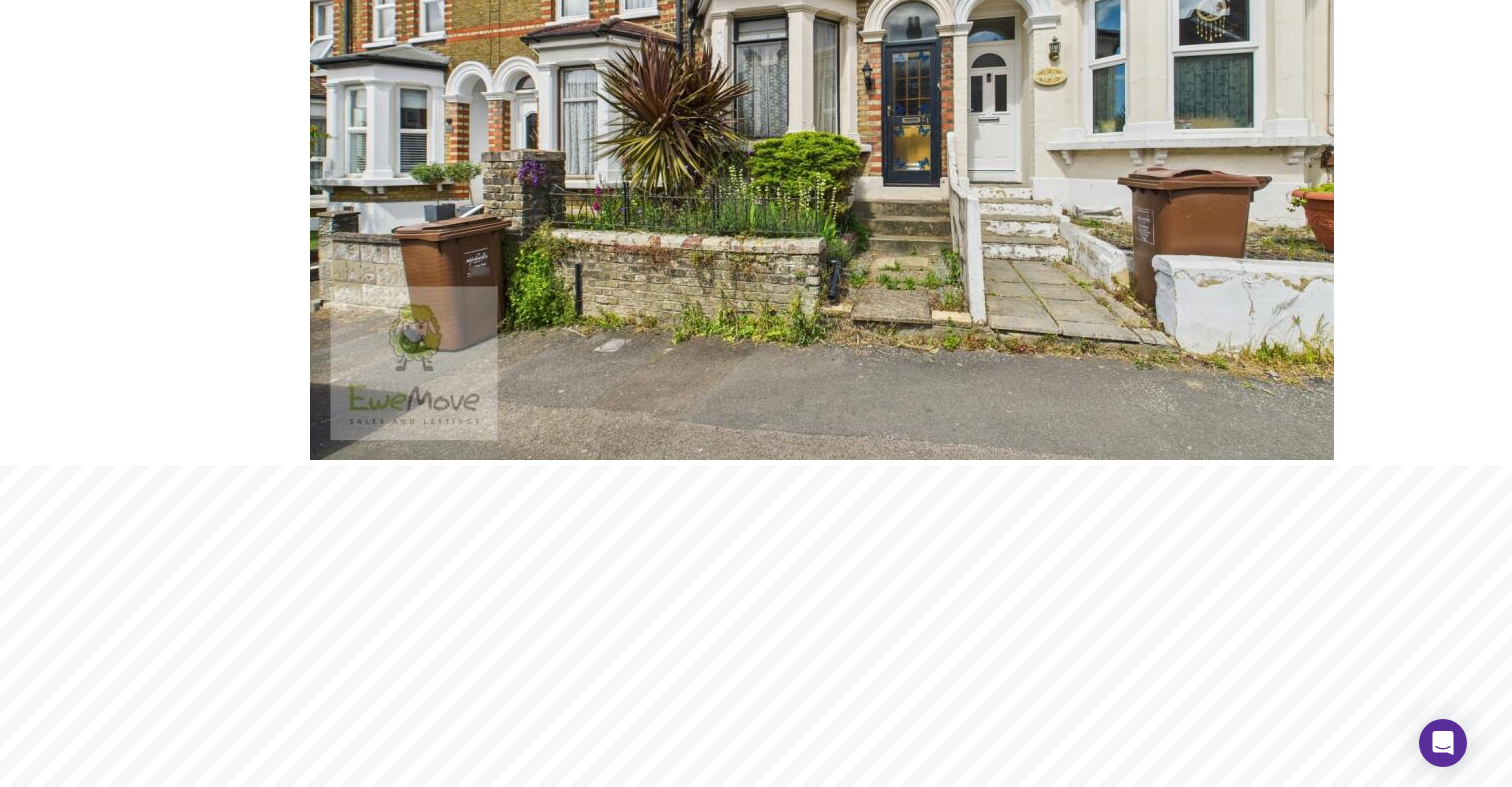 scroll, scrollTop: 662, scrollLeft: 0, axis: vertical 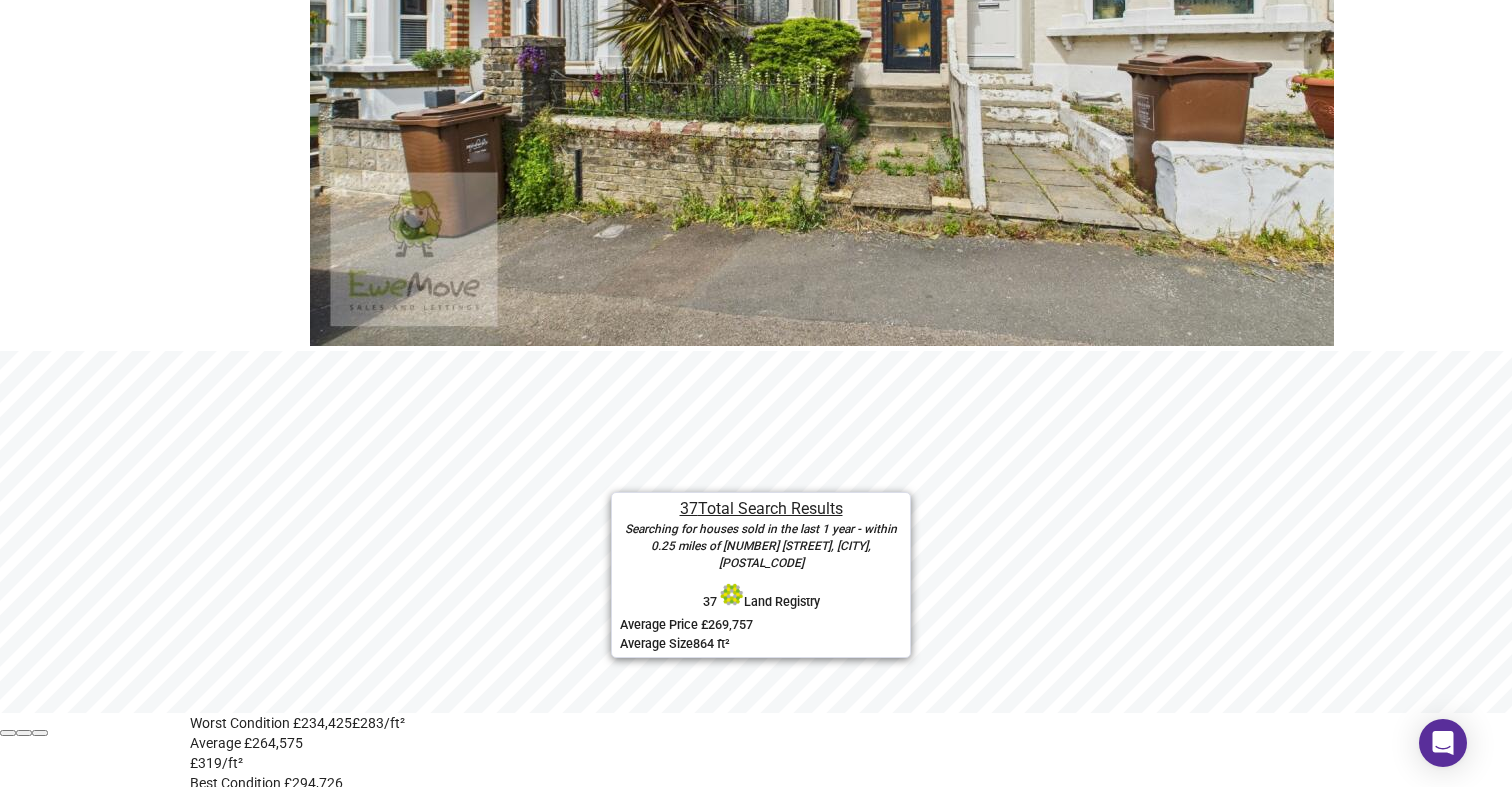 click on "Found  37  Propert ies" at bounding box center [419, 1477] 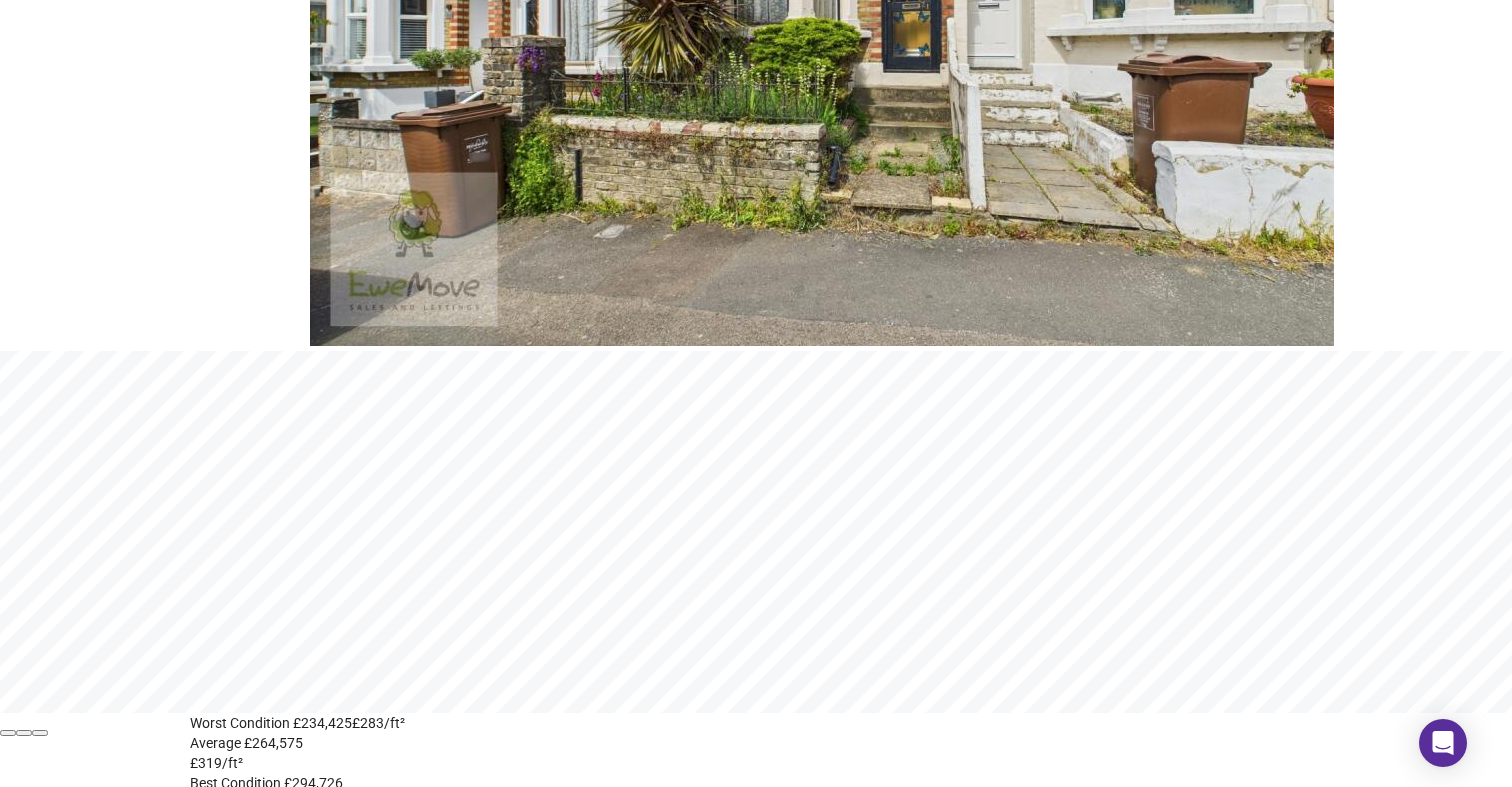 click on "Expand" at bounding box center [307, 1536] 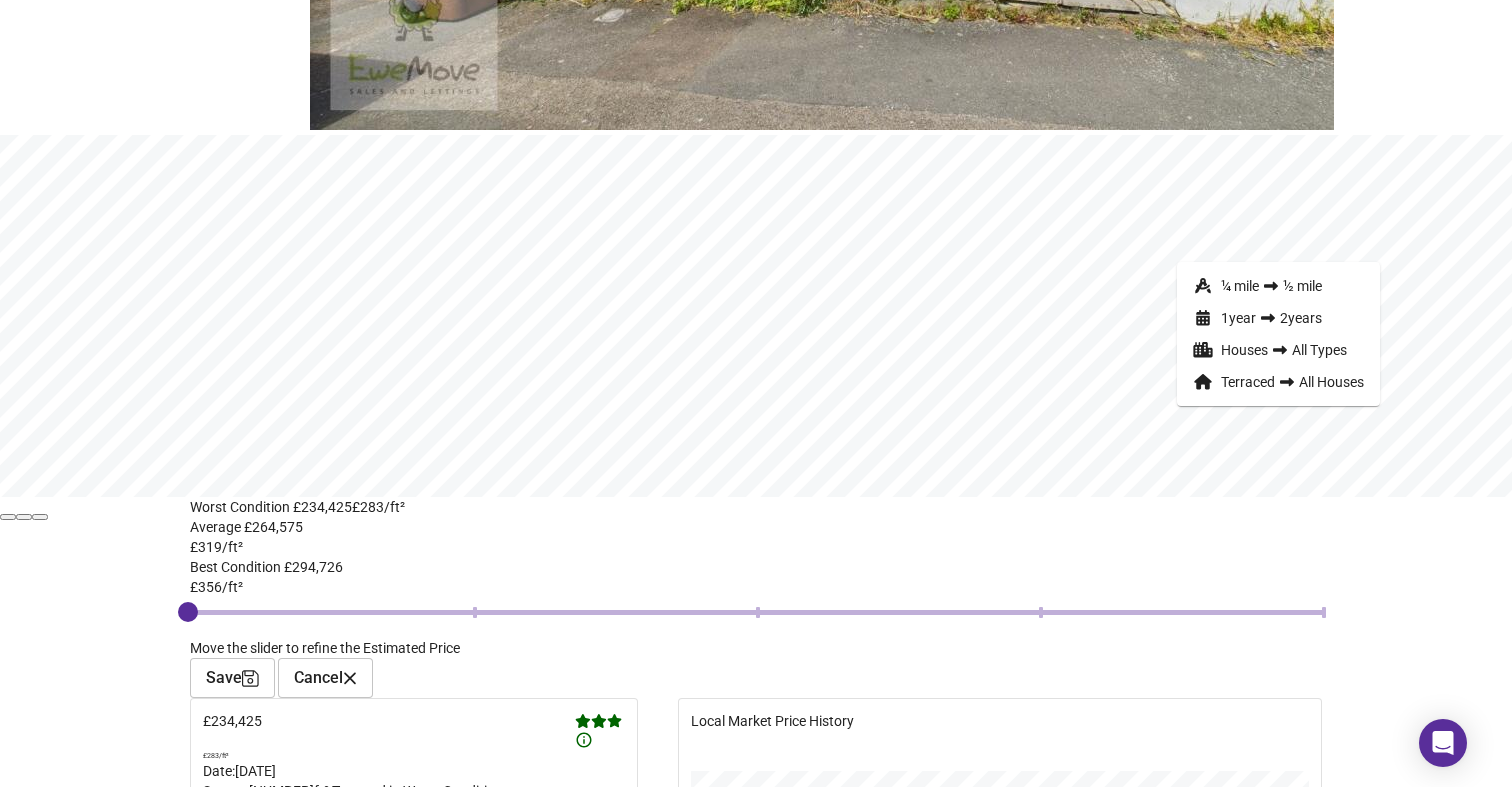 scroll, scrollTop: 892, scrollLeft: 0, axis: vertical 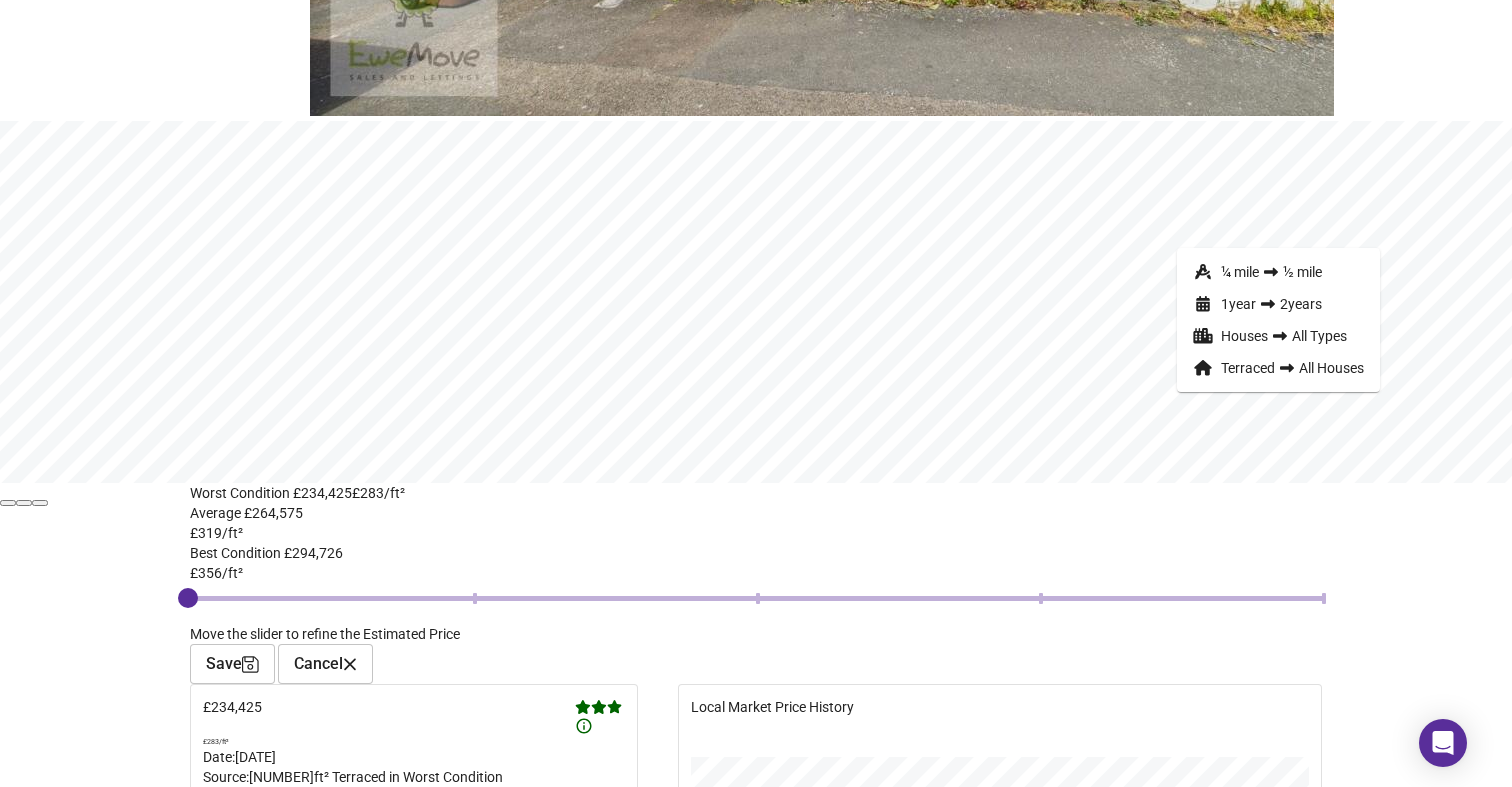 type 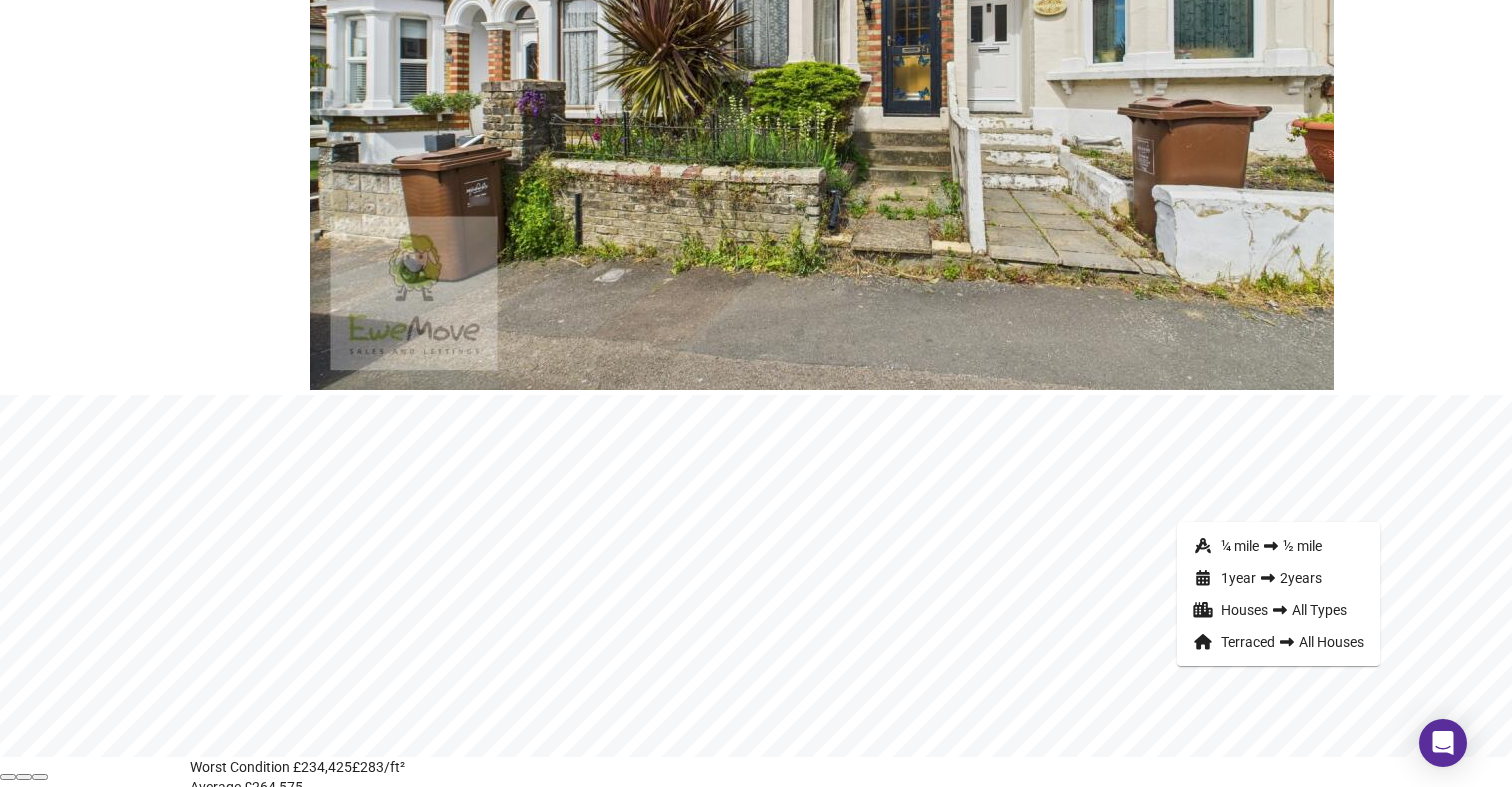 scroll, scrollTop: 550, scrollLeft: 0, axis: vertical 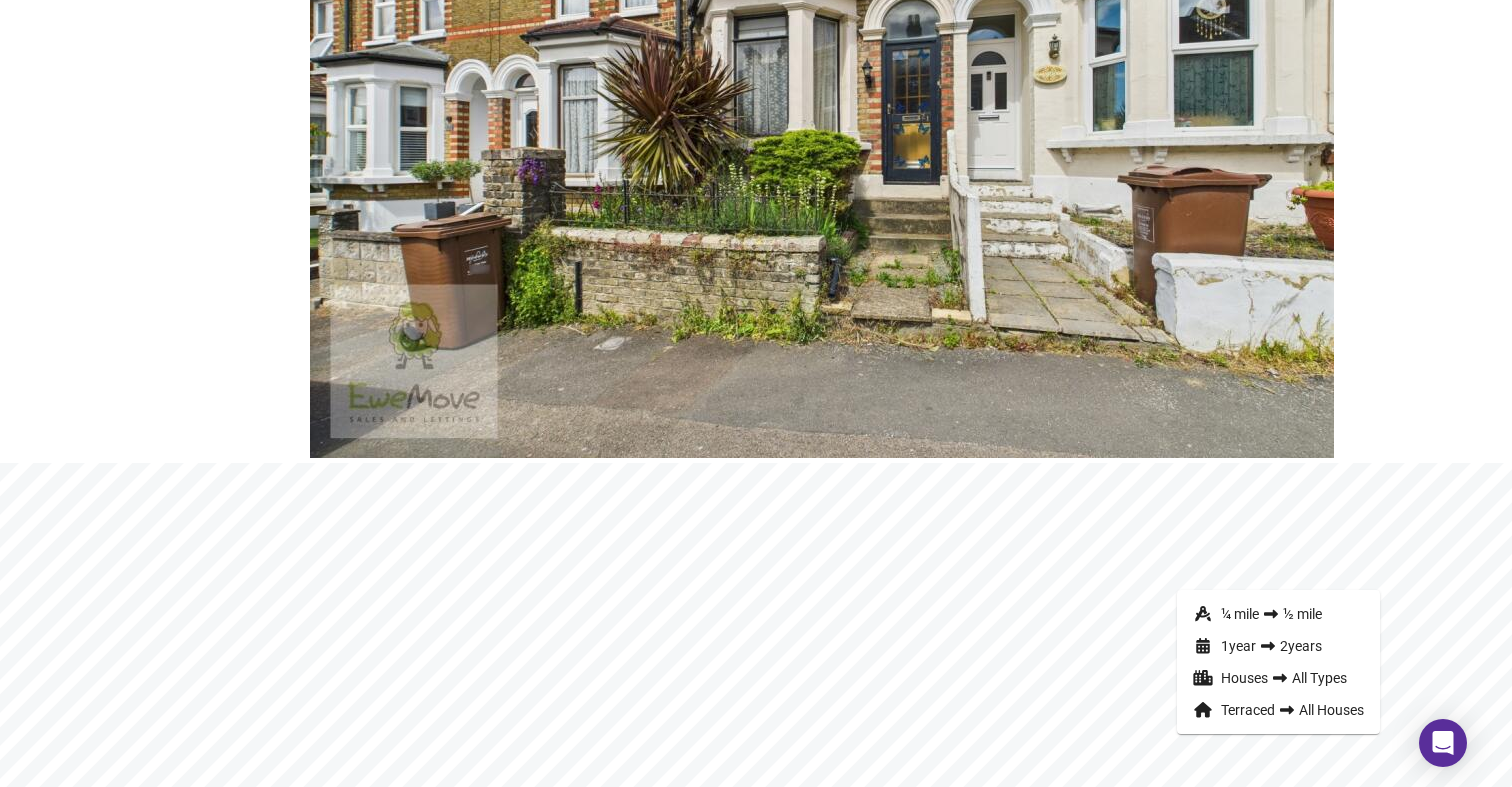 click on "Floorplan" at bounding box center [332, 1199] 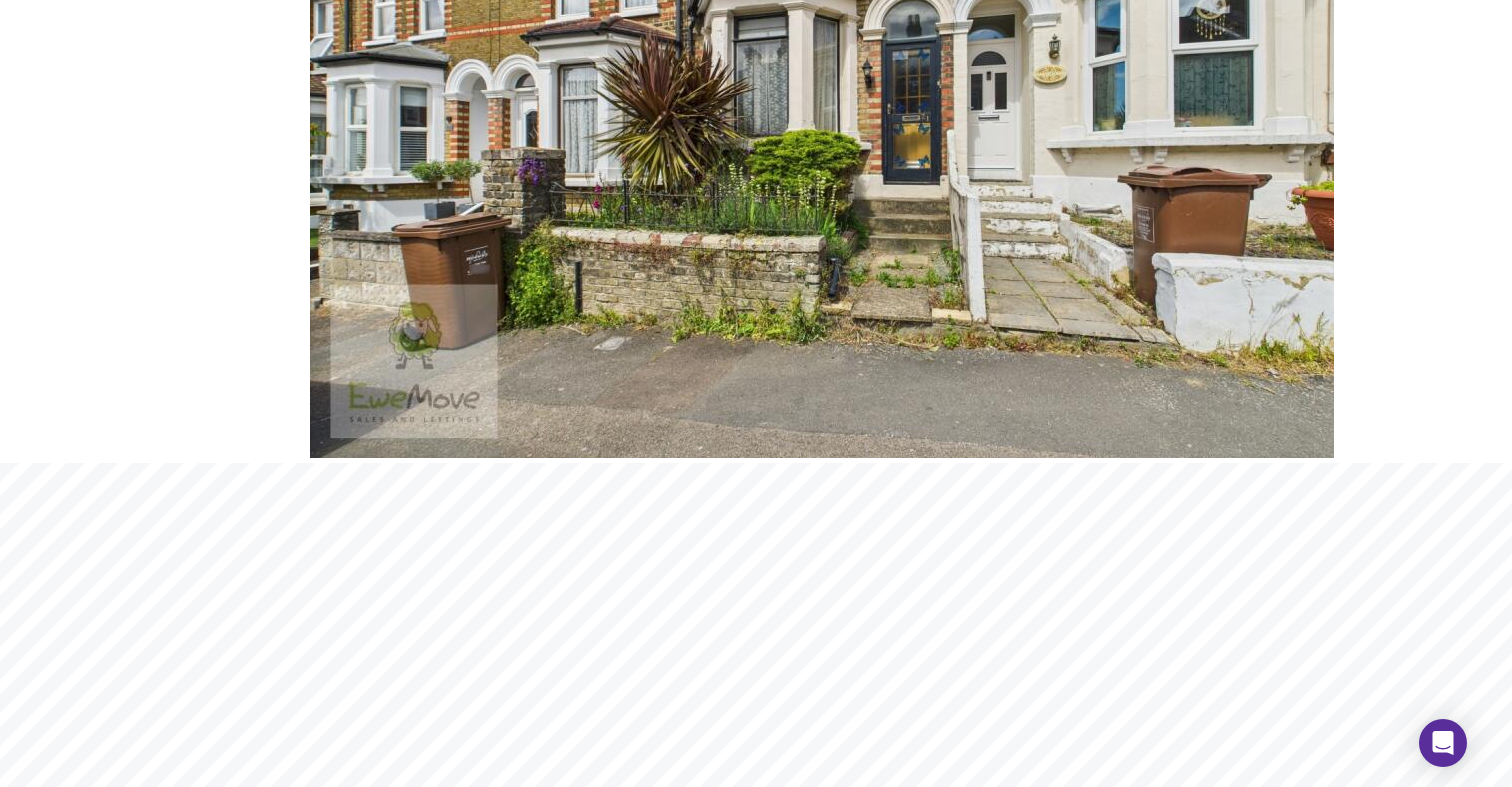 click on "Tags" at bounding box center (390, 1199) 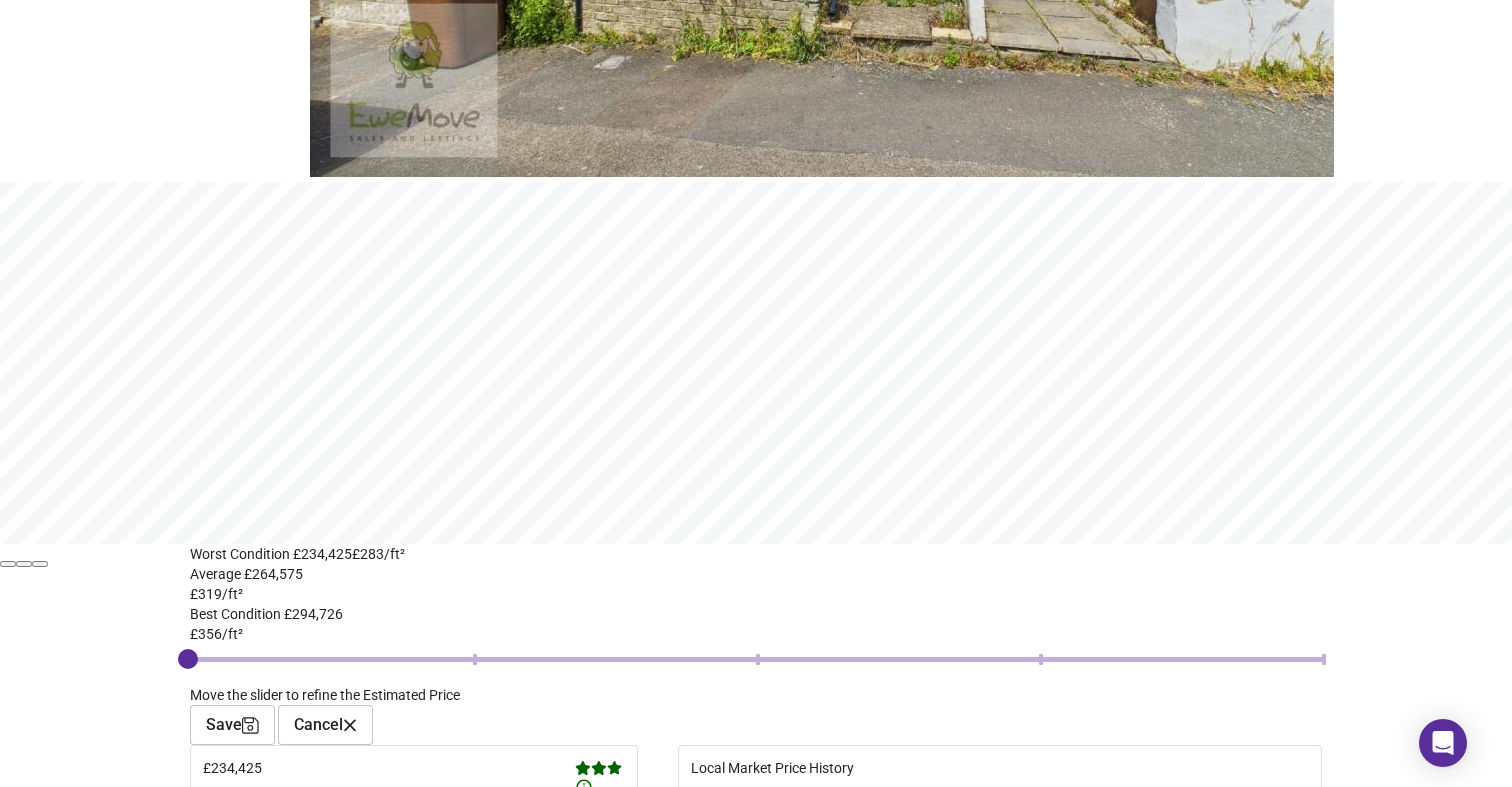 scroll, scrollTop: 833, scrollLeft: 0, axis: vertical 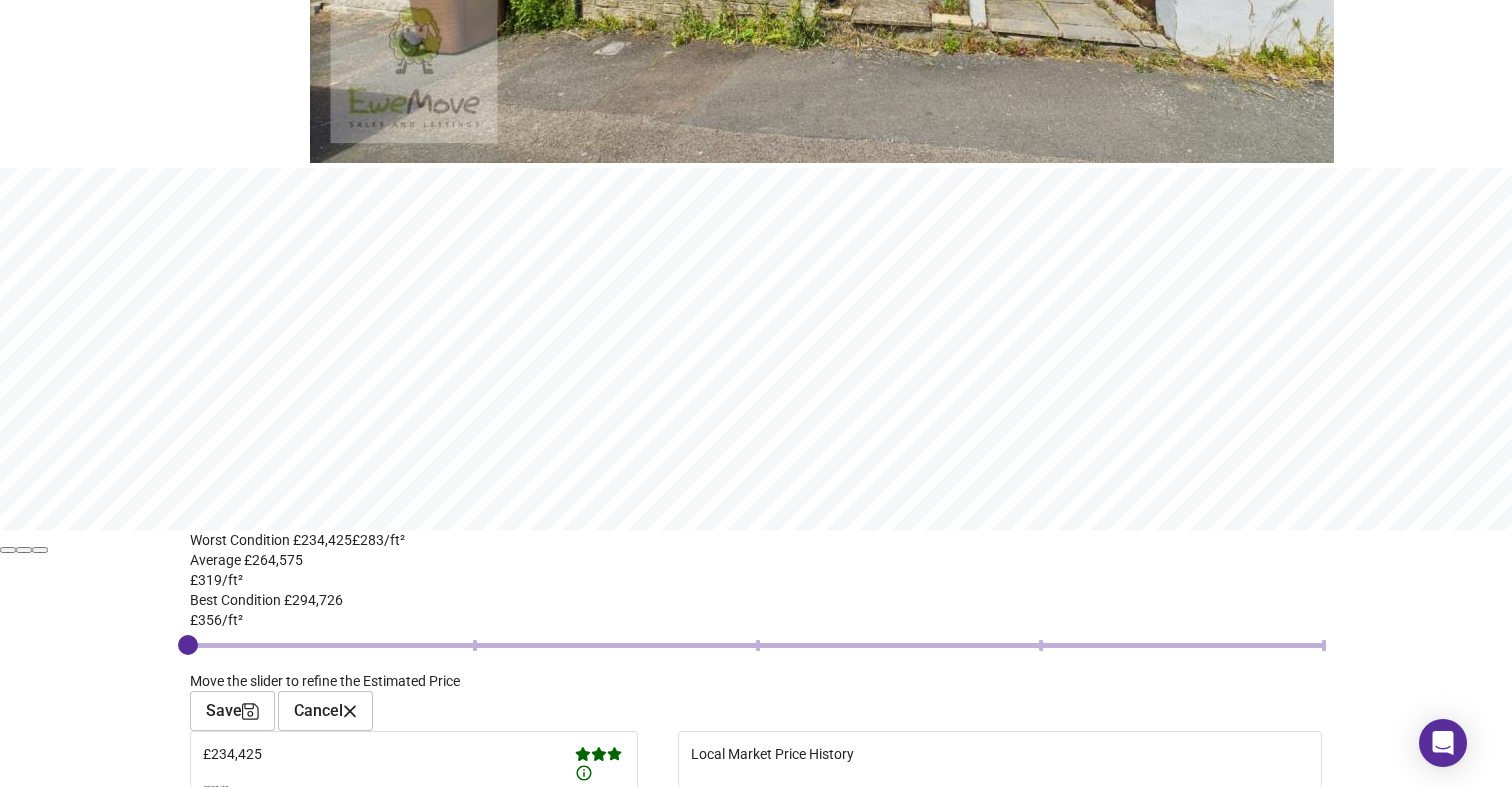 click on "For Sale 18" at bounding box center (512, 1166) 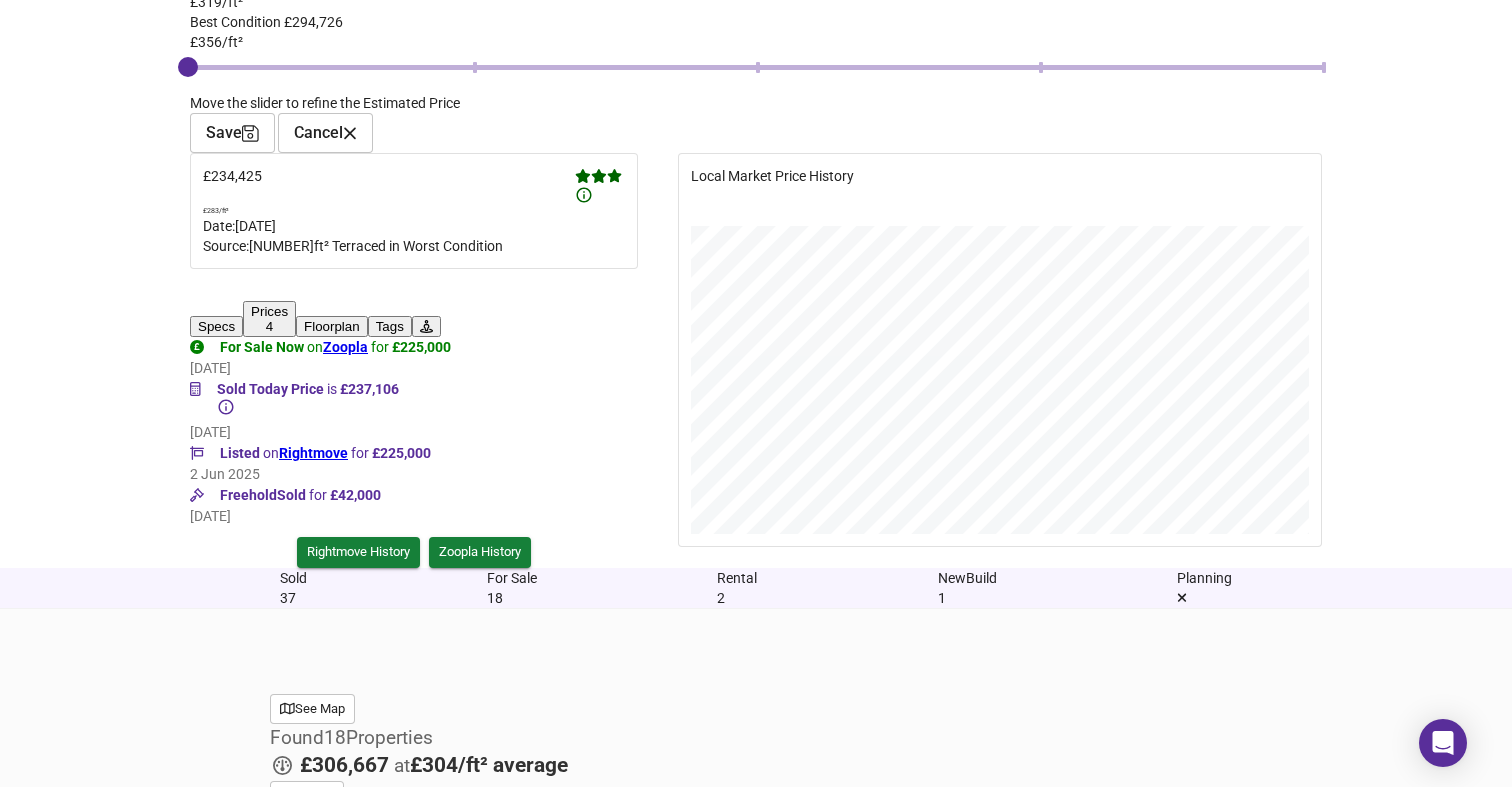 scroll, scrollTop: 1442, scrollLeft: 0, axis: vertical 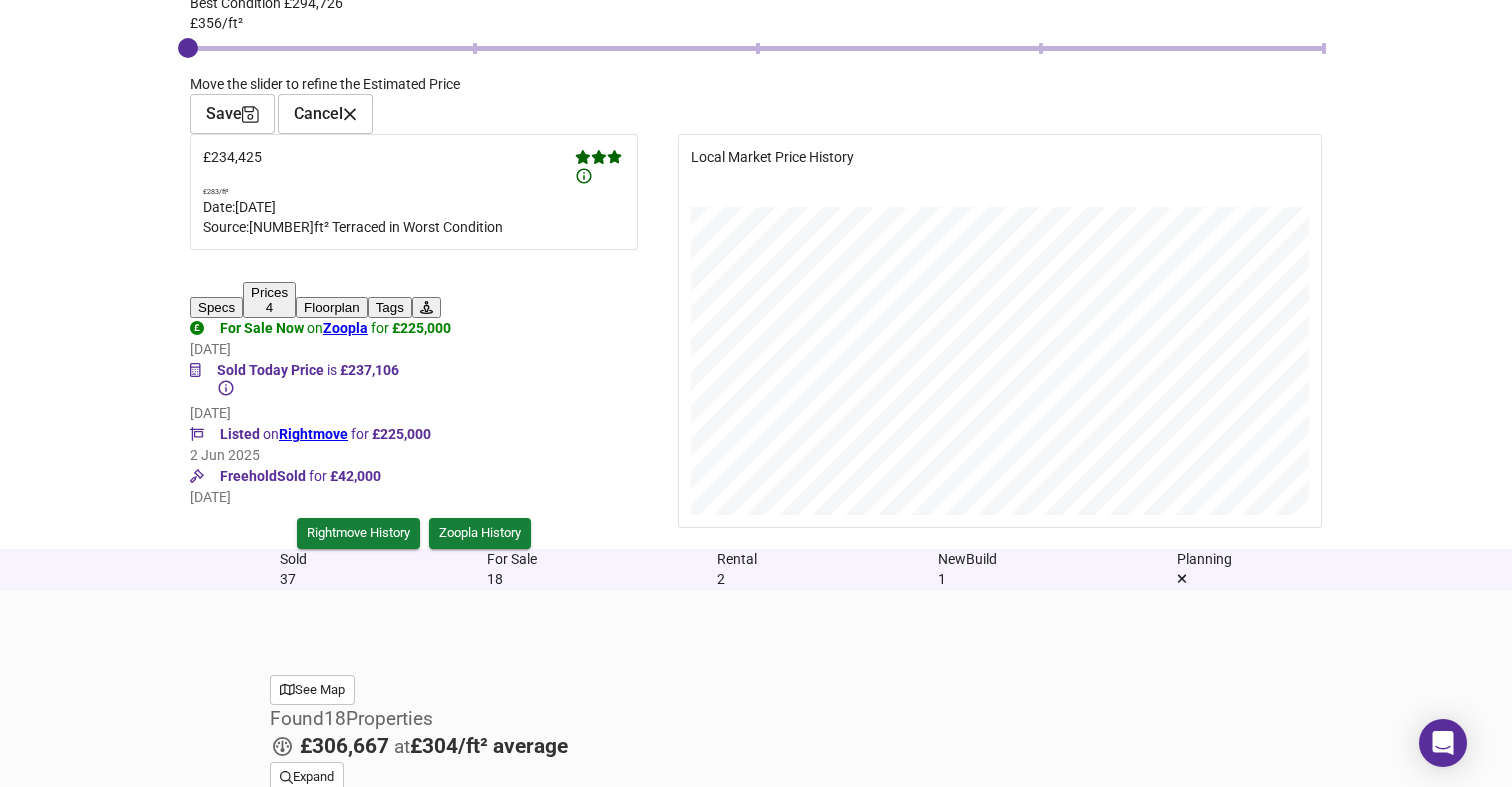 click at bounding box center [1214, 1534] 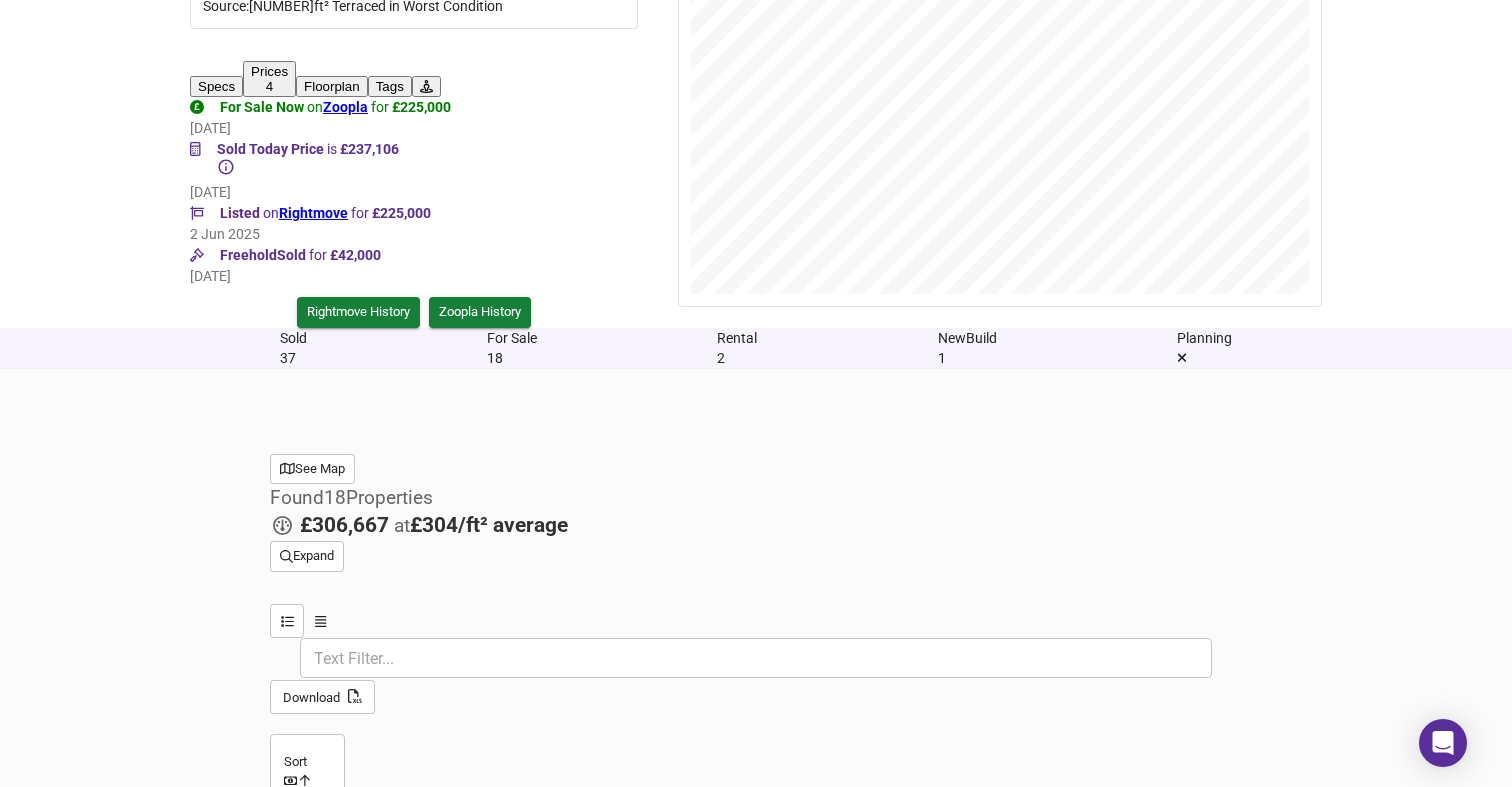 scroll, scrollTop: 1664, scrollLeft: 0, axis: vertical 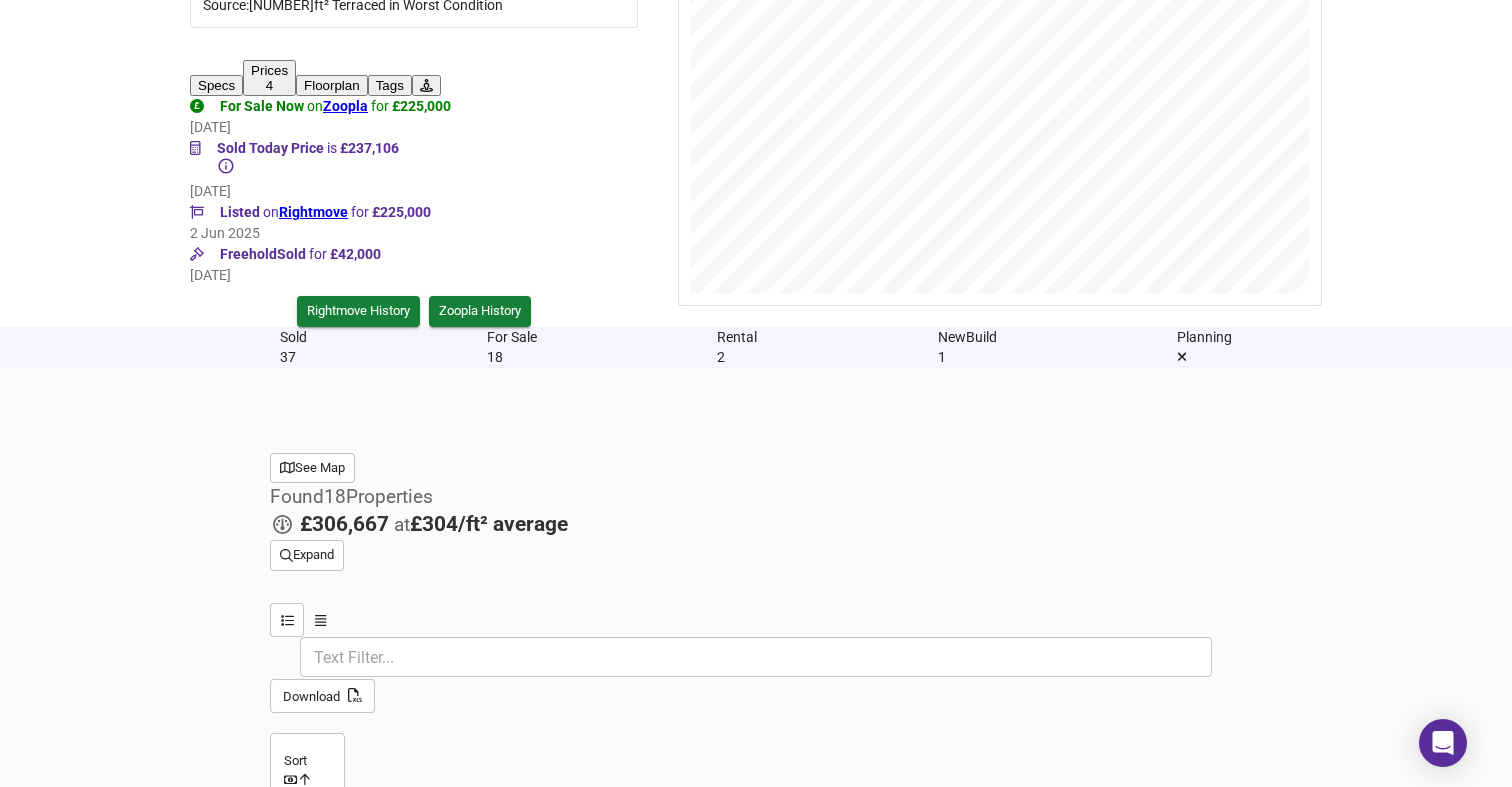 click on "Image" at bounding box center [416, 1503] 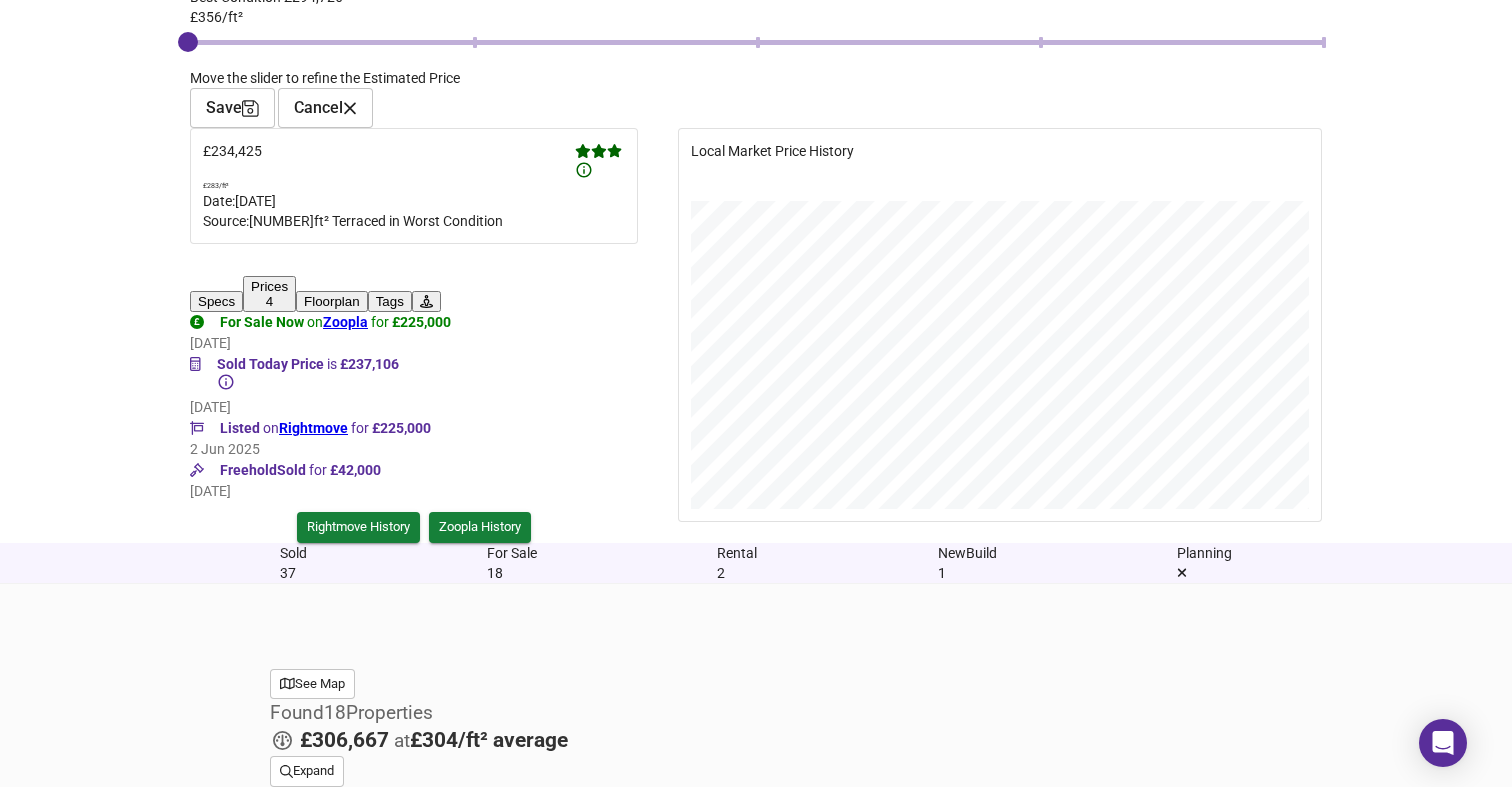 scroll, scrollTop: 1447, scrollLeft: 0, axis: vertical 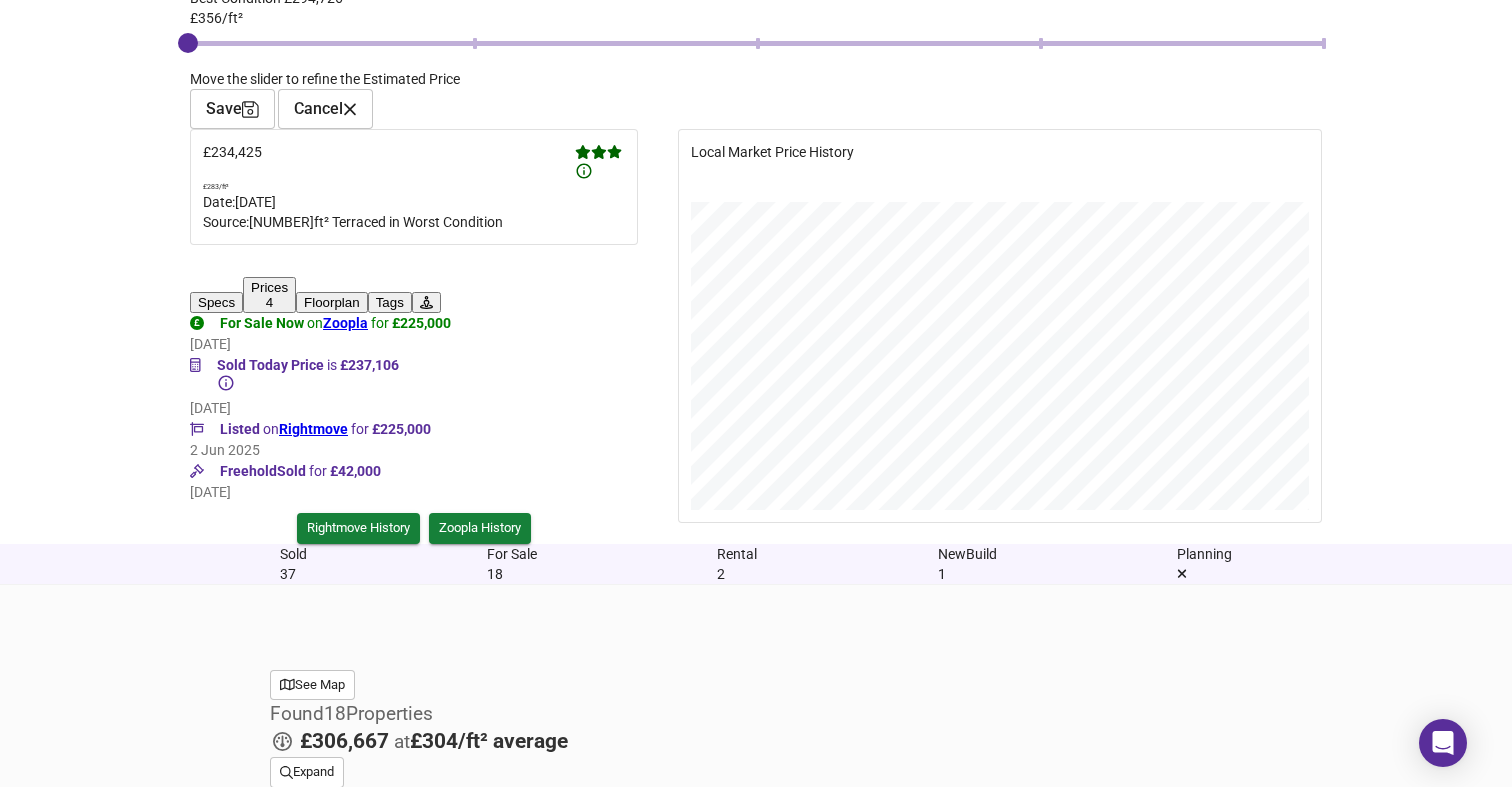 click at bounding box center (1214, 1529) 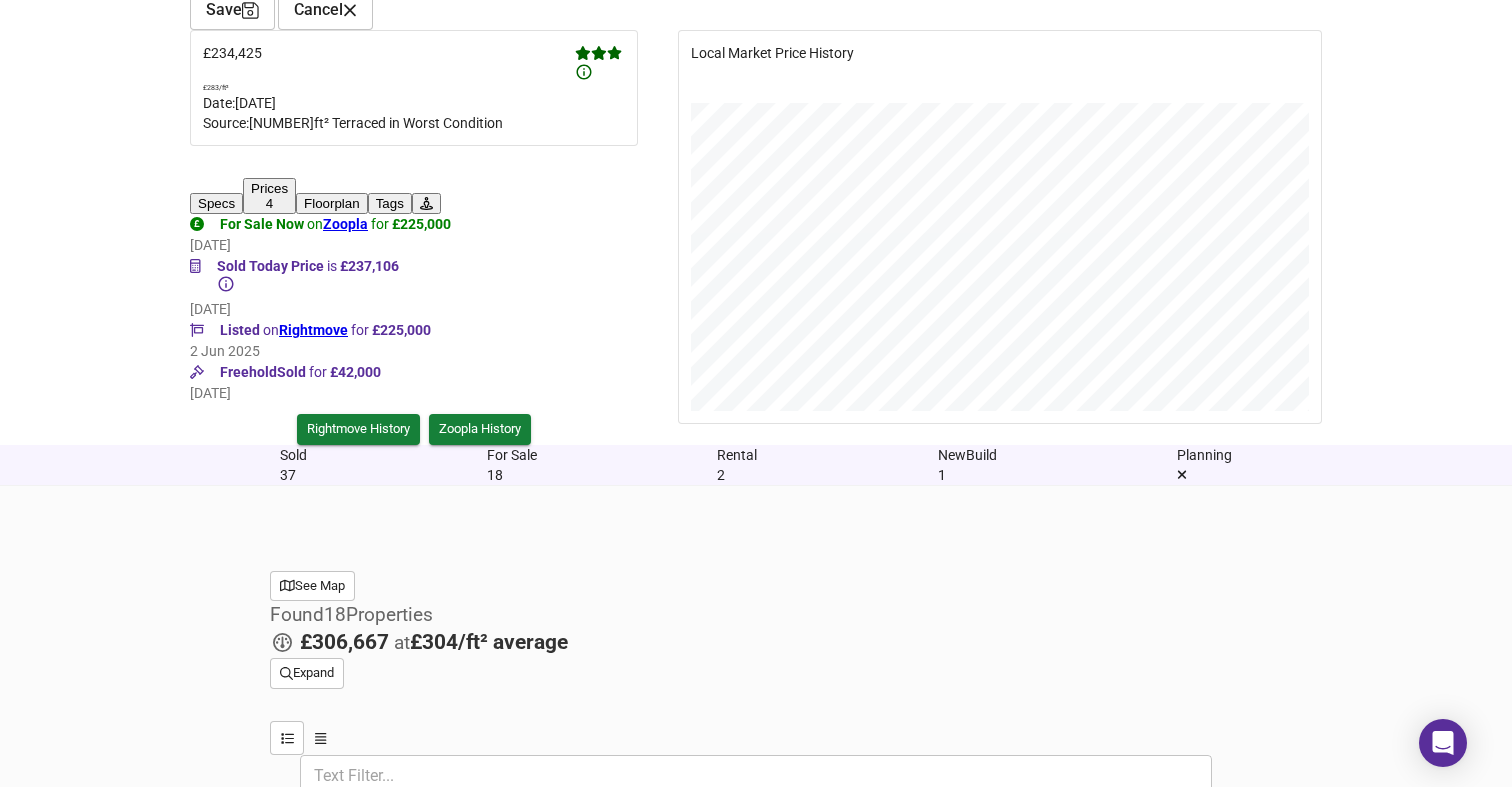 scroll, scrollTop: 1609, scrollLeft: 0, axis: vertical 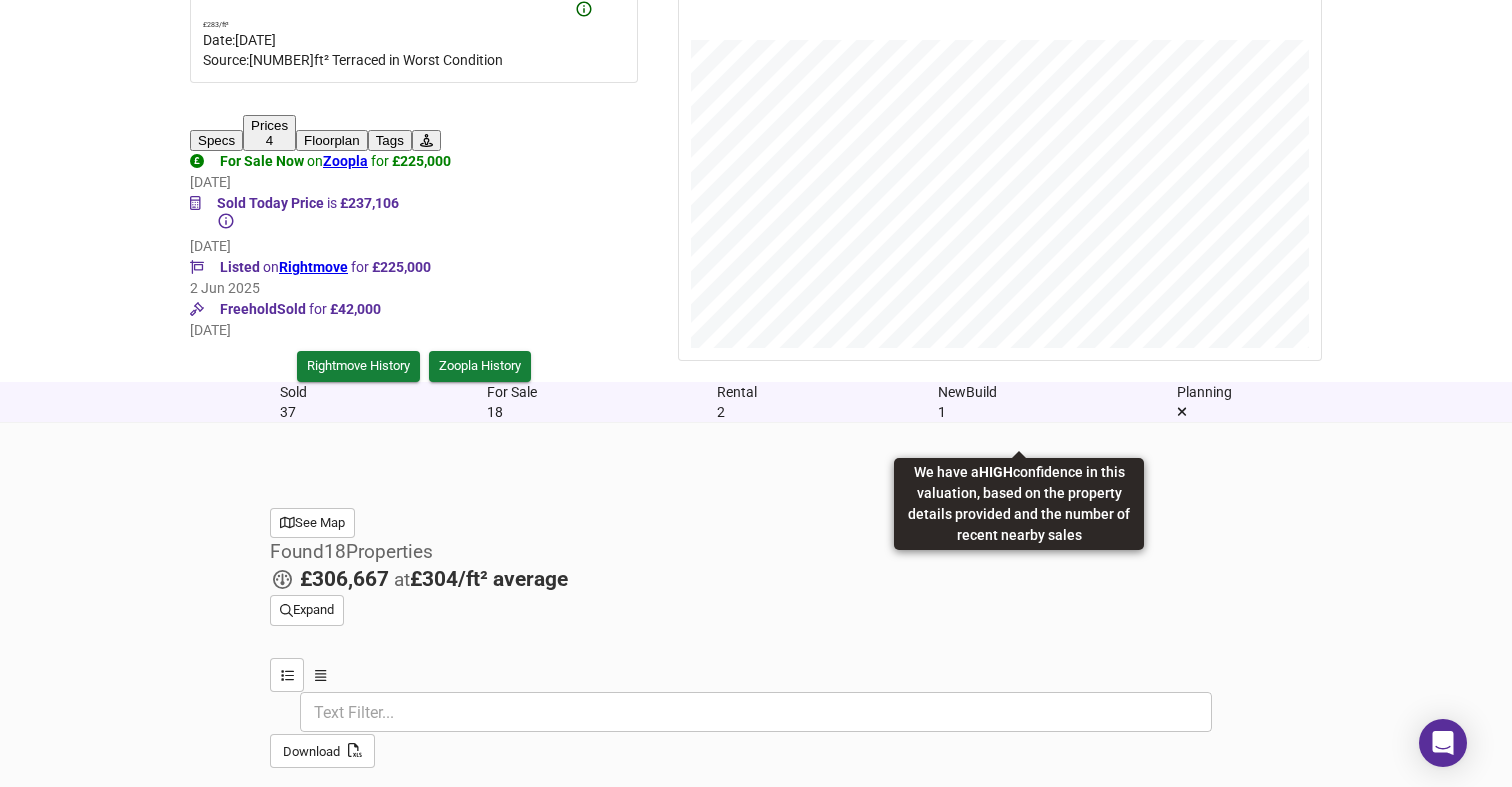 click at bounding box center (1438, 1667) 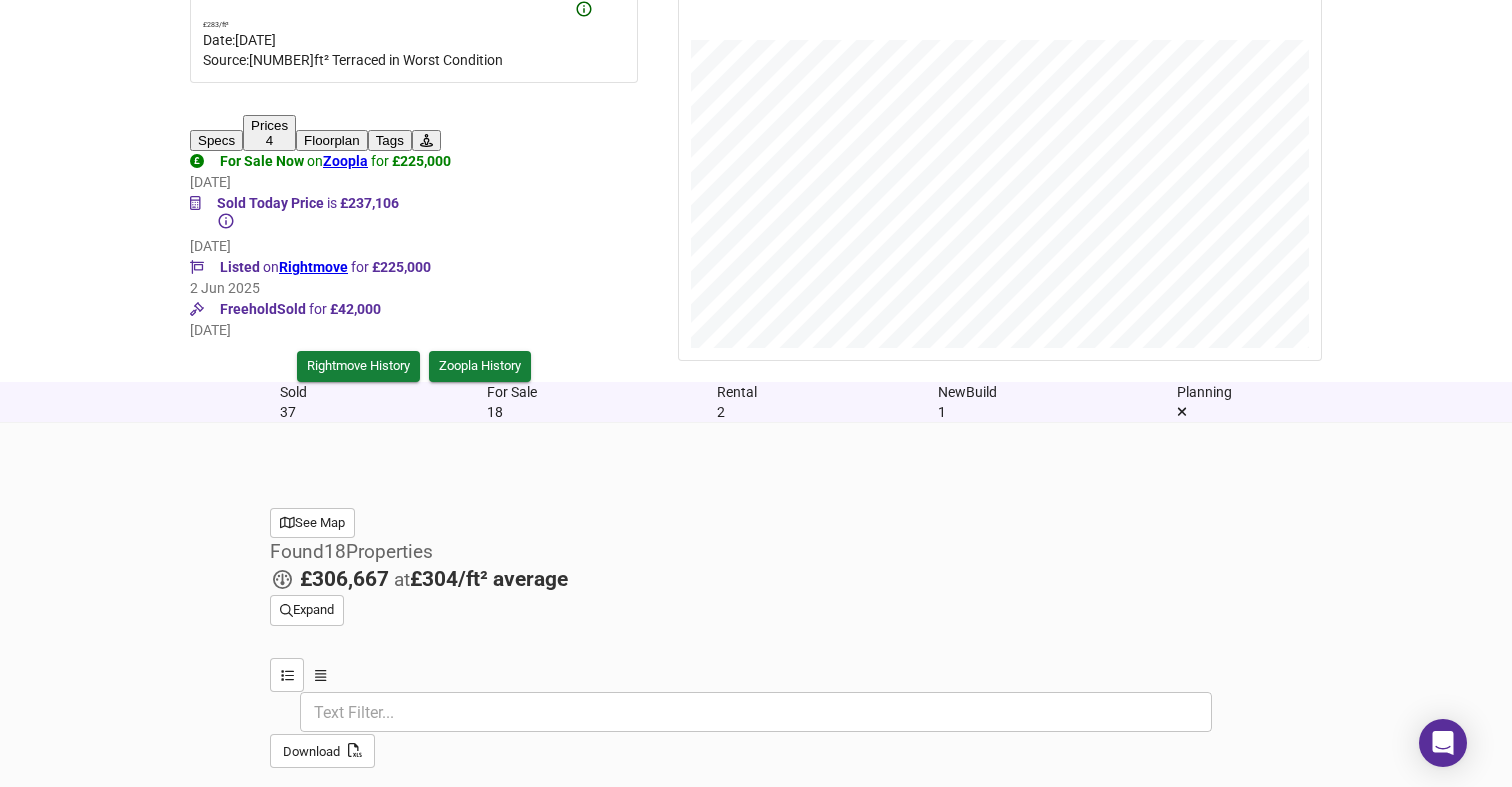 click on "17     Comparing to   12   nearby sales   Average Detached Sold Price -100% £ 328/ft² +100% Cheap -35% £268/ft²" at bounding box center [1102, 1722] 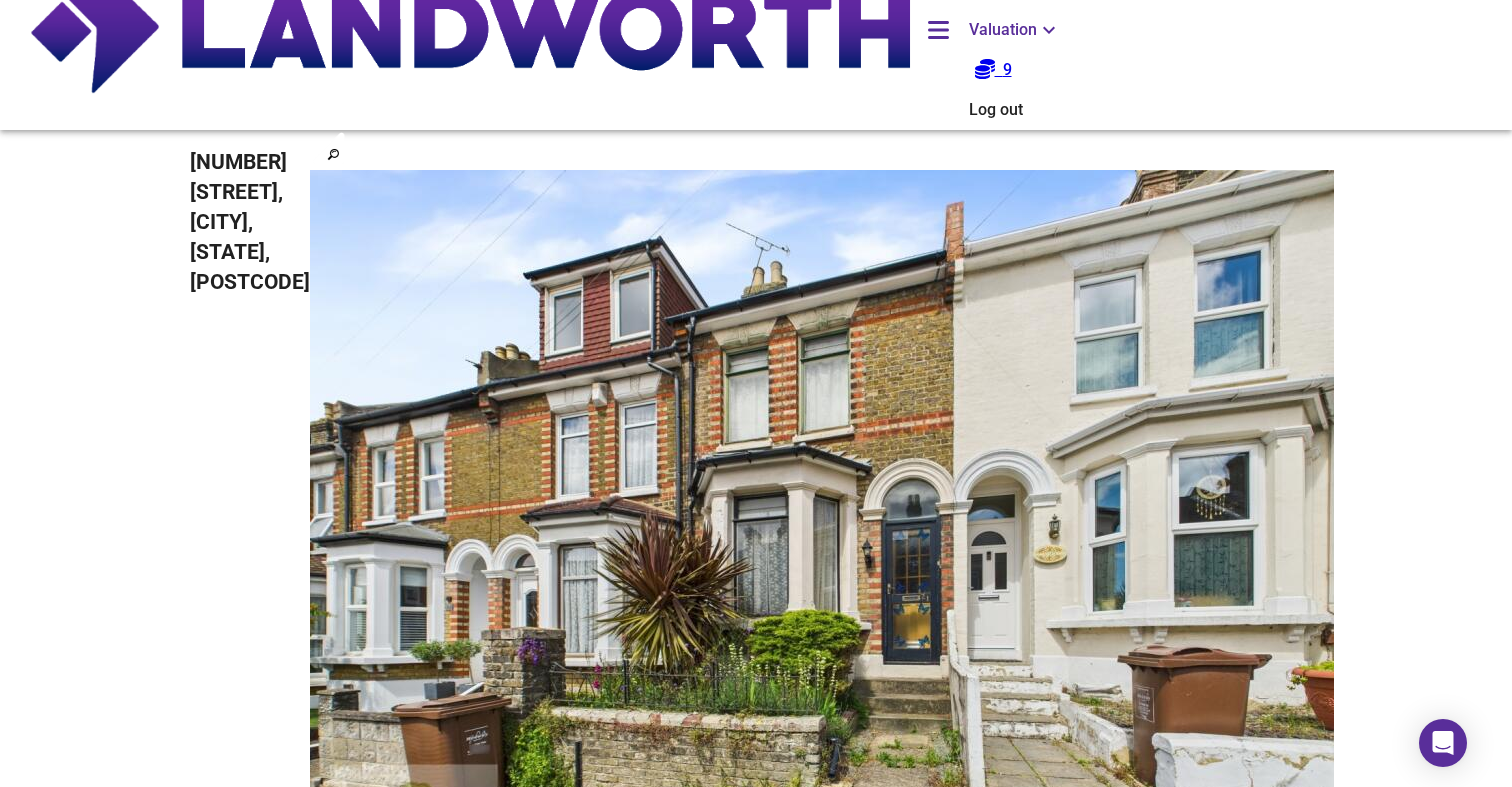 scroll, scrollTop: 0, scrollLeft: 0, axis: both 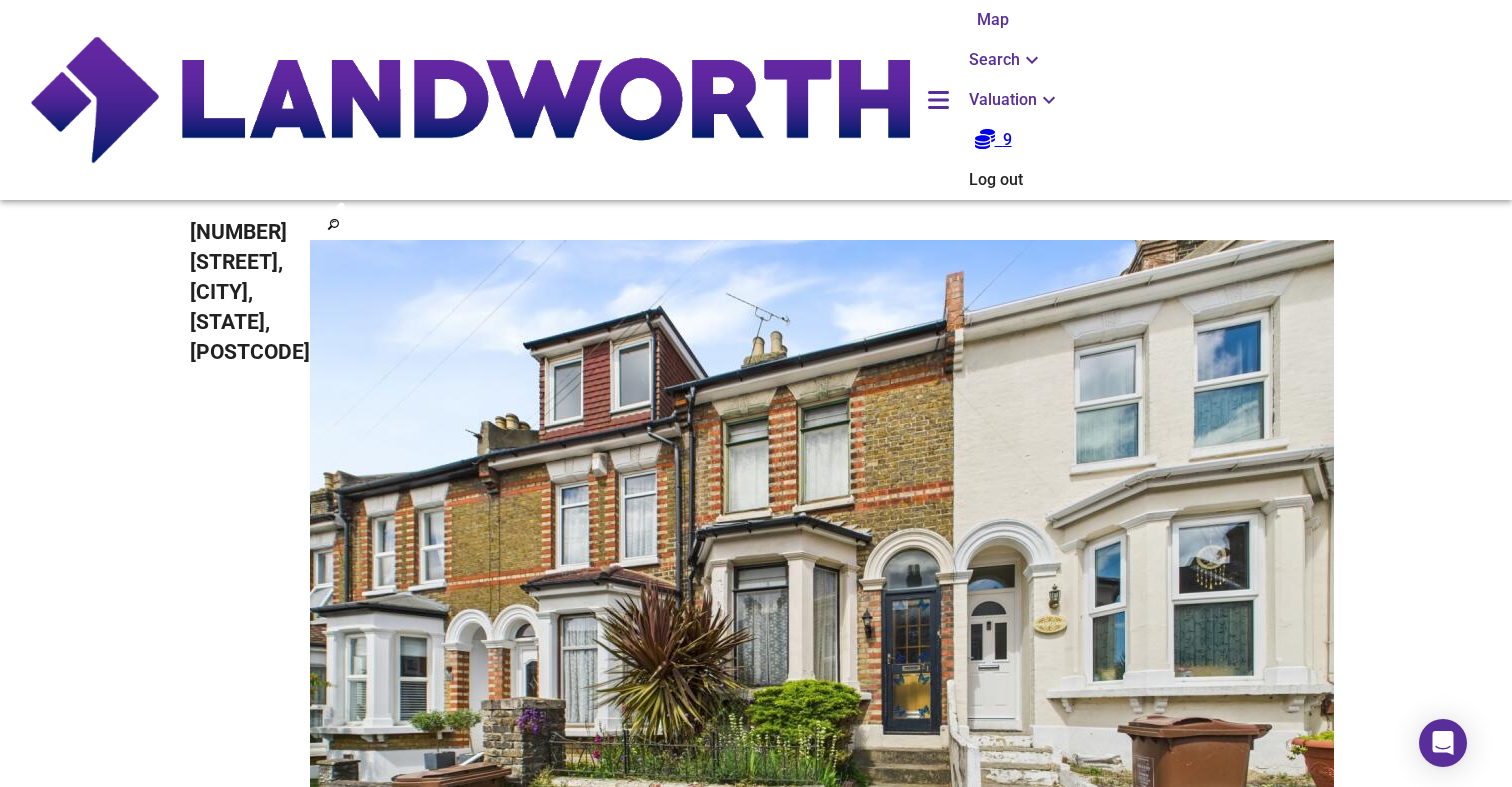 click on "Valuation" at bounding box center [1006, 60] 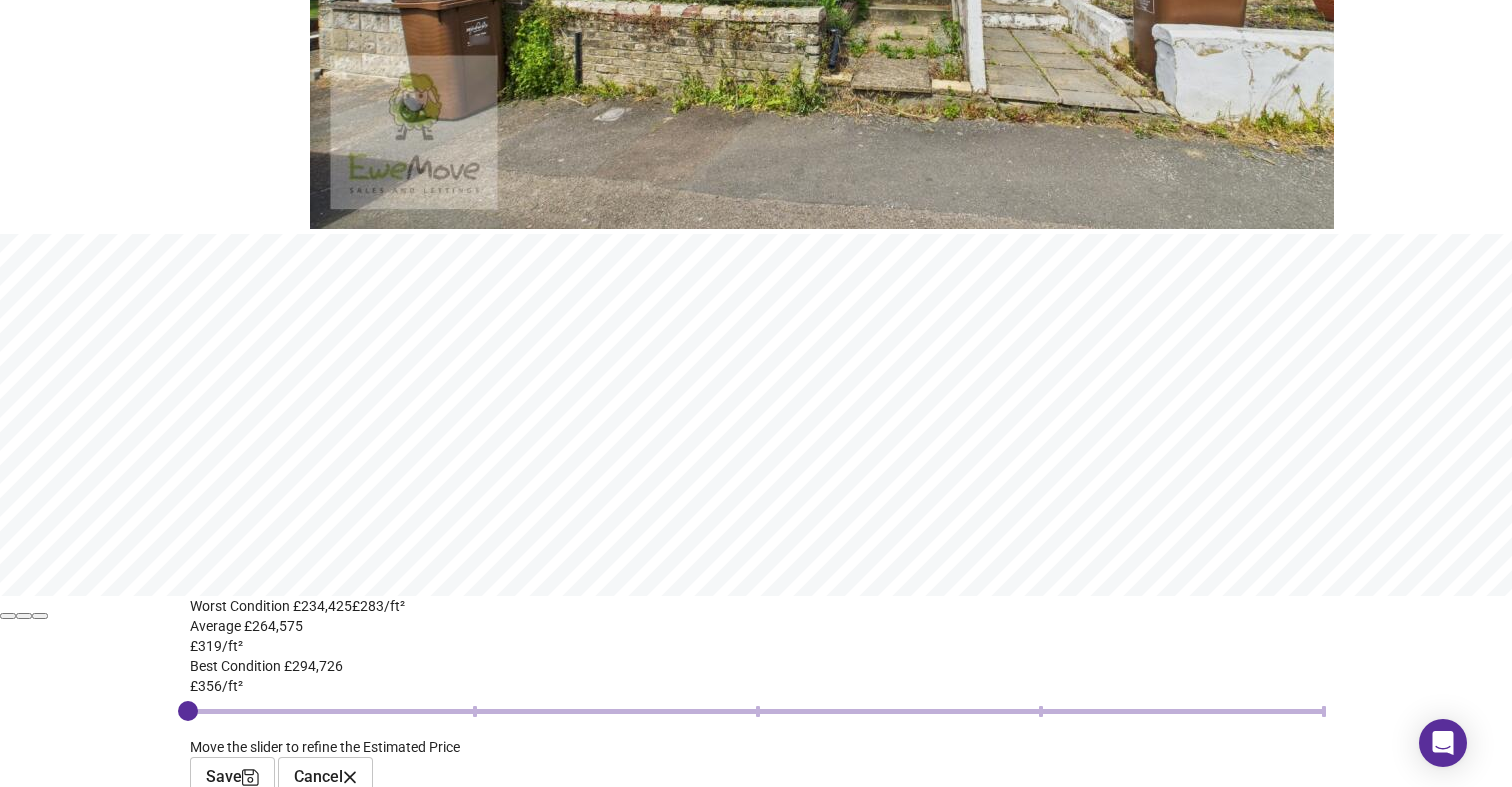 scroll, scrollTop: 882, scrollLeft: 0, axis: vertical 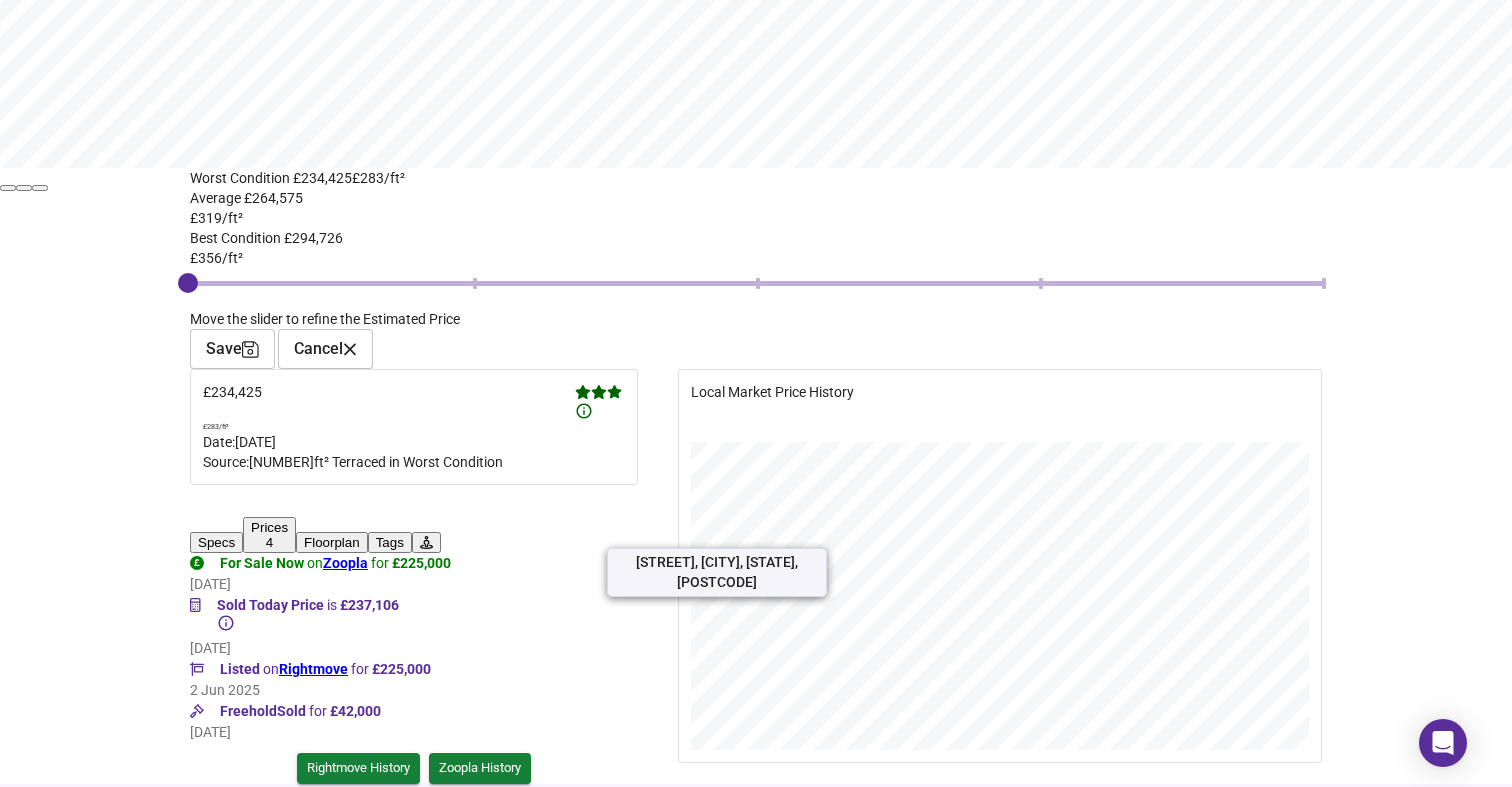 drag, startPoint x: 683, startPoint y: 471, endPoint x: 764, endPoint y: 539, distance: 105.75916 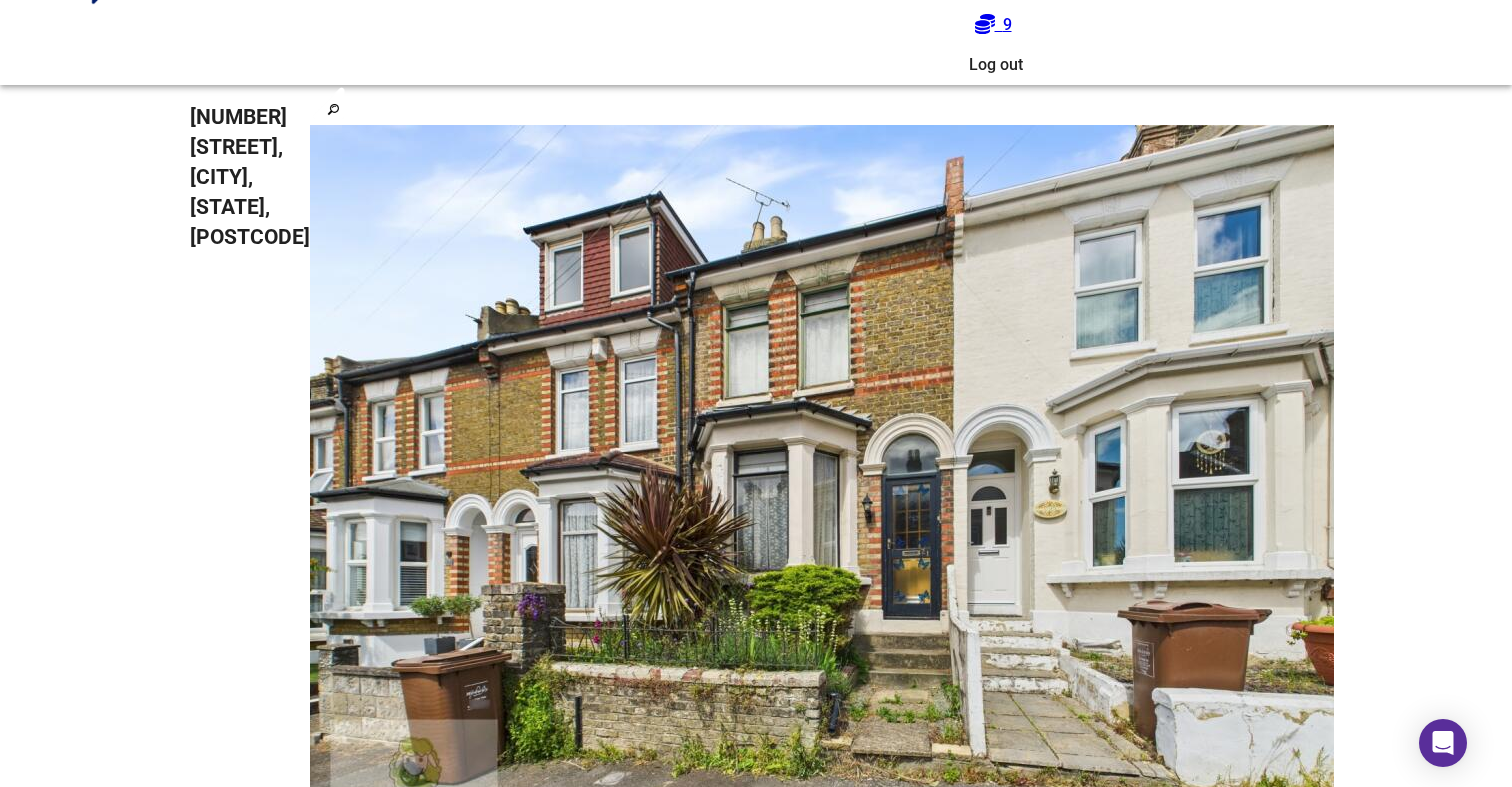 scroll, scrollTop: 0, scrollLeft: 0, axis: both 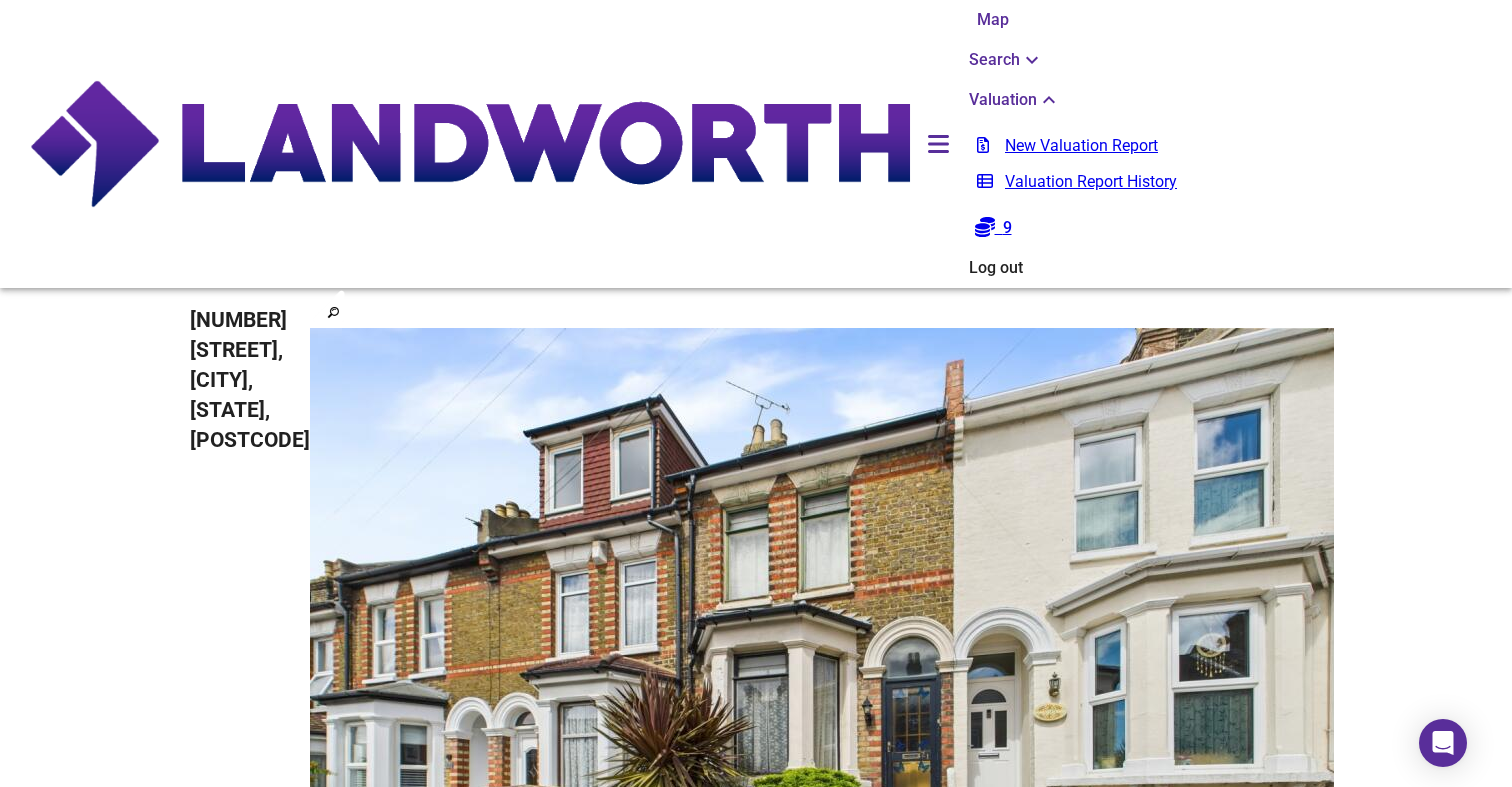 click on "Move the slider to refine the Estimated Price" at bounding box center [756, 1614] 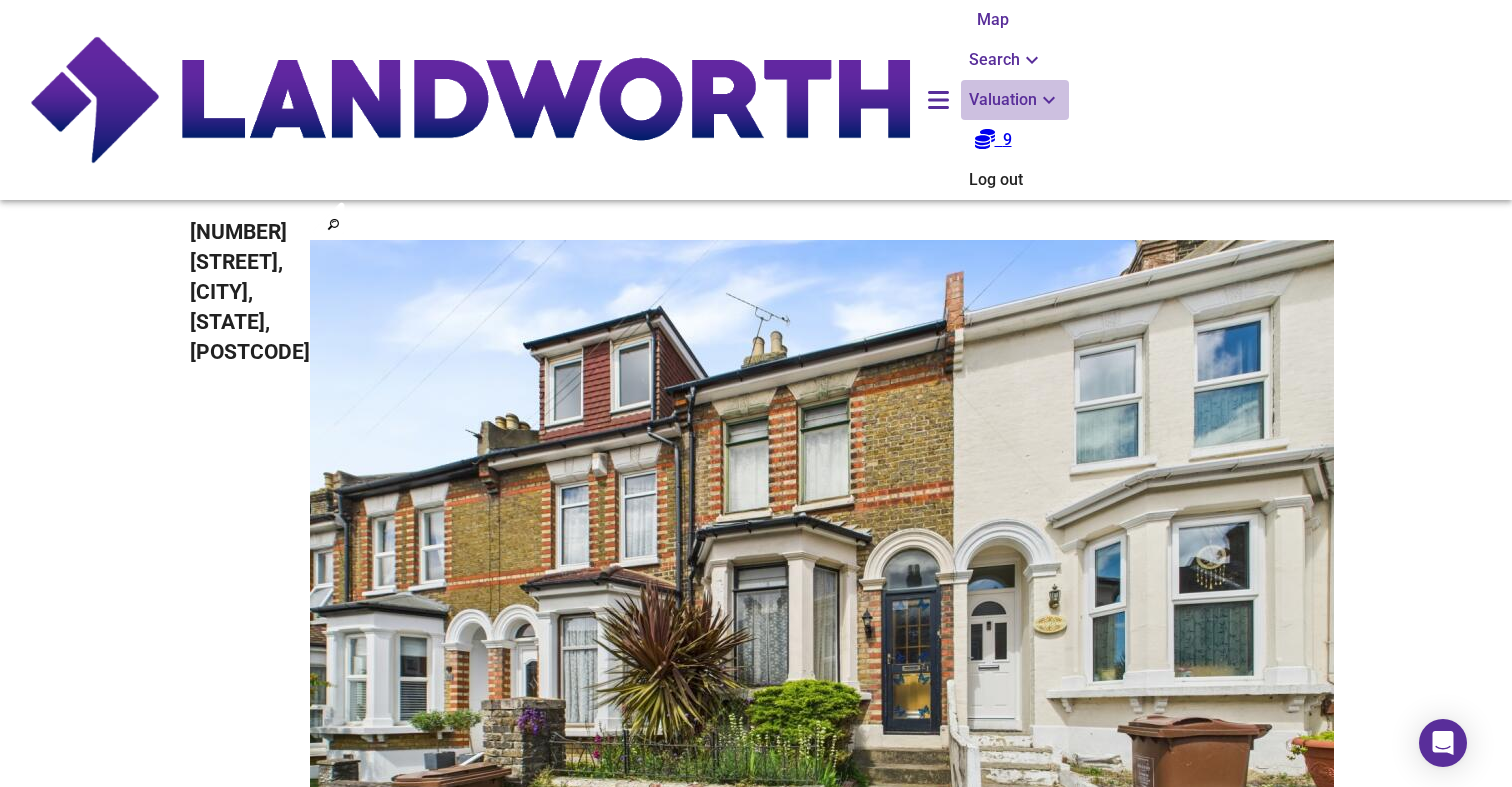 click on "Valuation" at bounding box center (1006, 60) 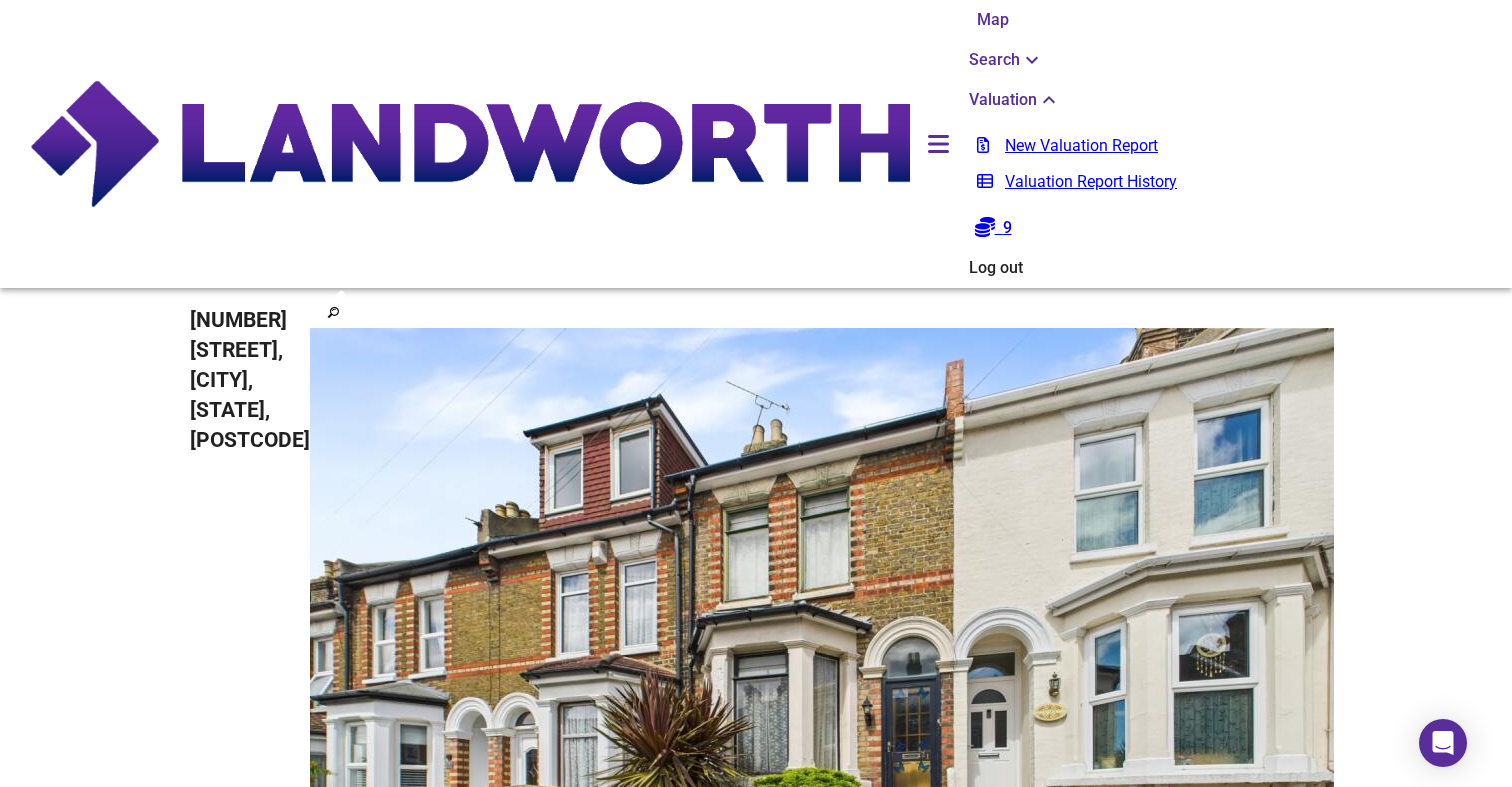 click on "New Valuation Report" at bounding box center [1077, 146] 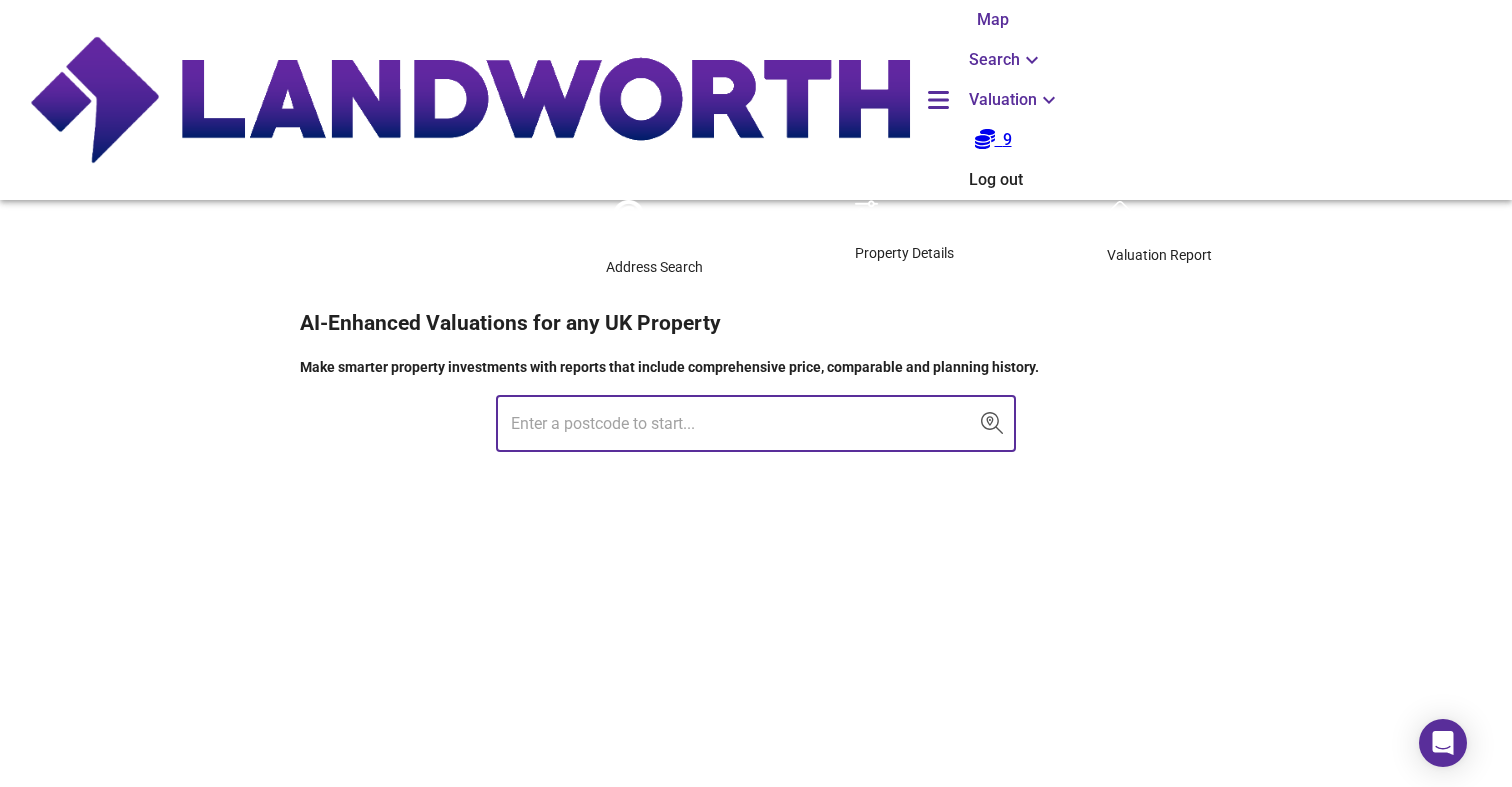 click on "Search" at bounding box center (1006, 60) 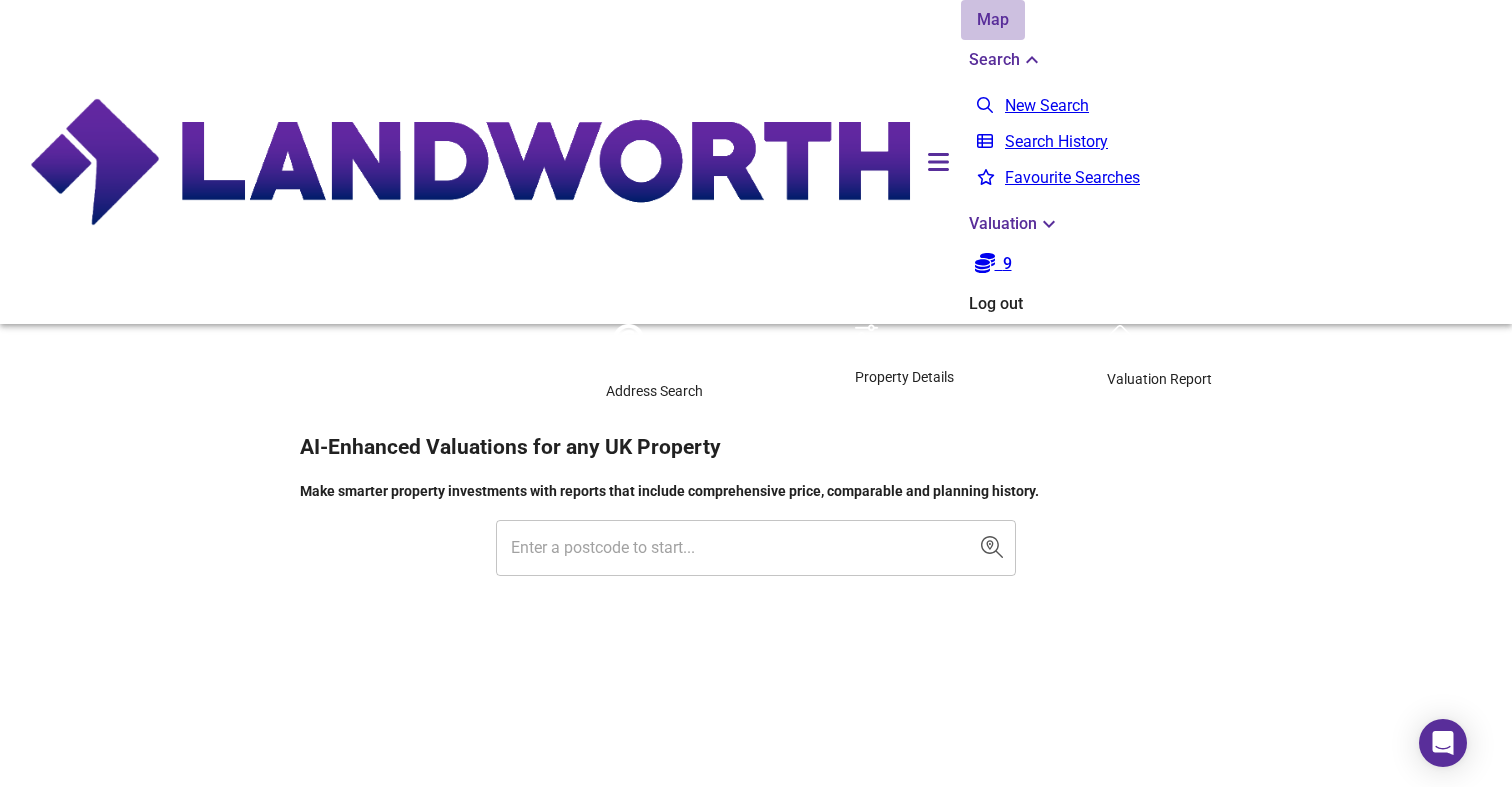 click on "Map" at bounding box center [993, 20] 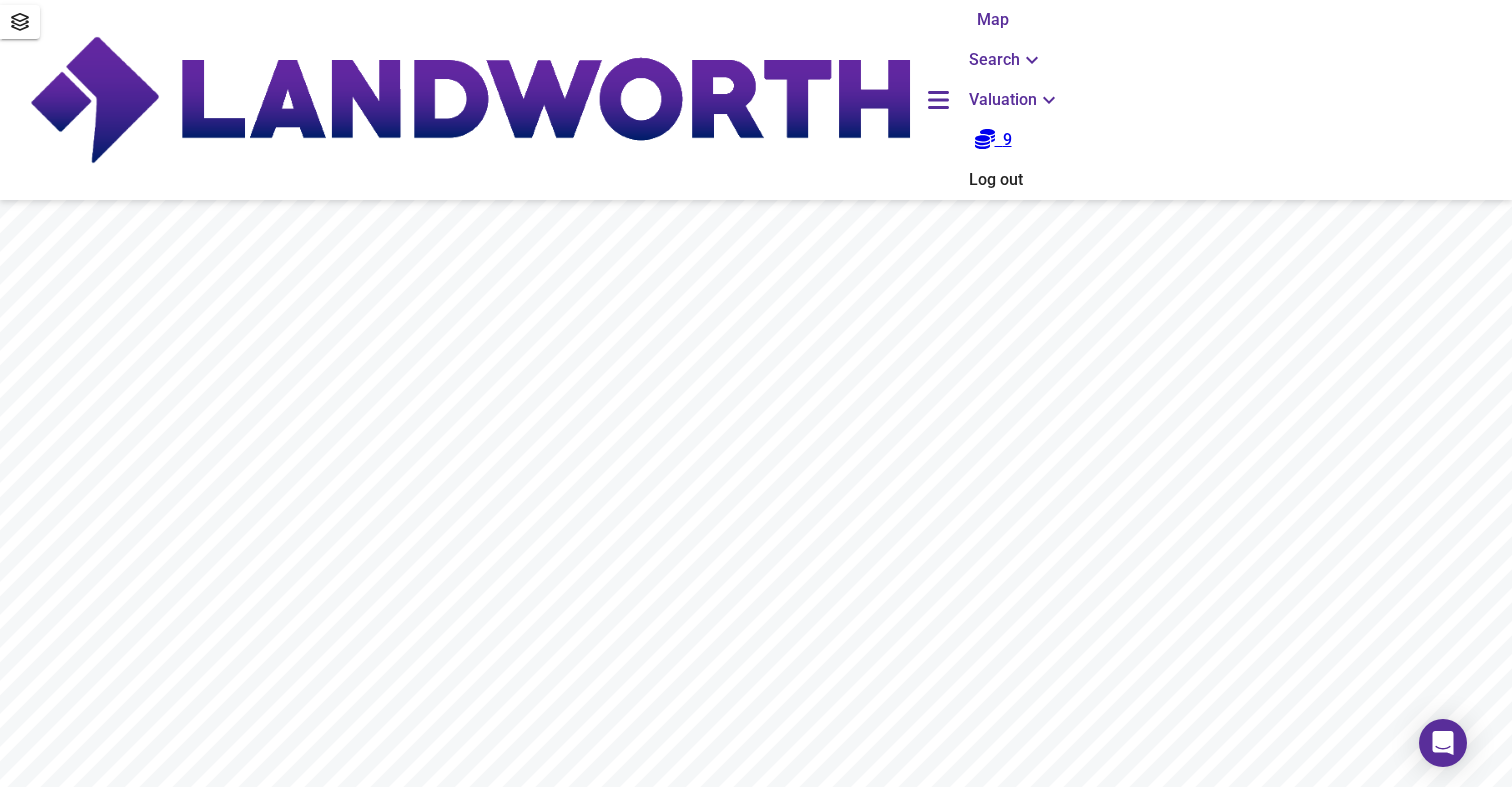 click on "X" at bounding box center [878, 1220] 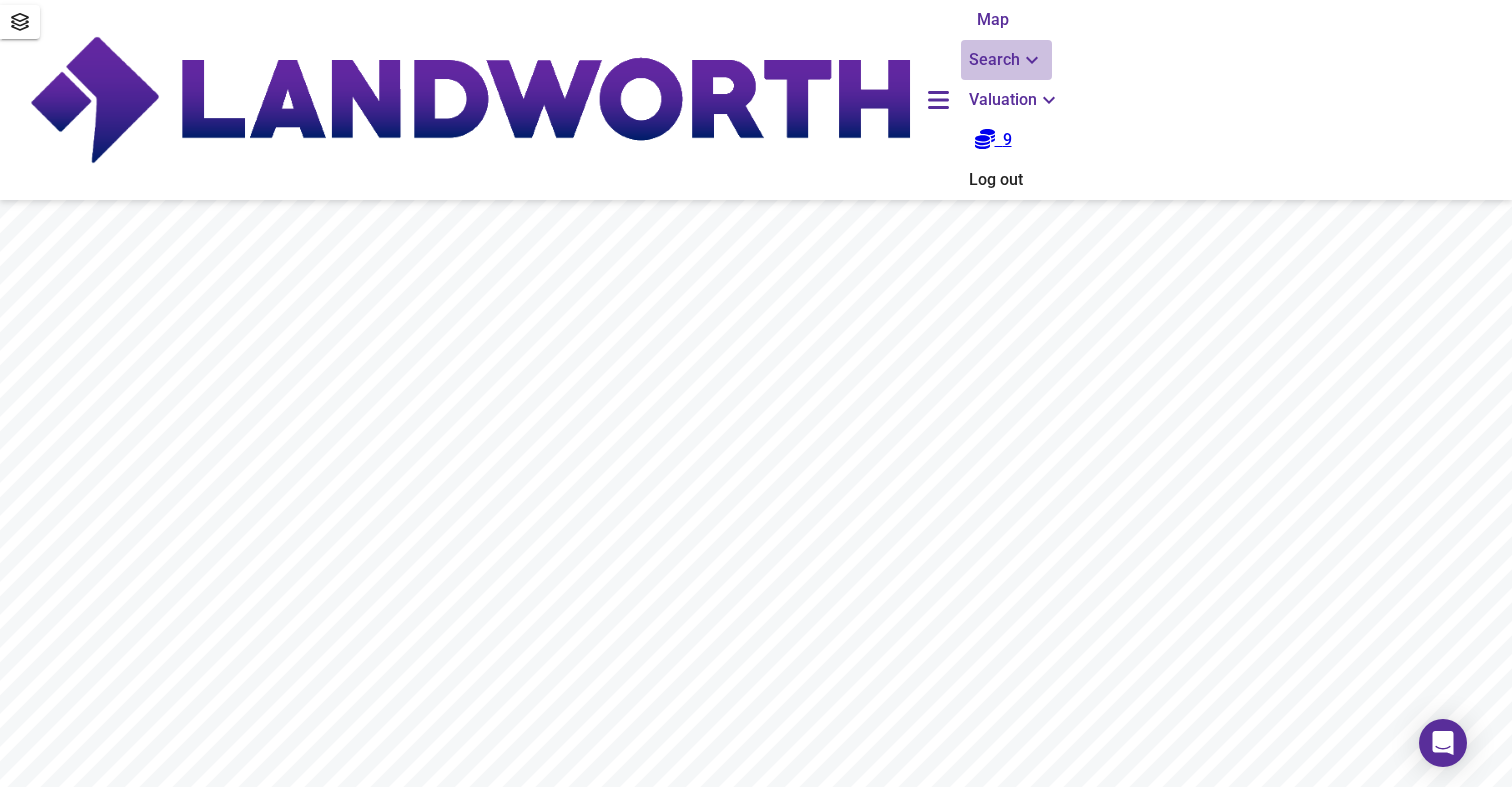 click on "Search" at bounding box center (1006, 60) 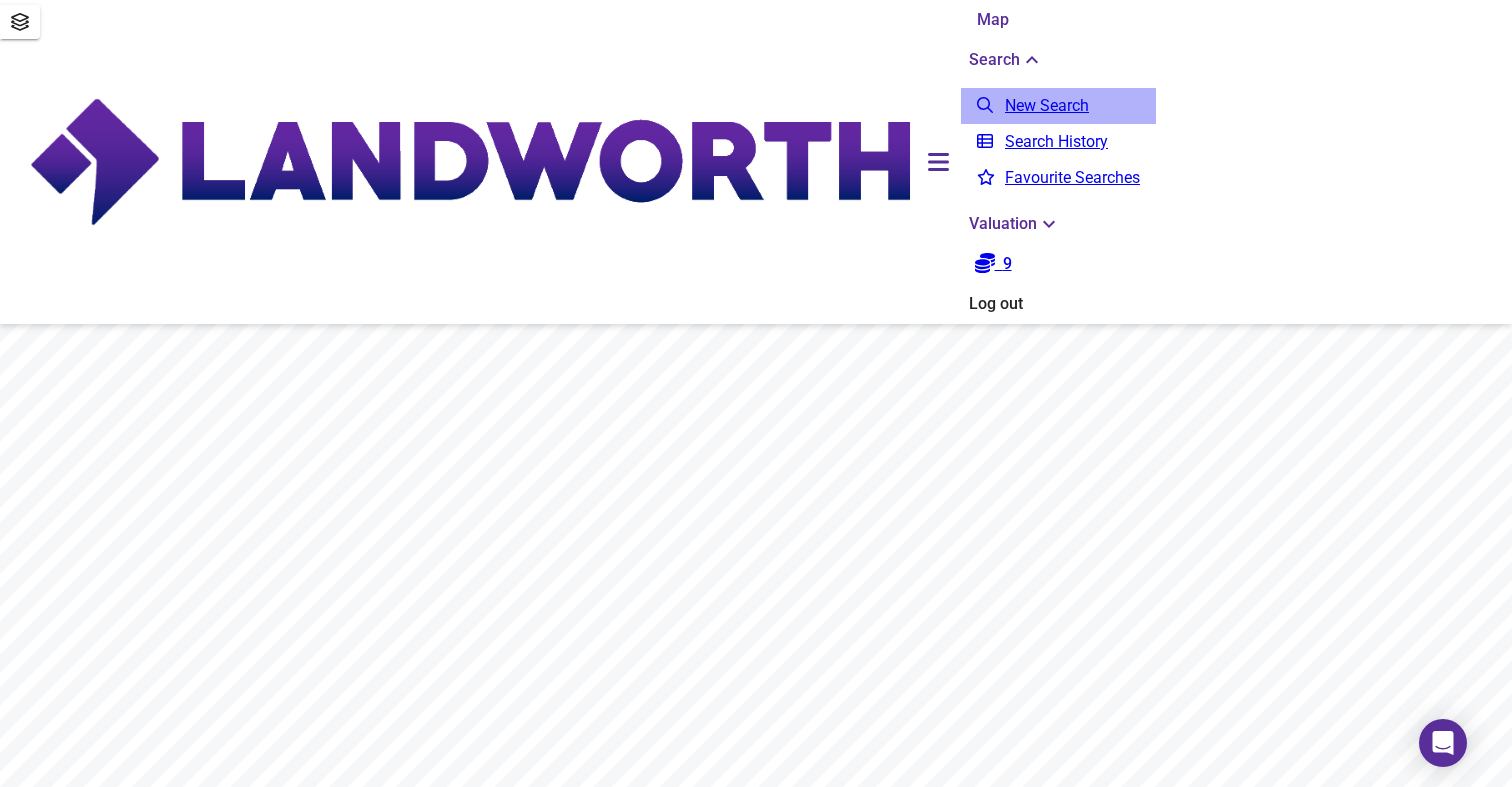 click on "New Search" at bounding box center (1058, 106) 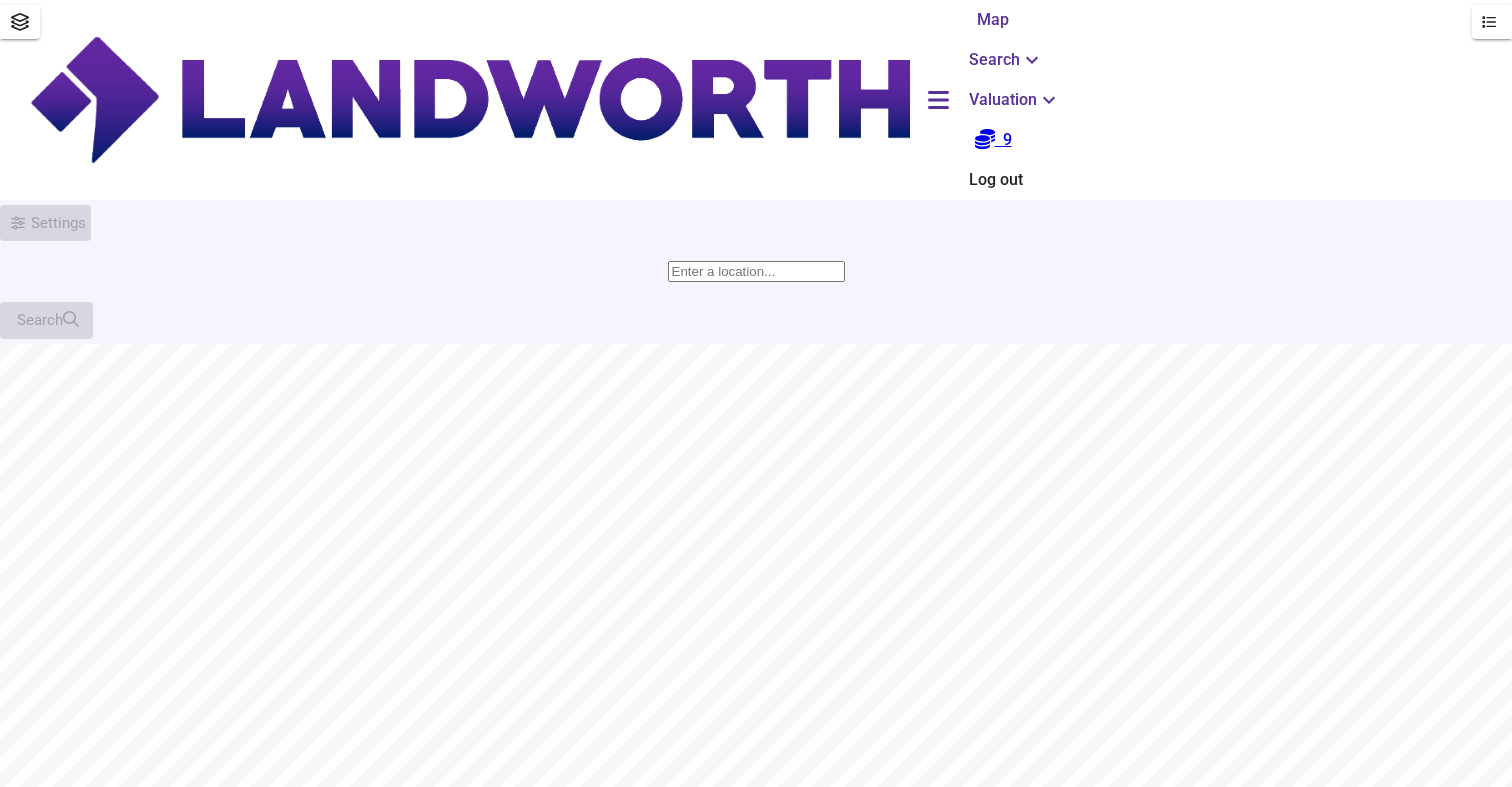 scroll, scrollTop: 0, scrollLeft: 0, axis: both 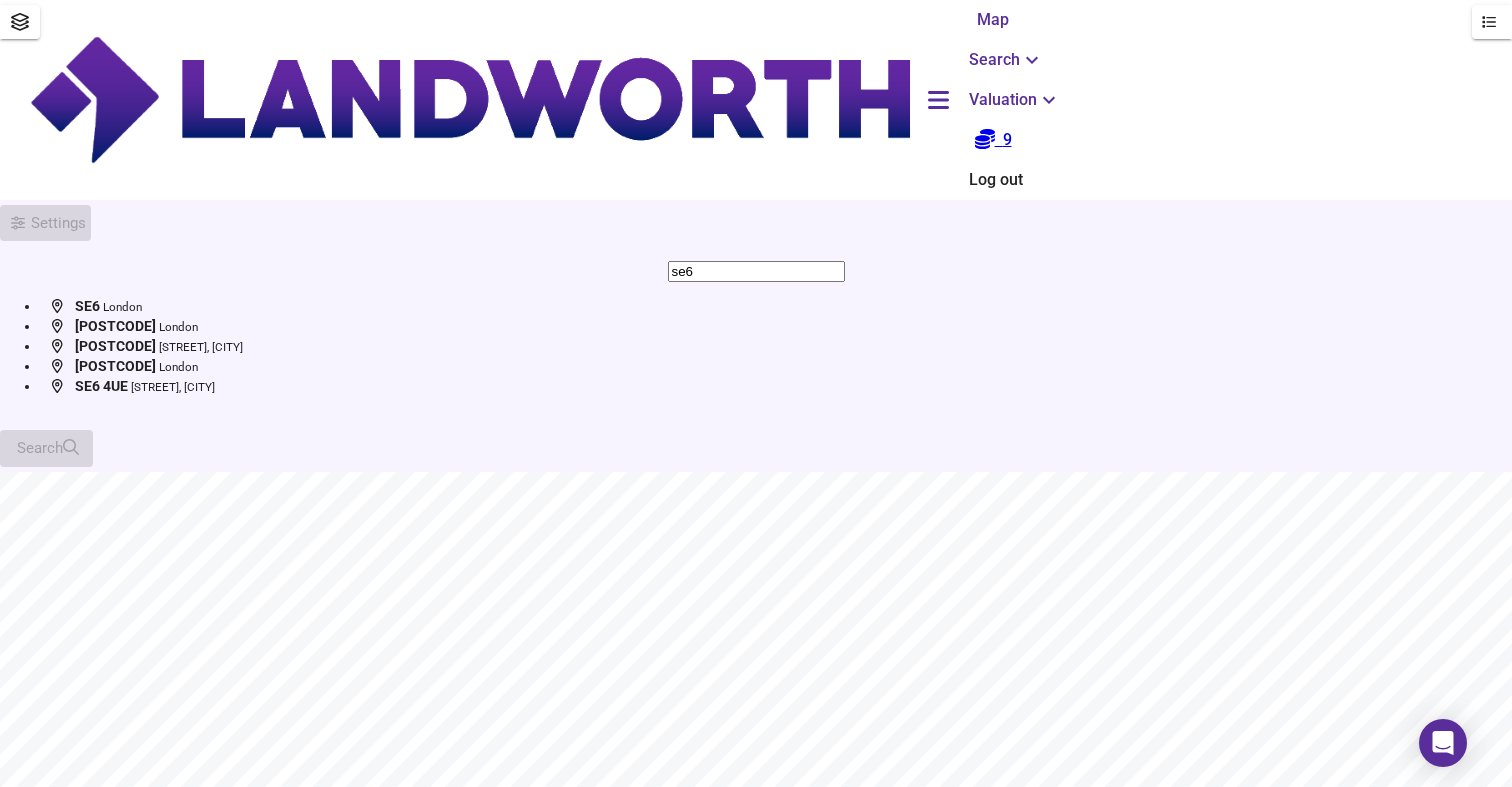type on "se6" 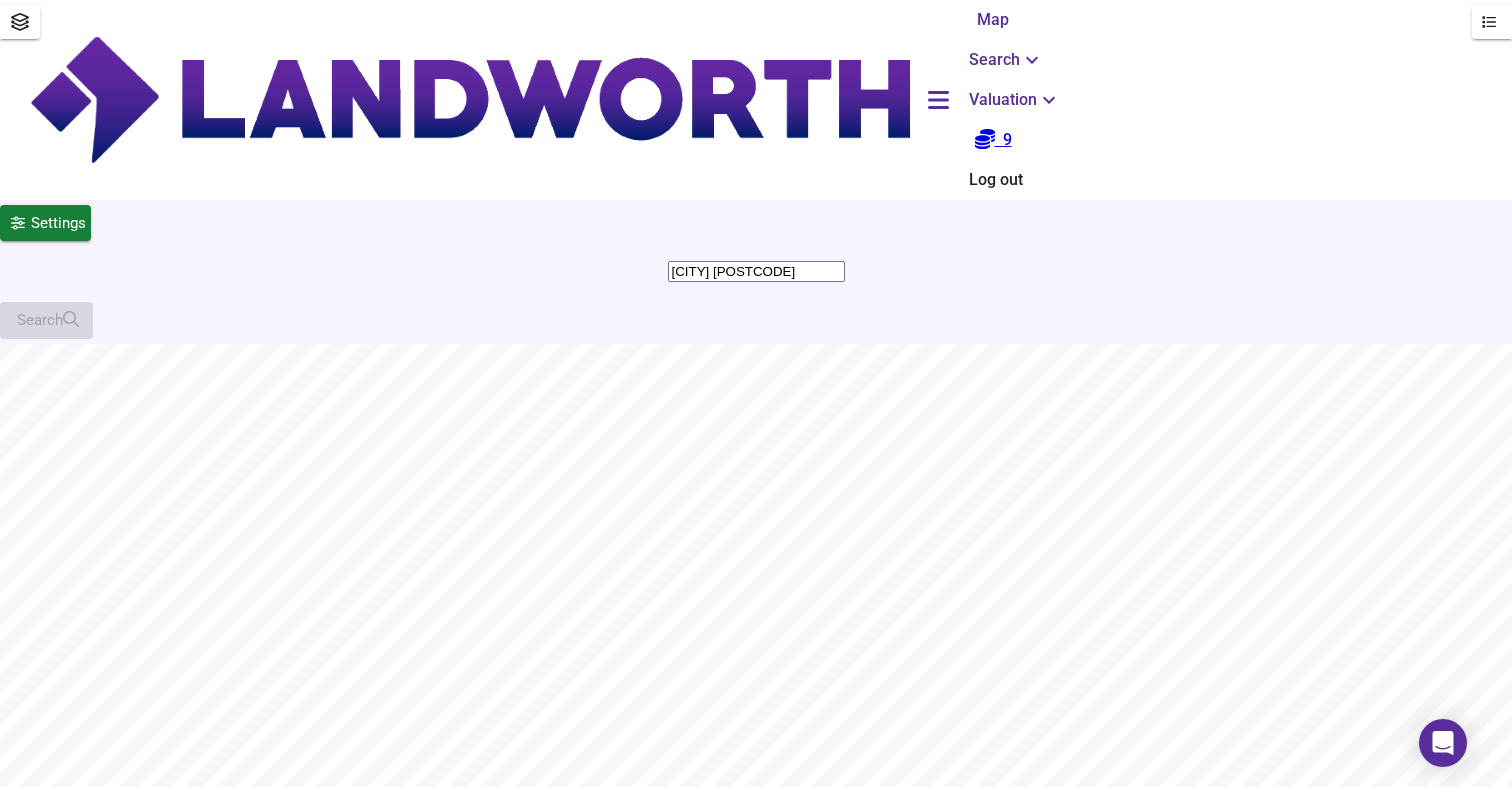 click on "[CITY] [POSTCODE]" at bounding box center [756, 271] 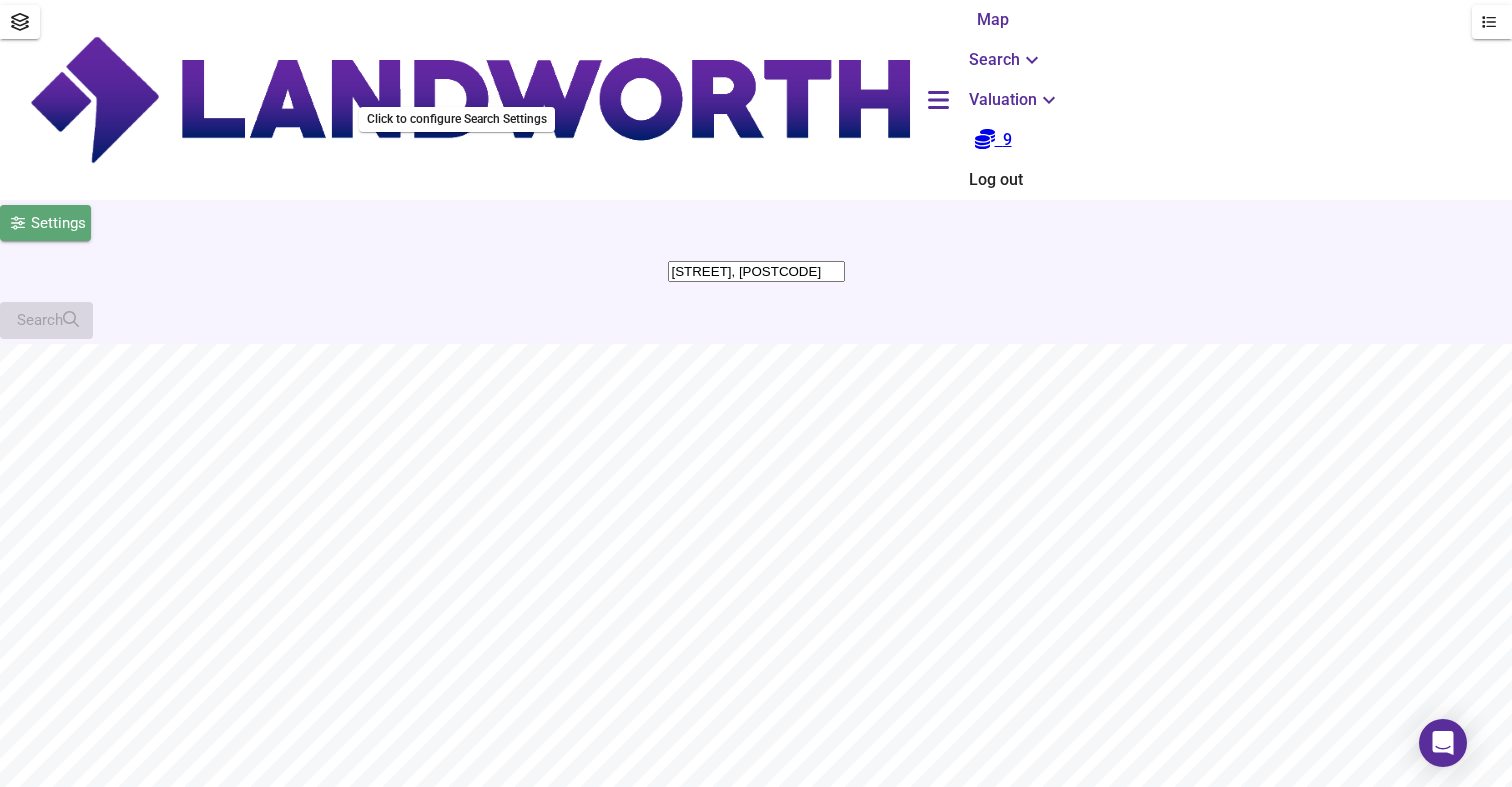 click on "Settings" at bounding box center (58, 223) 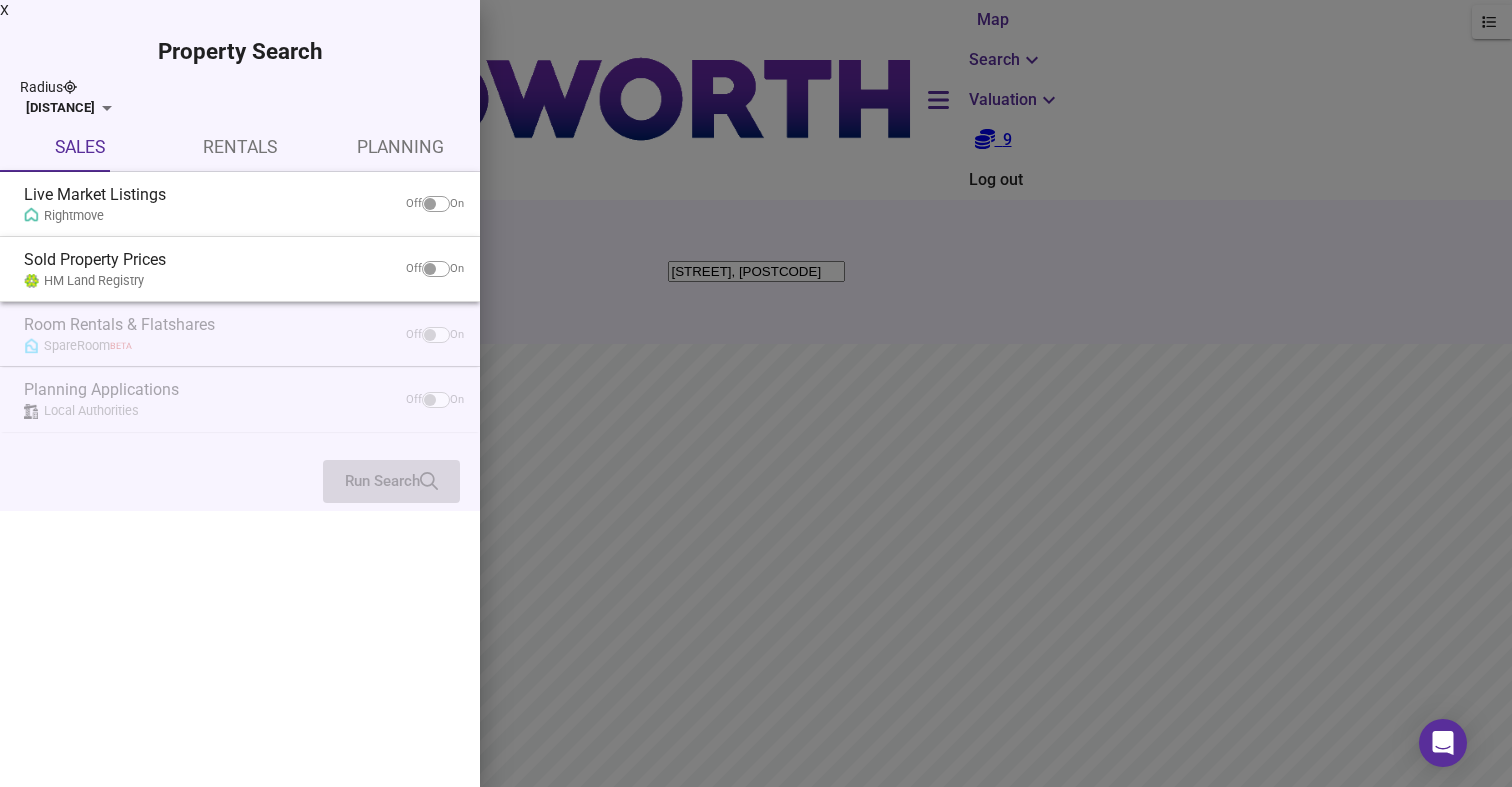 click at bounding box center [430, 204] 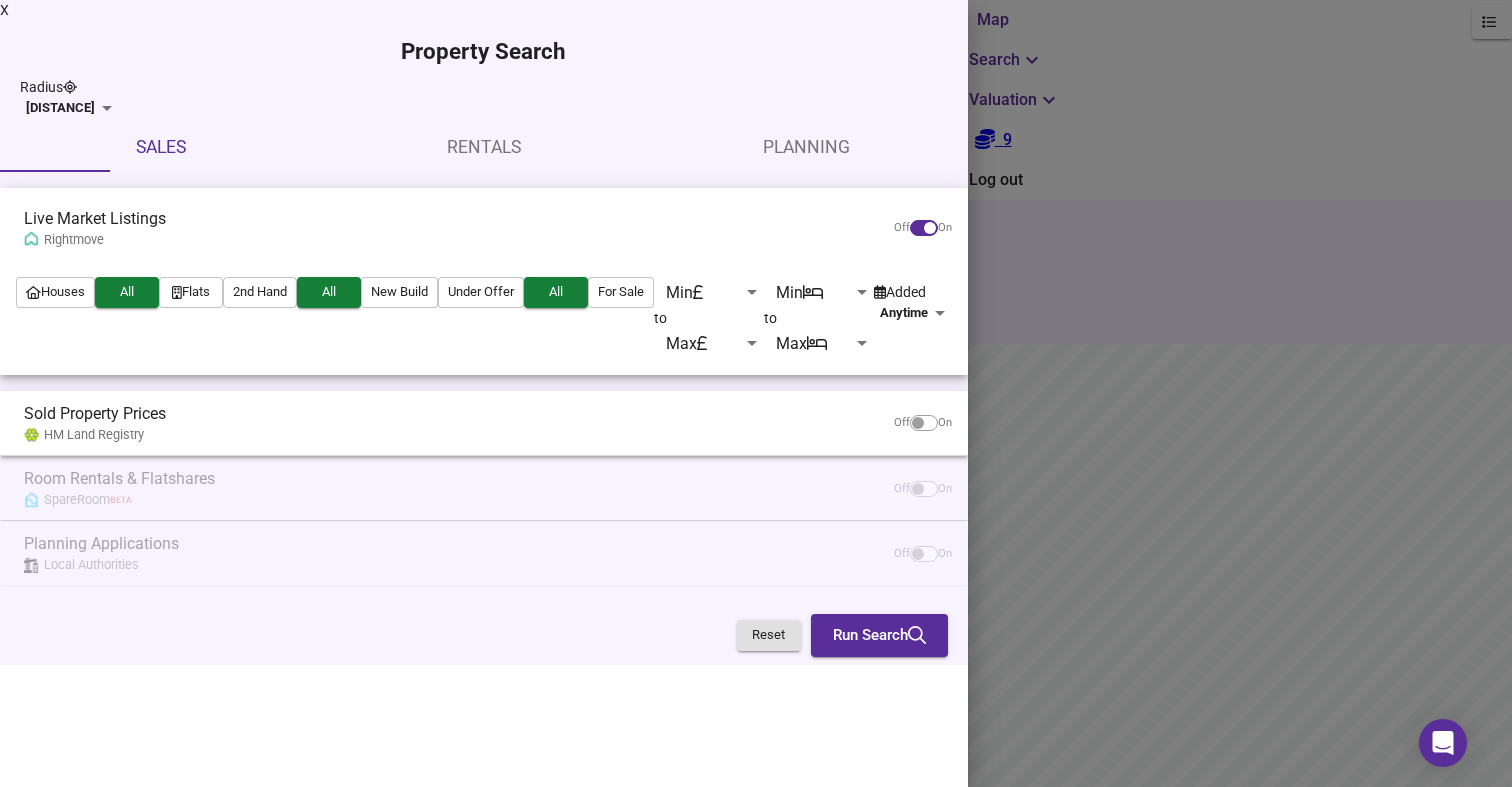 click on "2nd Hand" at bounding box center (260, 292) 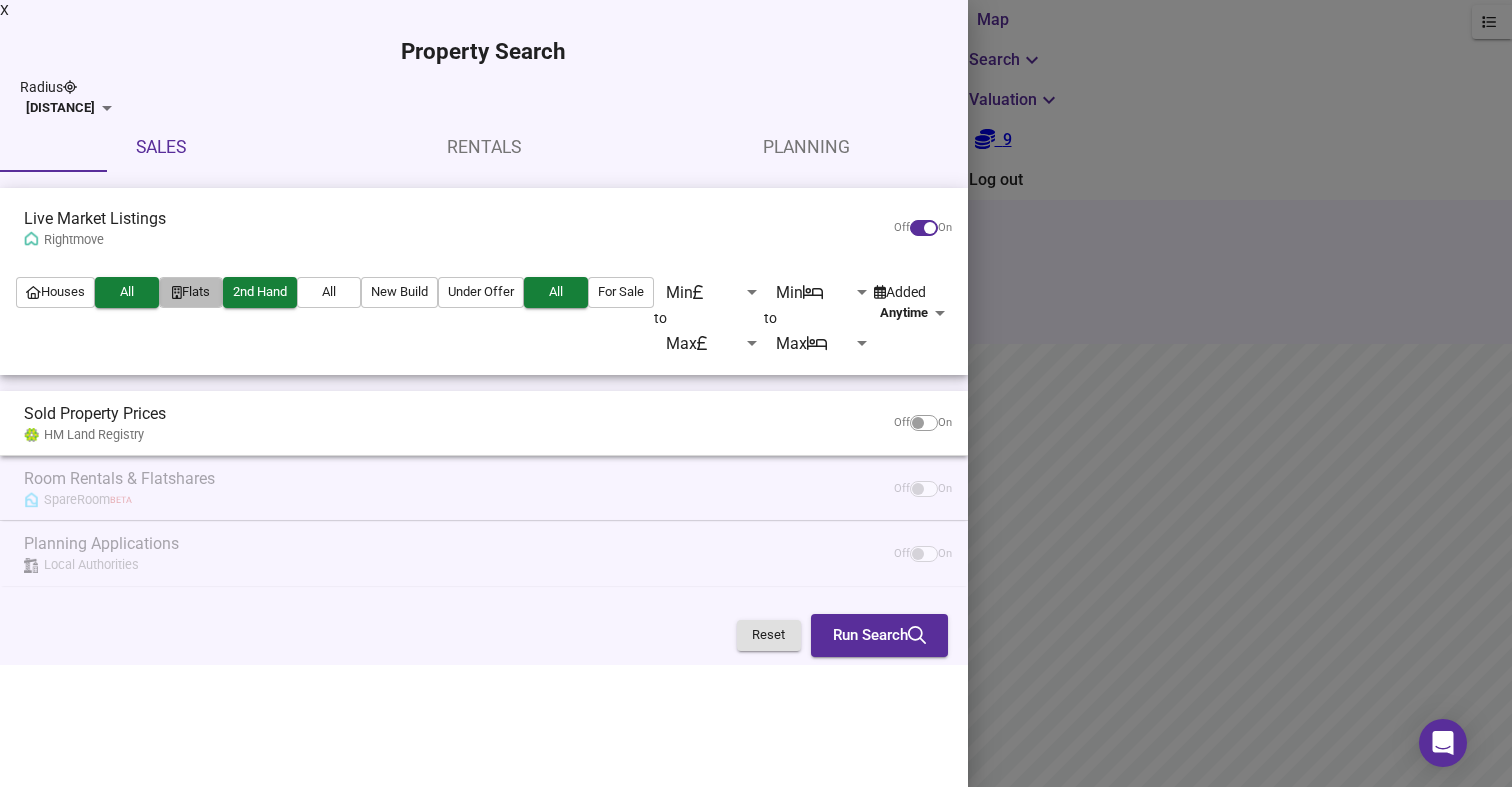 click on "Flats" at bounding box center (191, 292) 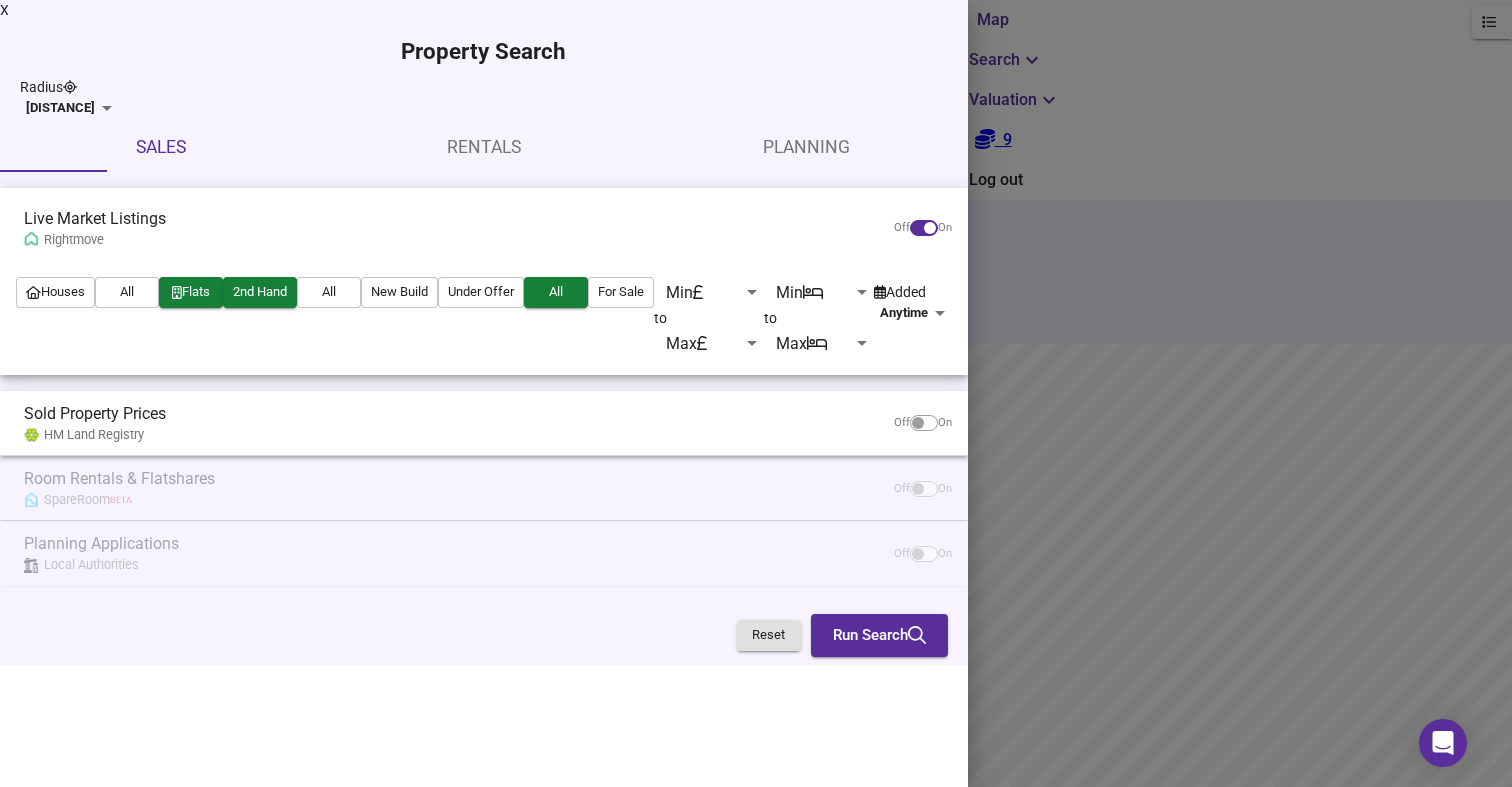 click on "Map Search Valuation    9 Log out        Settings     [STREET], [POSTCODE]        Search              Legend       UK Average Price   for June 2025 £ 339 / ft²      +6.1% Source:   Land Registry Data - April 2025 England & Wales - Average £/ ft²  History England & Wales - Total Quarterly Sales History X Map Settings Basemap          Default hybrid Heatmap          Average Price landworth 2D   View Dynamic Heatmap   On Show Postcodes Show Boroughs 2D 3D Find Me X Property Search Radius   3.89 mile 6265 Sales Rentals Planning    Live Market Listings   Rightmove Off   On    Houses All   Flats 2nd Hand All New Build Under Offer All For Sale Min   0 to Max   200000000   Min   0 to Max   50   Added Anytime -1    Sold Property Prices   HM Land Registry Off   On     Room Rentals & Flatshares   SpareRoom   BETA Off   On     Planning Applications Local Authorities Off   On  Reset Run Search" at bounding box center (756, 697) 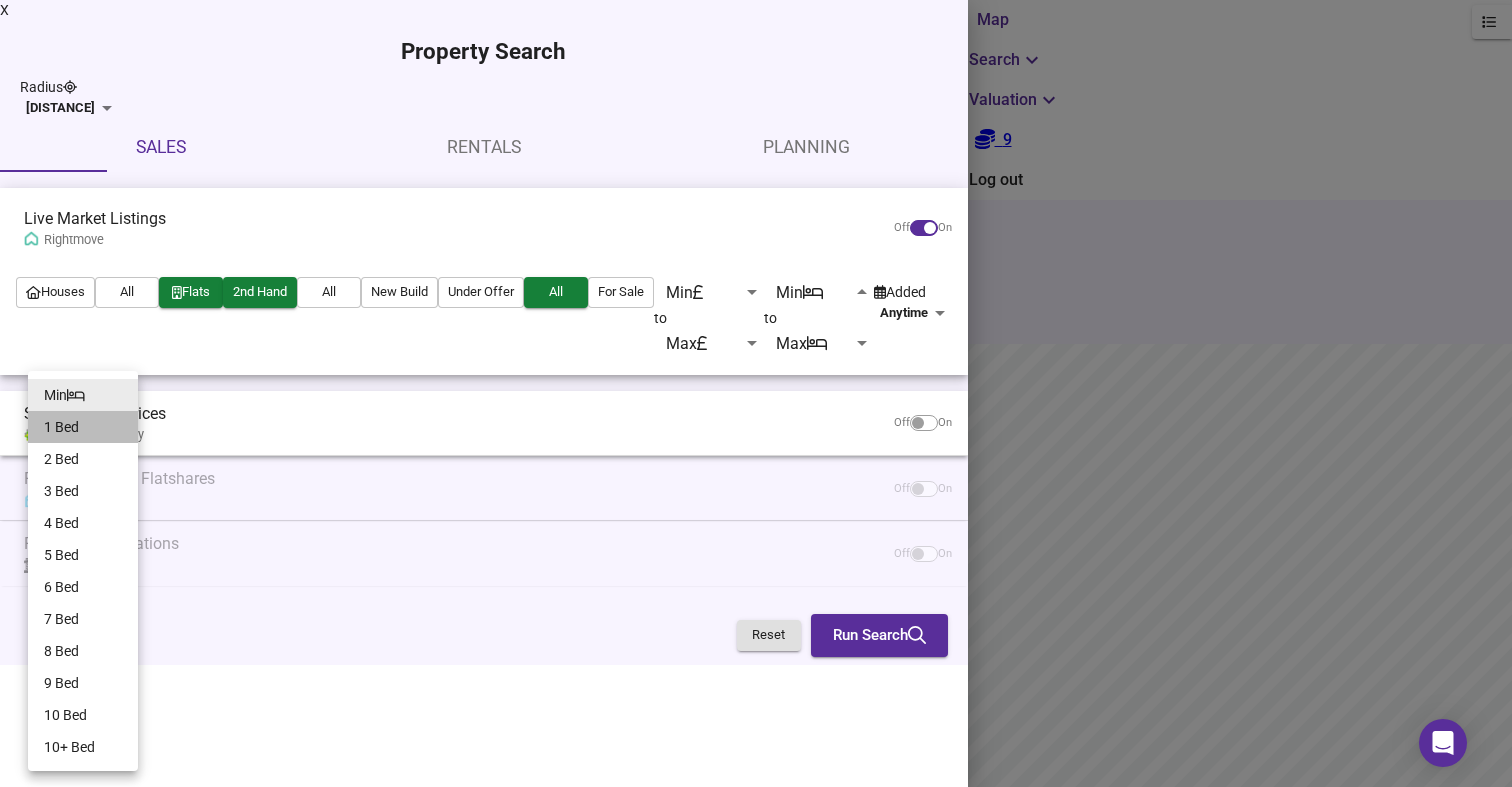 click on "1 Bed" at bounding box center [83, 427] 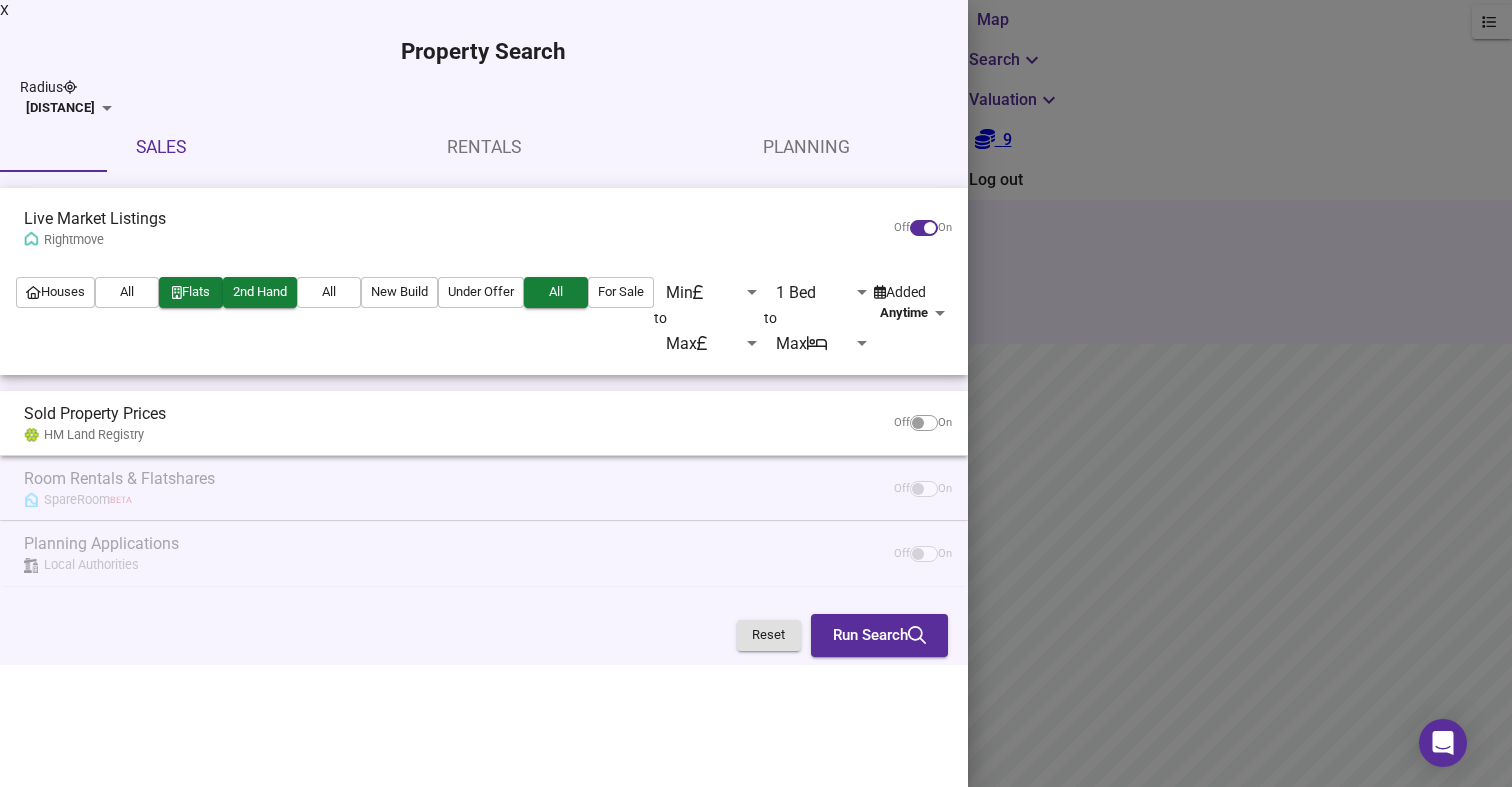 click on "Map Search Valuation    9 Log out        Settings     [STREET], [POSTCODE]        Search              Legend       UK Average Price   for [DATE] £ 339 / ft²      +6.1% Source:   Land Registry Data - [DATE] England & Wales - Average £/ ft²  History England & Wales - Total Quarterly Sales History X Map Settings Basemap          Default hybrid Heatmap          Average Price landworth 2D   View Dynamic Heatmap   On Show Postcodes Show Boroughs 2D 3D Find Me X Property Search Radius   3.89 mile 6265 Sales Rentals Planning    Live Market Listings   Rightmove Off   On    Houses All   Flats 2nd Hand All New Build Under Offer All For Sale Min   0 to Max   200000000   1 Bed 1 to Max   50   Added Anytime -1    Sold Property Prices   HM Land Registry Off   On     Room Rentals & Flatshares   SpareRoom   BETA Off   On     Planning Applications Local Authorities Off   On  Reset Run Search" at bounding box center [756, 697] 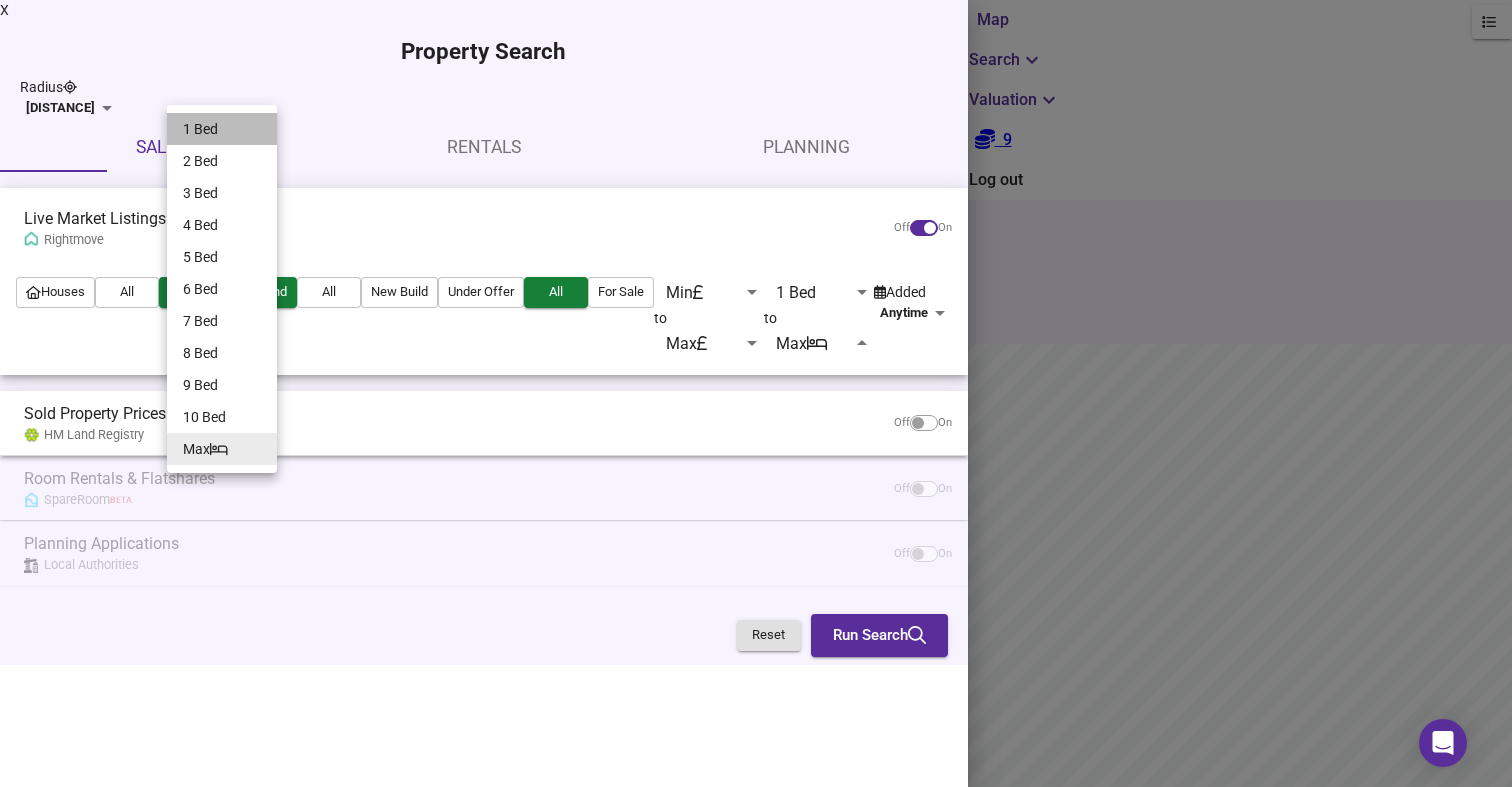 click on "1 Bed" at bounding box center [222, 129] 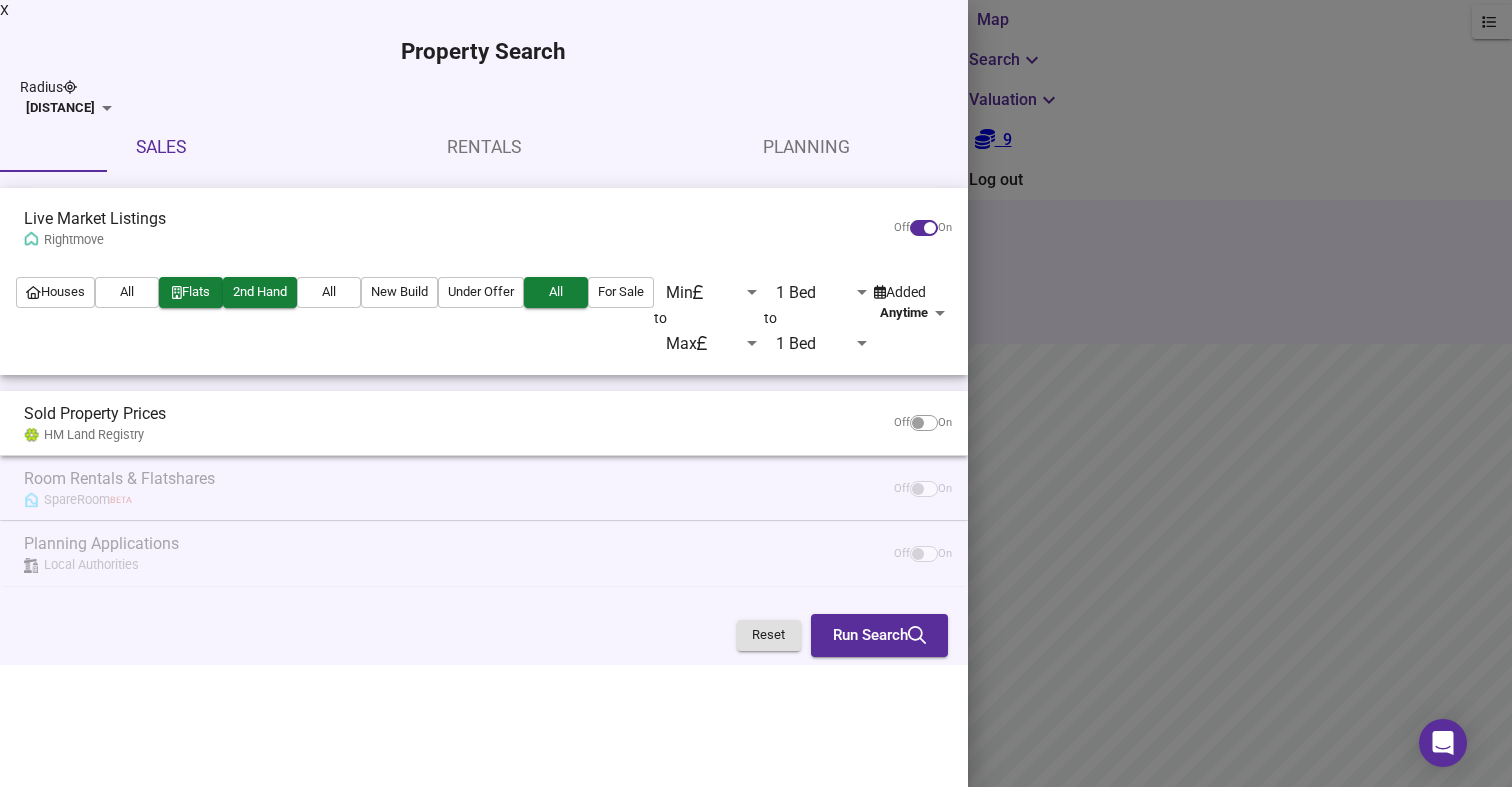 click on "Run Search" at bounding box center (879, 635) 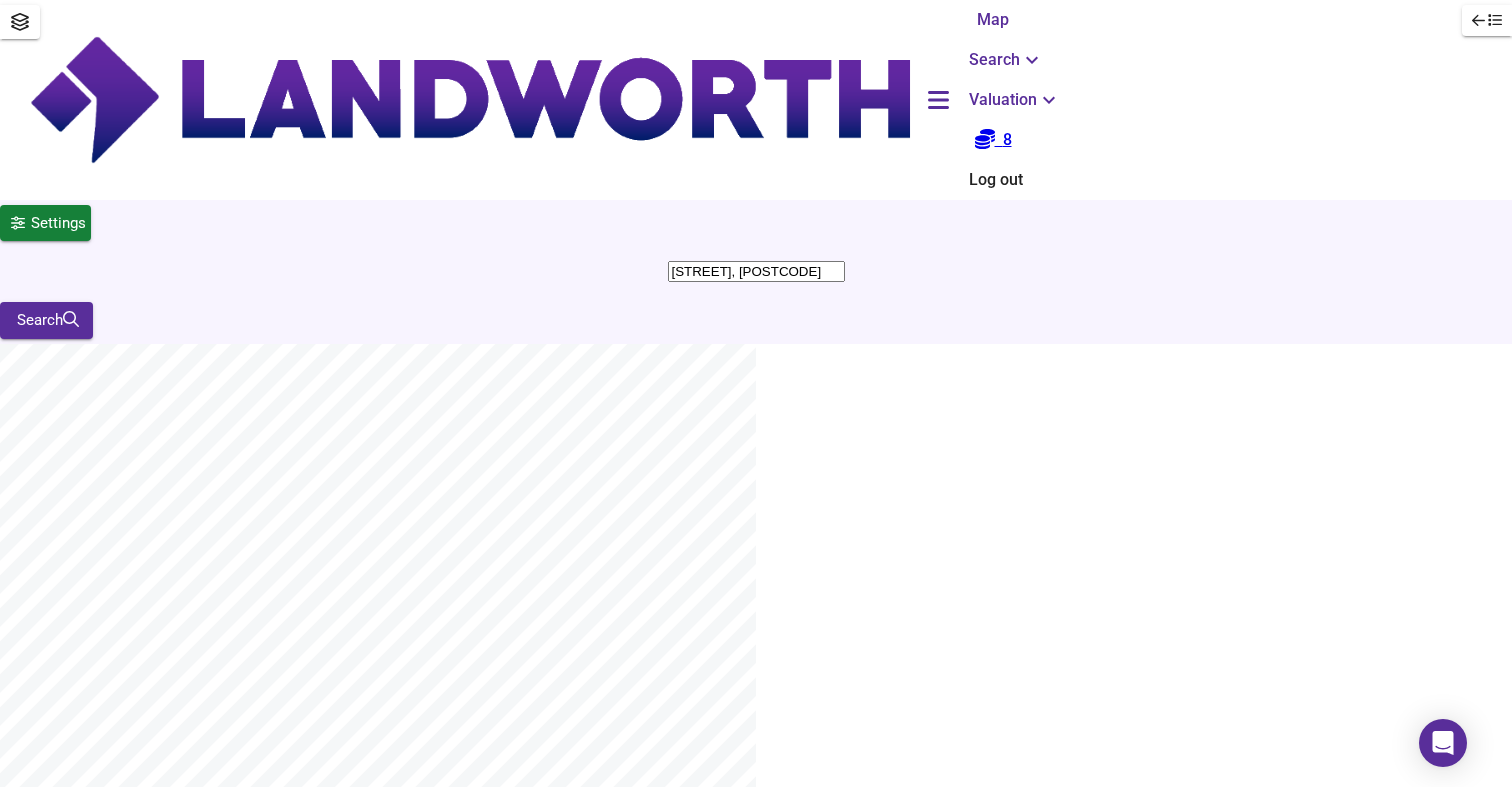 click on "Map Search Valuation Settings Borland Road, SE15 3BL Search Legend Analysing [NUMBER] of 300 Properties [CURRENCY][PRICE] at [CURRENCY][PRICE] / ft² average Sort bestdeal [DATE] FOR SALE [CURRENCY][PRICE] 18 Roupell Road, Lambeth, London, SW2 3EP Roupell Road, Lambeth, London, SW2 1 Bed Flat [NUMBER] ft² [CURRENCY][PRICE] / ft² Great Deal -100% Shared Ownership [DATE] FOR SALE [CURRENCY][PRICE] 11 Boyd Way, Eltham Green, SE3 9SD Boyd Way, Eltham Green, SE3 9SD 1 Bed Flat [NUMBER] ft² [CURRENCY][PRICE] / ft² Great Deal -100% [DATE] FOR SALE [CURRENCY][PRICE] 12 Salvor Tower, Canary Wharf, E14 9XS Salvor Tower, Canary Wharf, E14 1 Bed Flat [NUMBER] ft² [CURRENCY][PRICE] / ft² Great Deal -98% Shared Ownership [DATE] FOR SALE [CURRENCY][PRICE] 7 Kennington Road, London, SE11 5SB Kennington Road, London, SE11 1 Bed Apartment [NUMBER] ft² [CURRENCY][PRICE] / ft² Great Deal -89% [DATE] FOR SALE" at bounding box center [756, 21180] 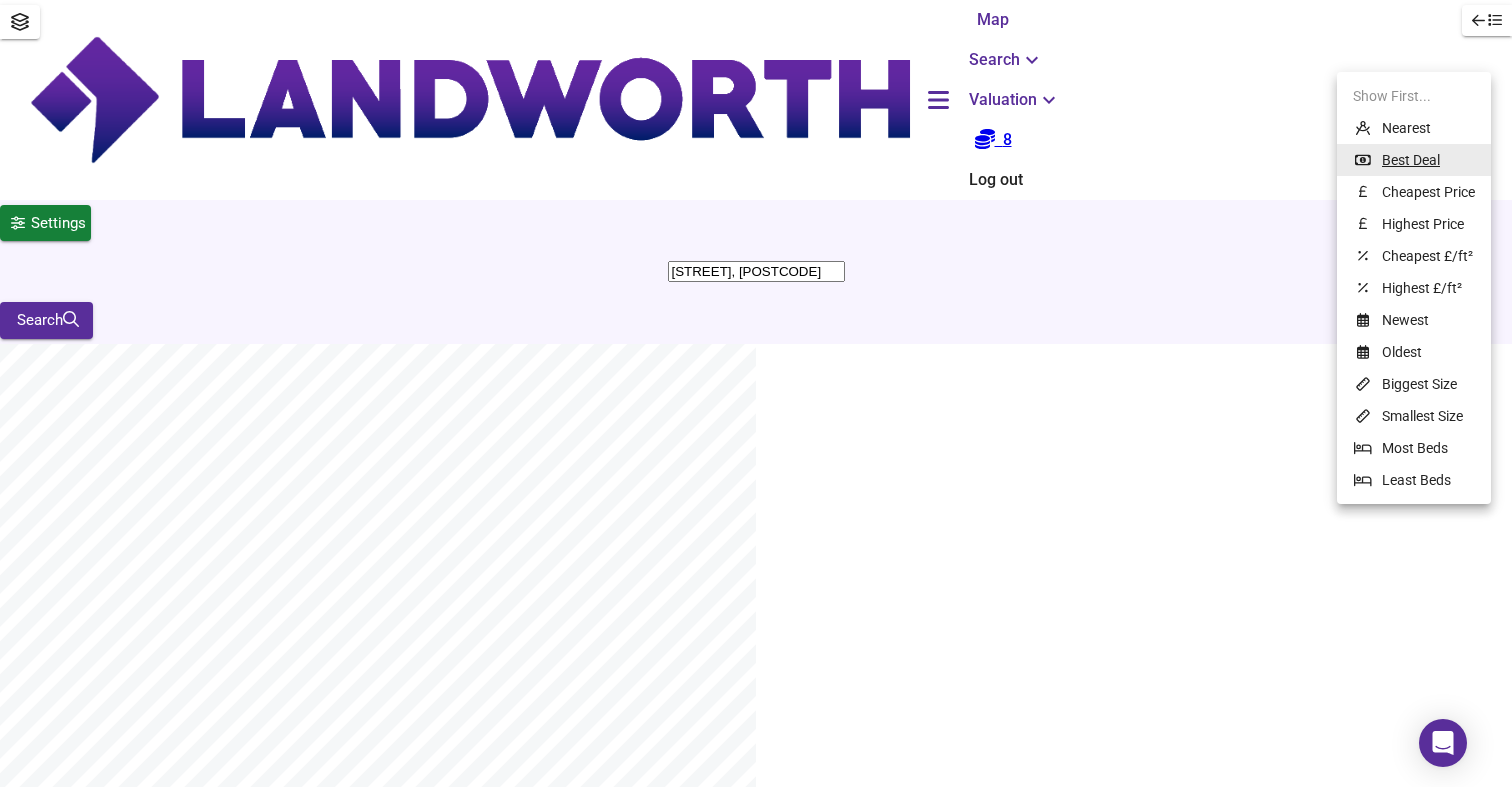 click at bounding box center (756, 393) 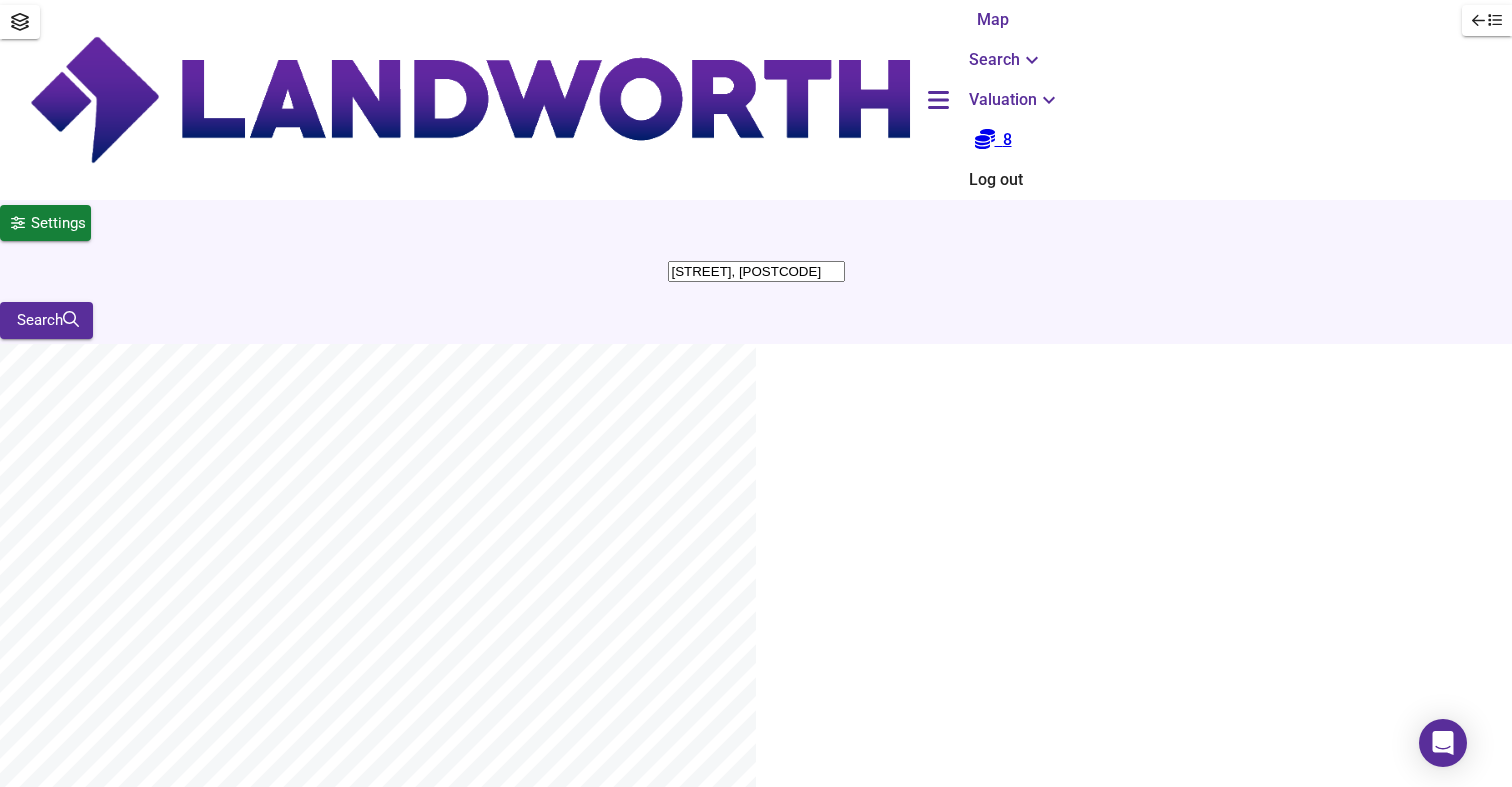 click at bounding box center (23, 1372) 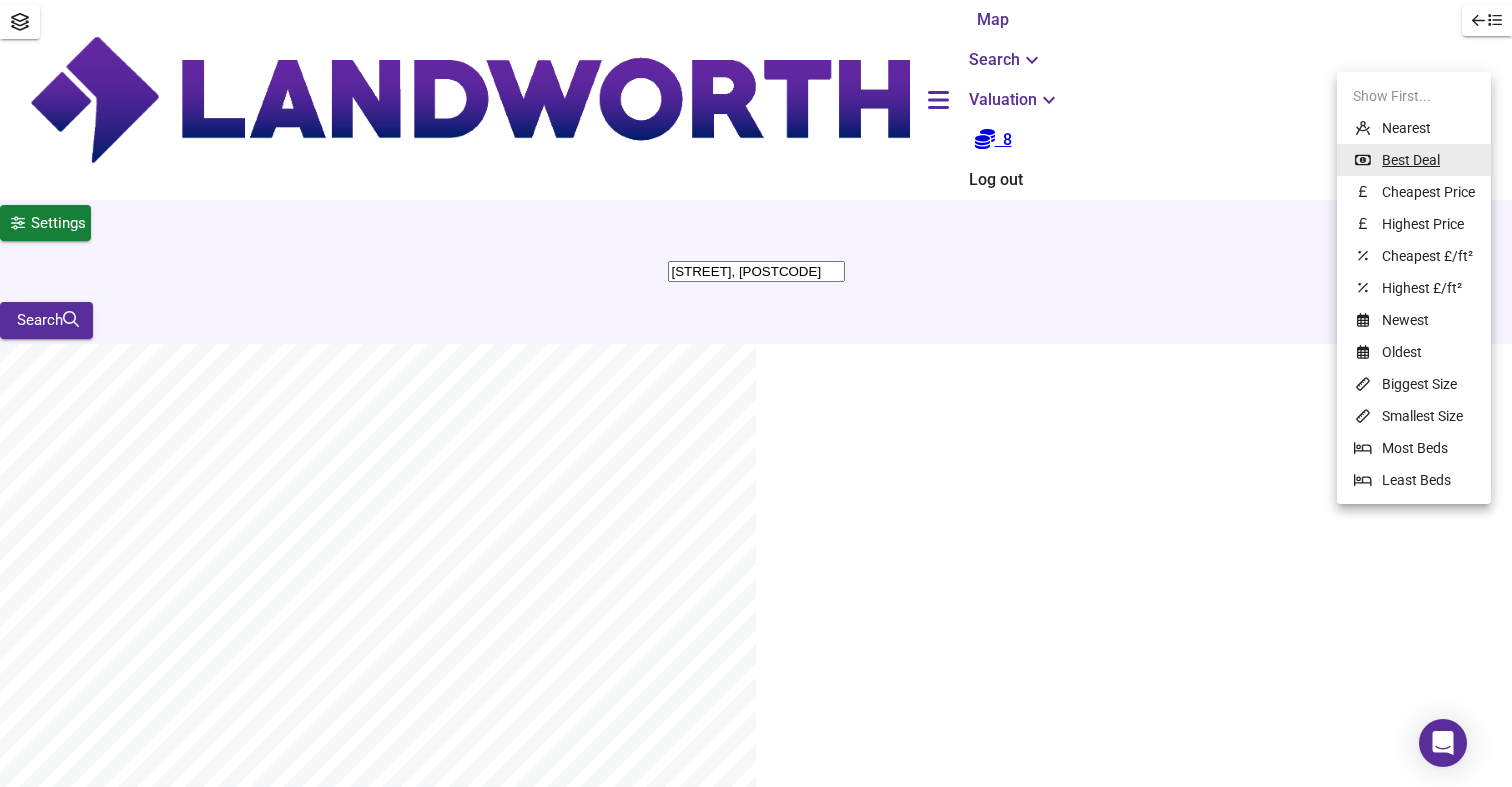 click on "Map Search Valuation    8 Log out        Settings     [STREET], [POSTCODE]        Search            Legend       Found  300  Propert ies     £ 395,916   at  £ 738 / ft²   average              ​       Filter 98/300   Sort   bestdeal ​ [DATE] FOR SALE £140,000     18    [STREET], [CITY], [CITY], [POSTCODE] [STREET], [CITY], [CITY], [POSTCODE] 1  Bed   Flat 582 ft² £ 241 / ft²   Great Deal -100% Shared Ownership [DATE] FOR SALE £270,000     7    [STREET], [CITY], [POSTCODE] [STREET], [CITY], [POSTCODE] 1  Bed   Apartment 490 ft² £ 551 / ft²   Great Deal -89% [DATE] UNDER OFFER £150,000     6    [STREET], [CITY], [POSTCODE] [STREET], [CITY], [POSTCODE] 1  Bed   Flat 431 ft² £ 348 / ft²   Great Deal -89% [DATE] FOR SALE £190,000     5    1a [STREET], [CITY], [CITY], [POSTCODE] 1a [STREET], [CITY], [CITY], [POSTCODE] 1  Bed   Apartment 445 ft² £ 427 / ft²   Great Deal -87%   7" at bounding box center [756, 7774] 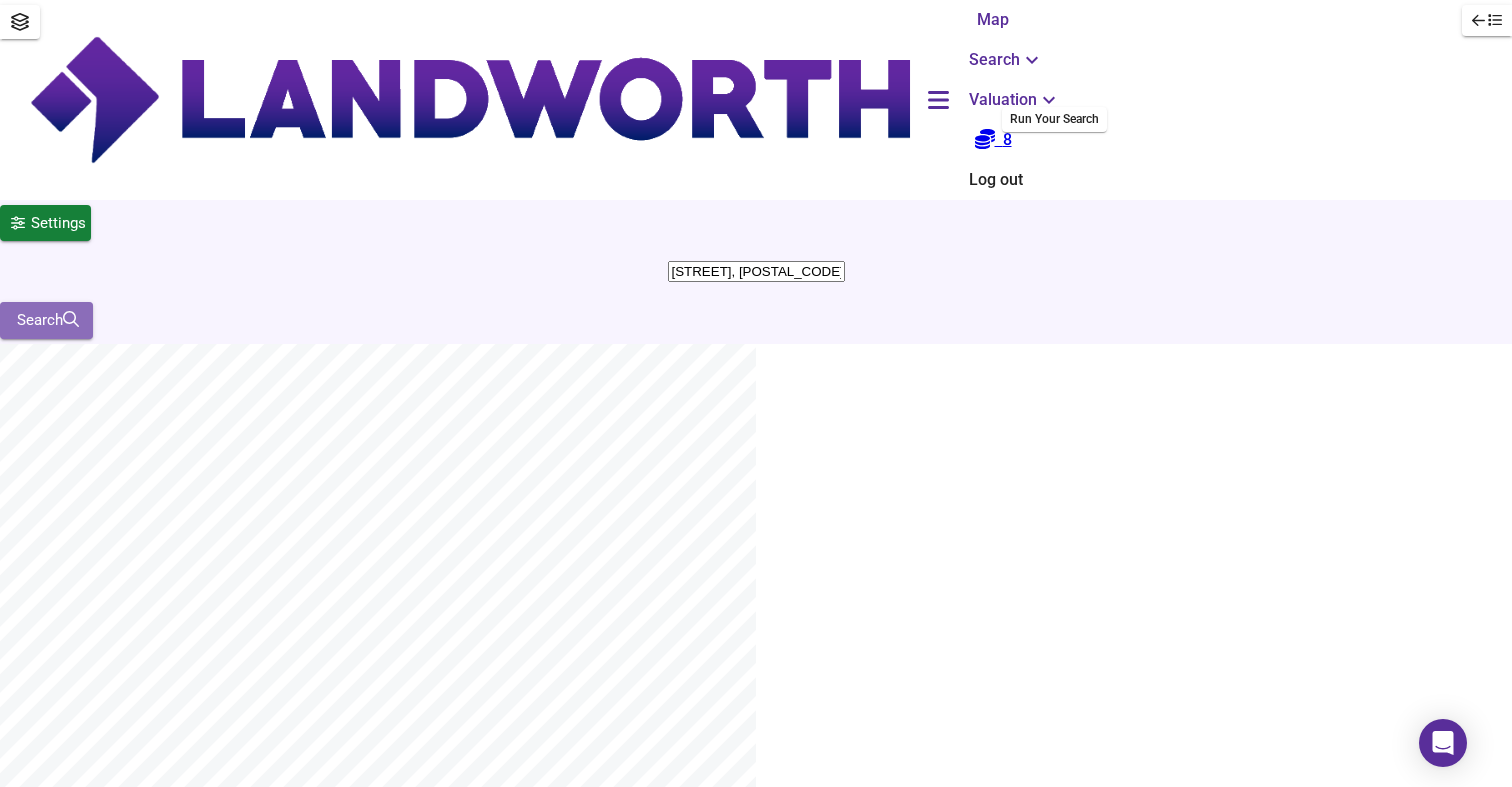 click on "Search" at bounding box center (46, 320) 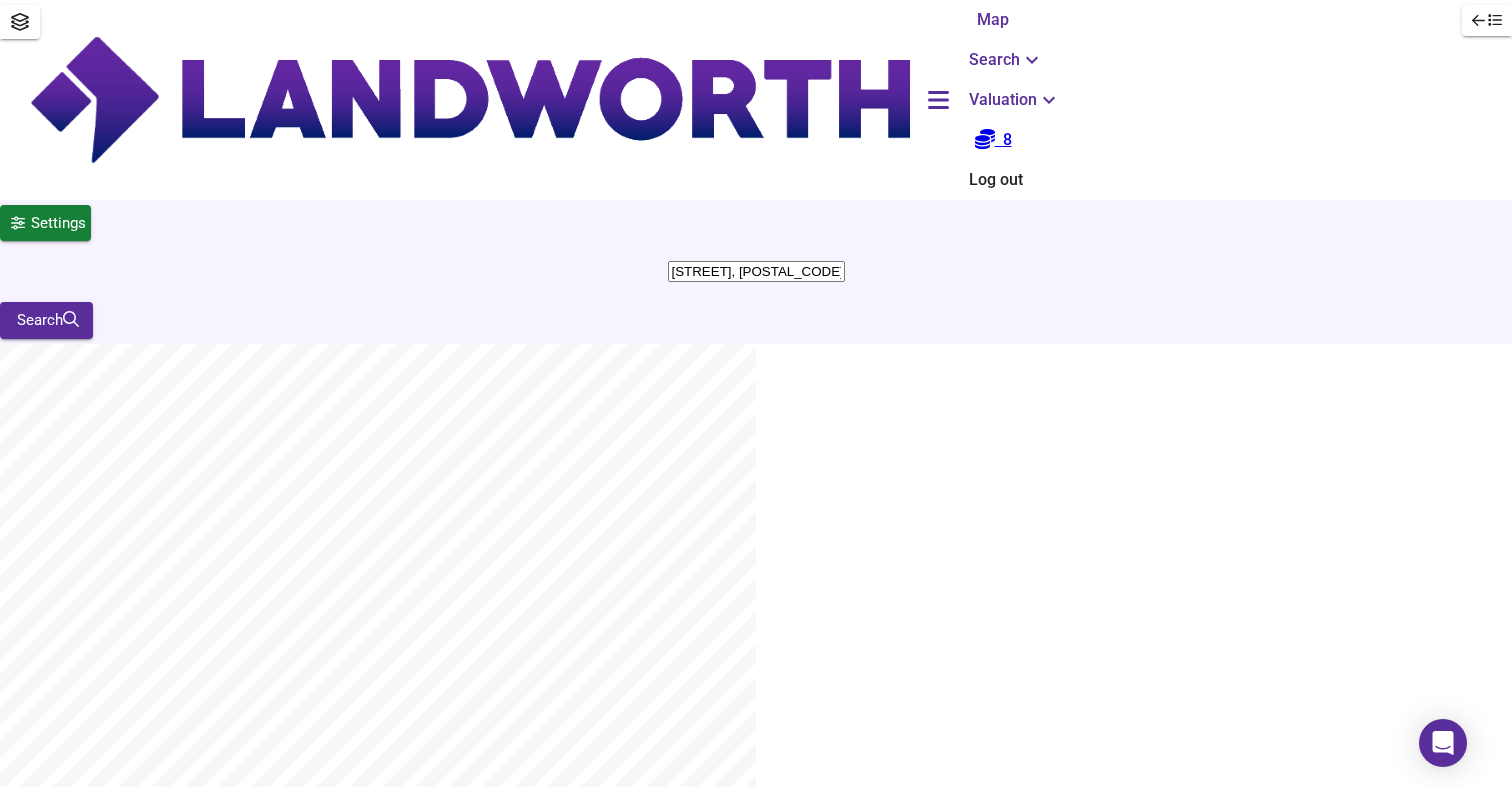 scroll, scrollTop: 0, scrollLeft: 0, axis: both 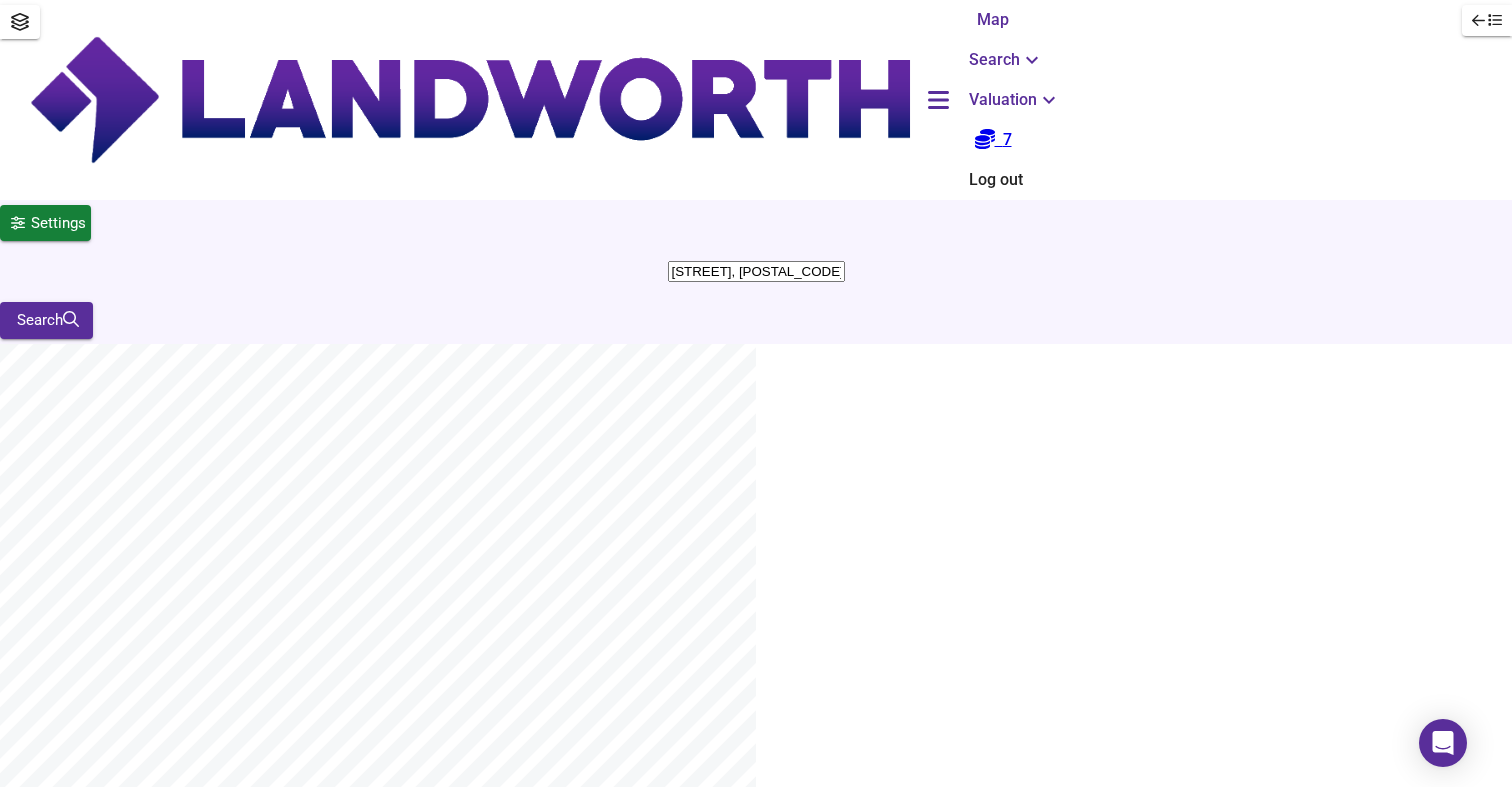 click at bounding box center [23, 1372] 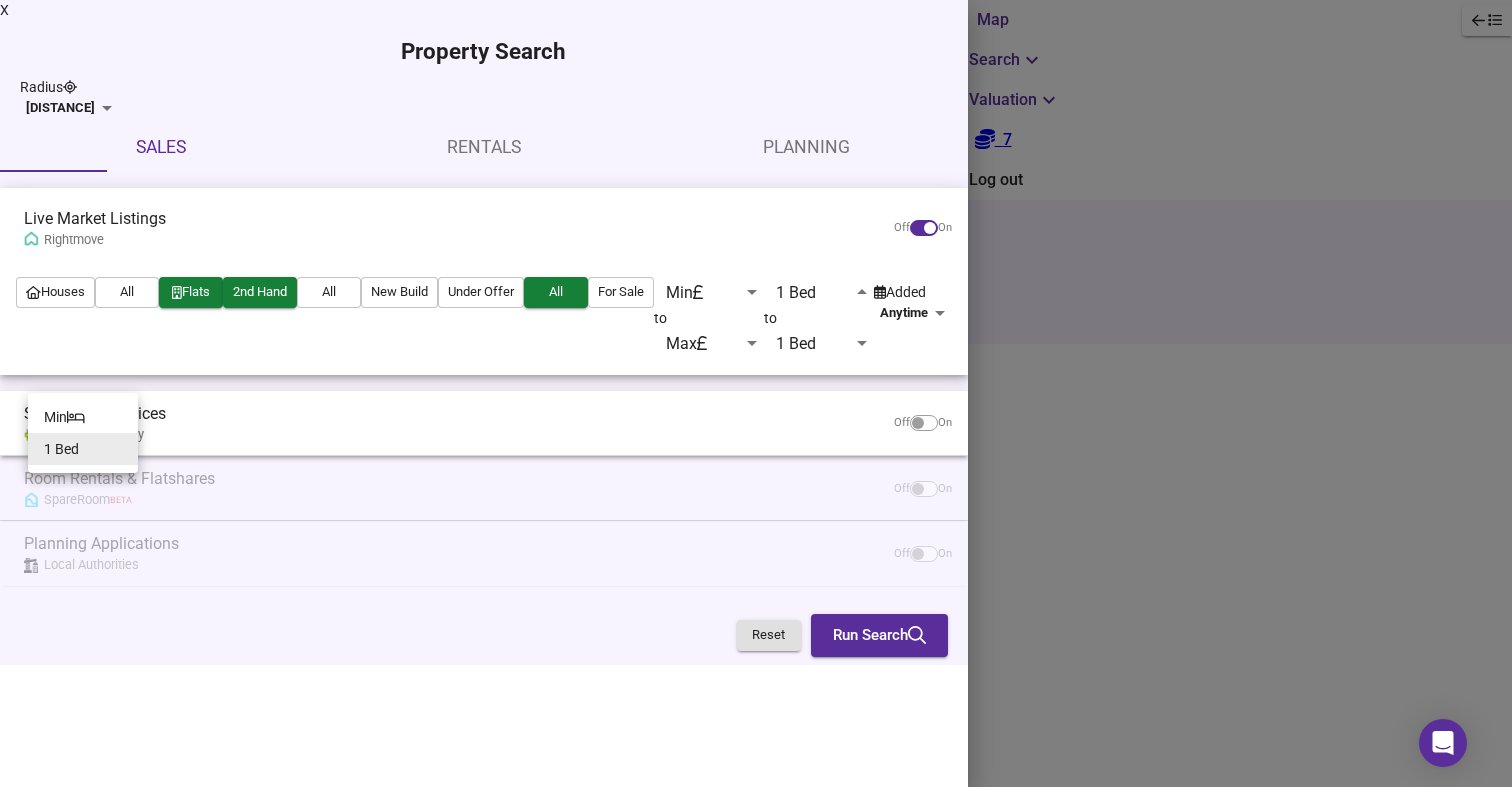 click on "Map Search Valuation    6 Log out        Settings     [STREET], [POSTCODE]        Search            Legend       Found  300  Propert ies     £ 459,537   at  £ 448 / ft²   average              ​       Filter 27/300   Sort  bestdeal ​ 6 Jun 2025 UNDER OFFER £290,000     17     [STREET], [DISTRICT], [POSTCODE] [STREET], [DISTRICT], [POSTCODE] 3  Bed   Semi-Detached 1,150 ft² £ 252 / ft²   Great Deal -100% Auction 13 Jun 2025 FOR SALE £475,000     23     [STREET], [DISTRICT], [POSTCODE] [STREET], [DISTRICT], [POSTCODE] 3  Bed   Semi-Detached 1,510 ft² £ 315 / ft²   Great Deal -100% 6 Jun 2025 UNDER OFFER £310,000     13     [STREET], [DISTRICT], [POSTCODE] [STREET], [DISTRICT], [POSTCODE] 3  Bed   Terraced 926 ft² £ 335 / ft²   Great Deal -92% 13 Jun 2025 UNDER OFFER £500,000     25     [STREET], [DISTRICT], [POSTCODE] [STREET], [DISTRICT], [POSTCODE] 3  Bed   Semi-Detached 1,208 ft² £ 414 / ft²   Great Deal -75%   3" at bounding box center (756, 6118) 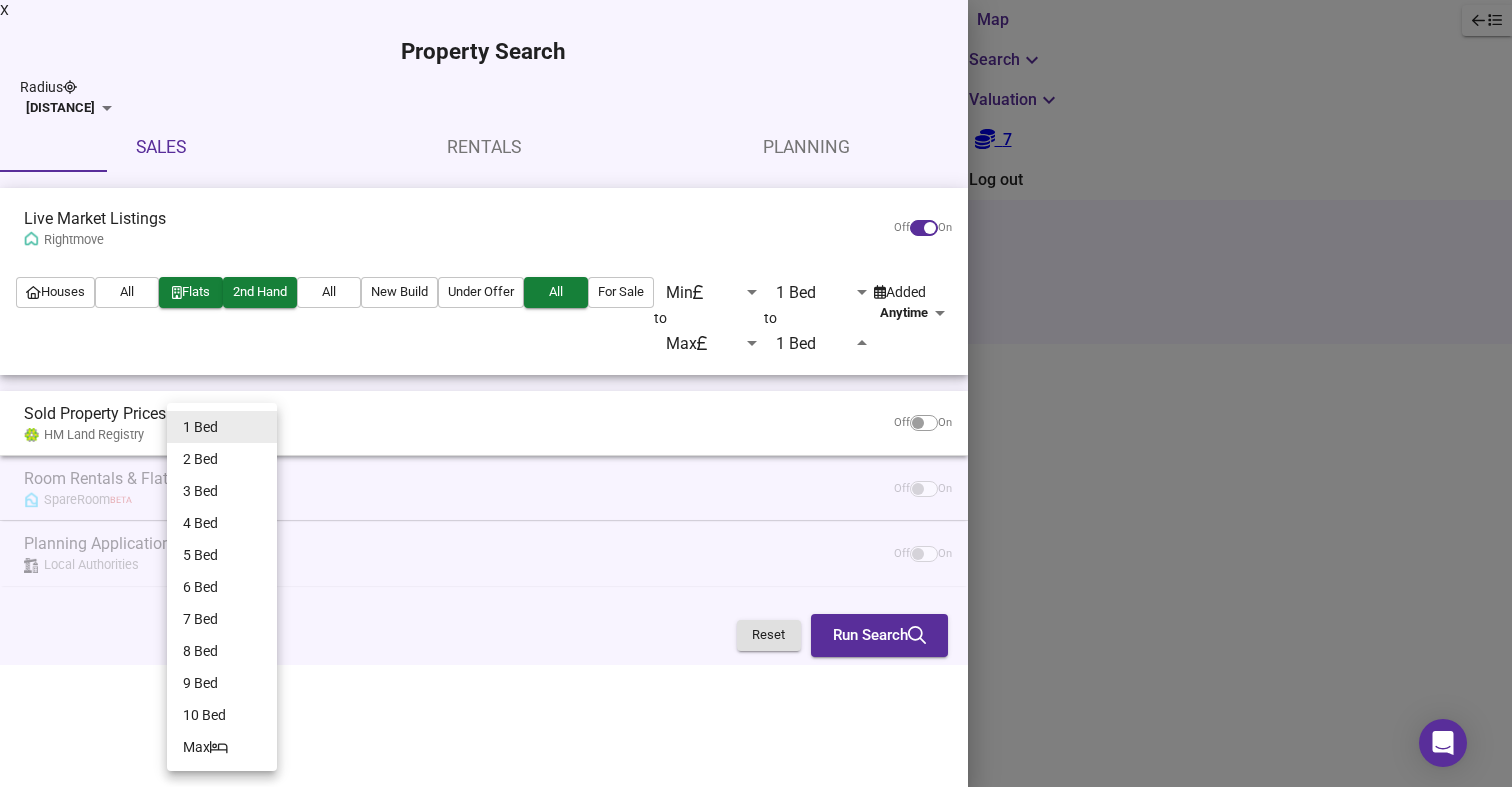 click on "Map Search Valuation    6 Log out        Settings     [STREET], [POSTCODE]        Search            Legend       Found  300  Propert ies     £ 459,537   at  £ 448 / ft²   average              ​       Filter 27/300   Sort  bestdeal ​ 6 Jun 2025 UNDER OFFER £290,000     17     [STREET], [DISTRICT], [POSTCODE] [STREET], [DISTRICT], [POSTCODE] 3  Bed   Semi-Detached 1,150 ft² £ 252 / ft²   Great Deal -100% Auction 13 Jun 2025 FOR SALE £475,000     23     [STREET], [DISTRICT], [POSTCODE] [STREET], [DISTRICT], [POSTCODE] 3  Bed   Semi-Detached 1,510 ft² £ 315 / ft²   Great Deal -100% 6 Jun 2025 UNDER OFFER £310,000     13     [STREET], [DISTRICT], [POSTCODE] [STREET], [DISTRICT], [POSTCODE] 3  Bed   Terraced 926 ft² £ 335 / ft²   Great Deal -92% 13 Jun 2025 UNDER OFFER £500,000     25     [STREET], [DISTRICT], [POSTCODE] [STREET], [DISTRICT], [POSTCODE] 3  Bed   Semi-Detached 1,208 ft² £ 414 / ft²   Great Deal -75%   3" at bounding box center [756, 6118] 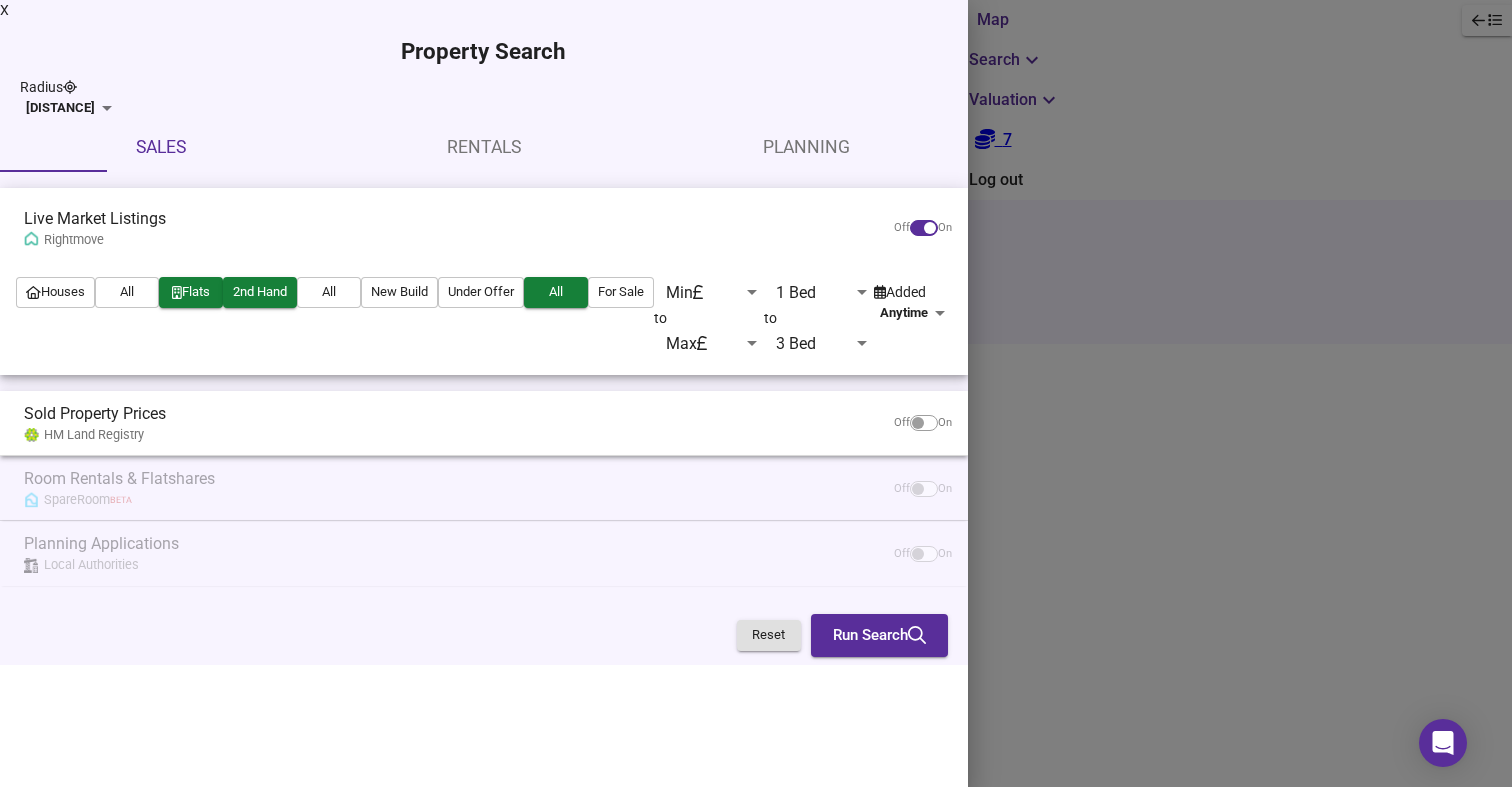 click on "Map Search Valuation    6 Log out        Settings     [STREET], [POSTCODE]        Search            Legend       Found  300  Propert ies     £ 459,537   at  £ 448 / ft²   average              ​       Filter 27/300   Sort  bestdeal ​ 6 Jun 2025 UNDER OFFER £290,000     17     [STREET], [DISTRICT], [POSTCODE] [STREET], [DISTRICT], [POSTCODE] 3  Bed   Semi-Detached 1,150 ft² £ 252 / ft²   Great Deal -100% Auction 13 Jun 2025 FOR SALE £475,000     23     [STREET], [DISTRICT], [POSTCODE] [STREET], [DISTRICT], [POSTCODE] 3  Bed   Semi-Detached 1,510 ft² £ 315 / ft²   Great Deal -100% 6 Jun 2025 UNDER OFFER £310,000     13     [STREET], [DISTRICT], [POSTCODE] [STREET], [DISTRICT], [POSTCODE] 3  Bed   Terraced 926 ft² £ 335 / ft²   Great Deal -92% 13 Jun 2025 UNDER OFFER £500,000     25     [STREET], [DISTRICT], [POSTCODE] [STREET], [DISTRICT], [POSTCODE] 3  Bed   Semi-Detached 1,208 ft² £ 414 / ft²   Great Deal -75%   3" at bounding box center [756, 6118] 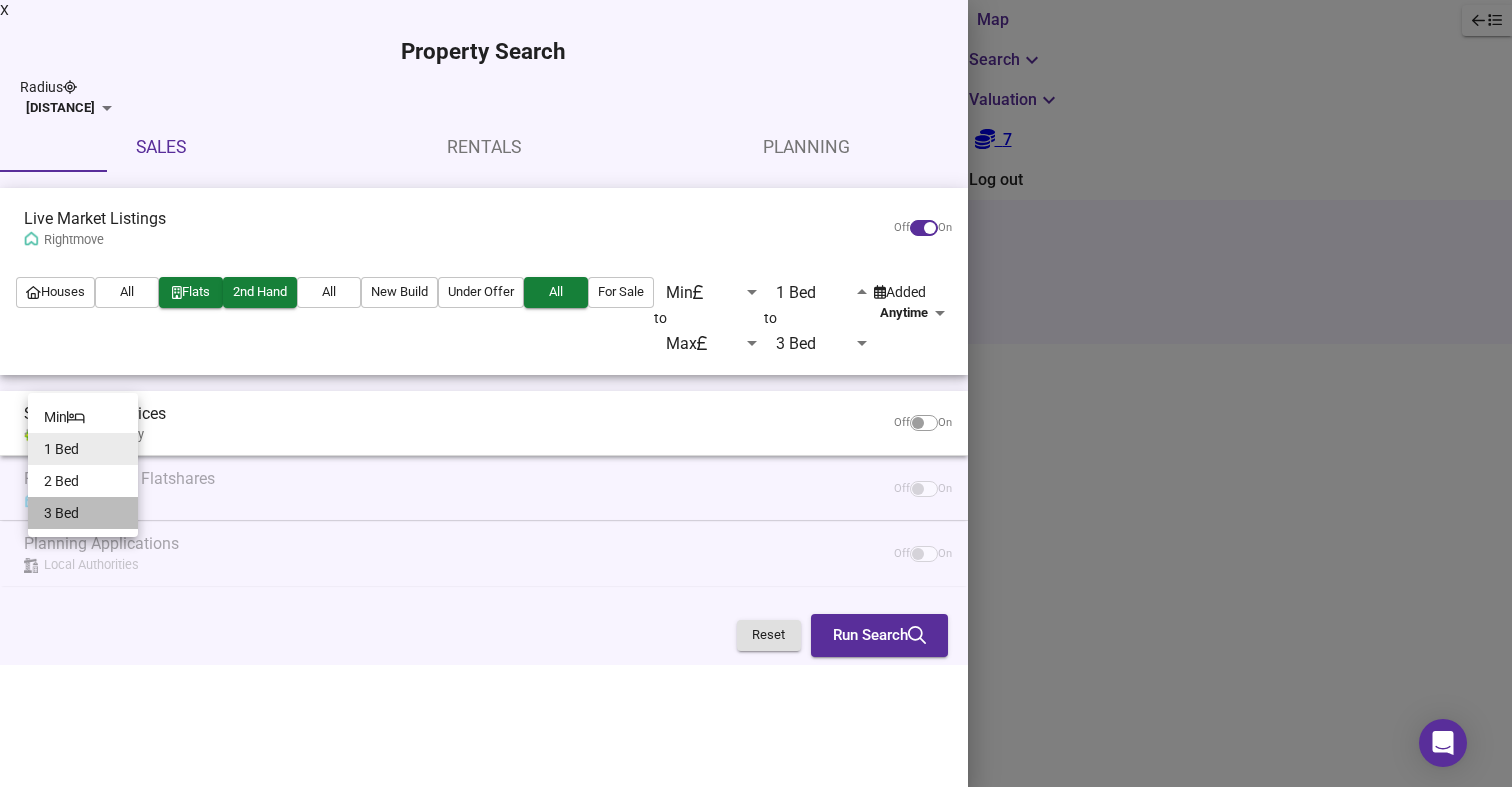 click on "3 Bed" at bounding box center (83, 513) 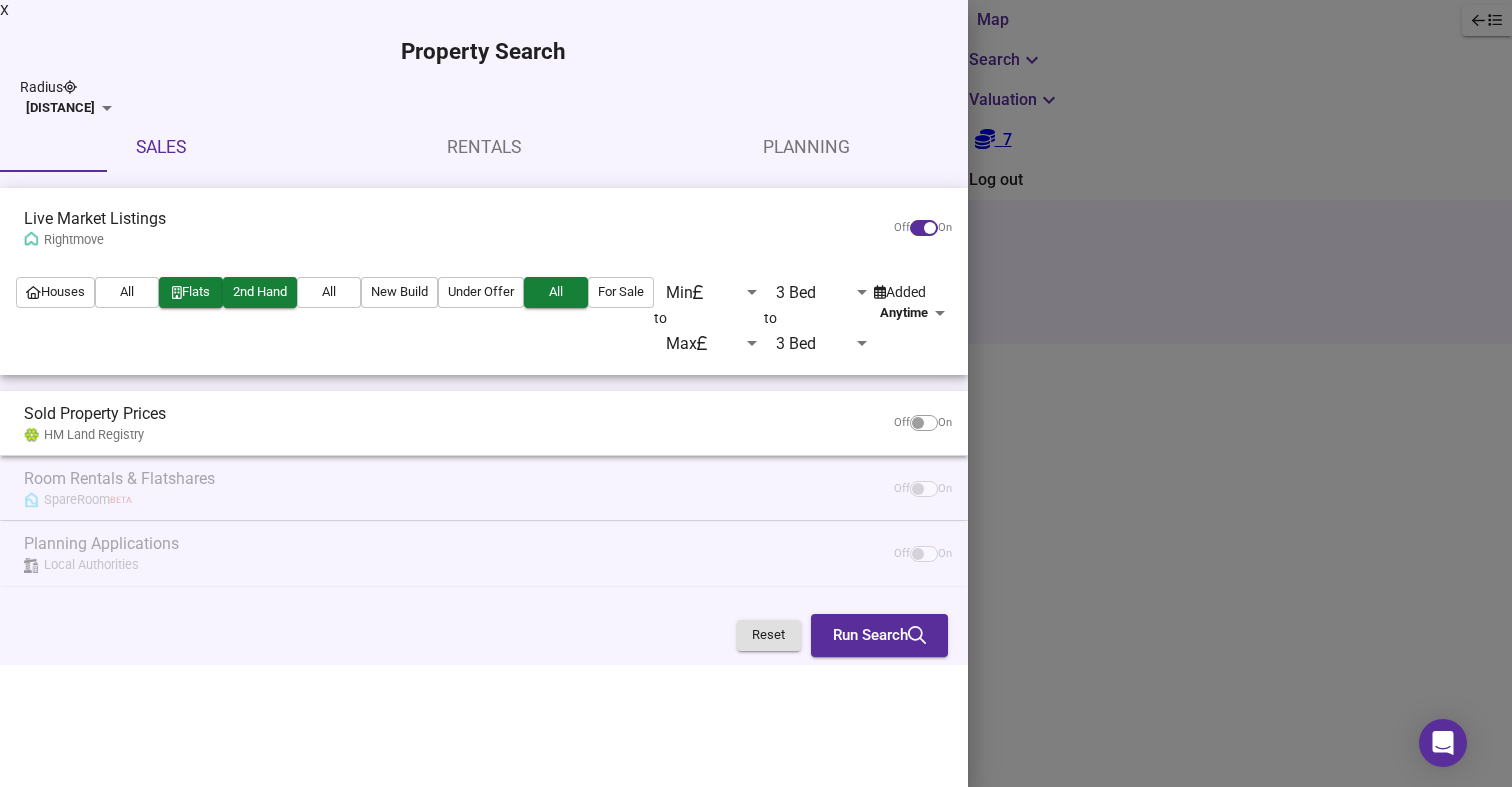 click on "Houses" at bounding box center (55, 292) 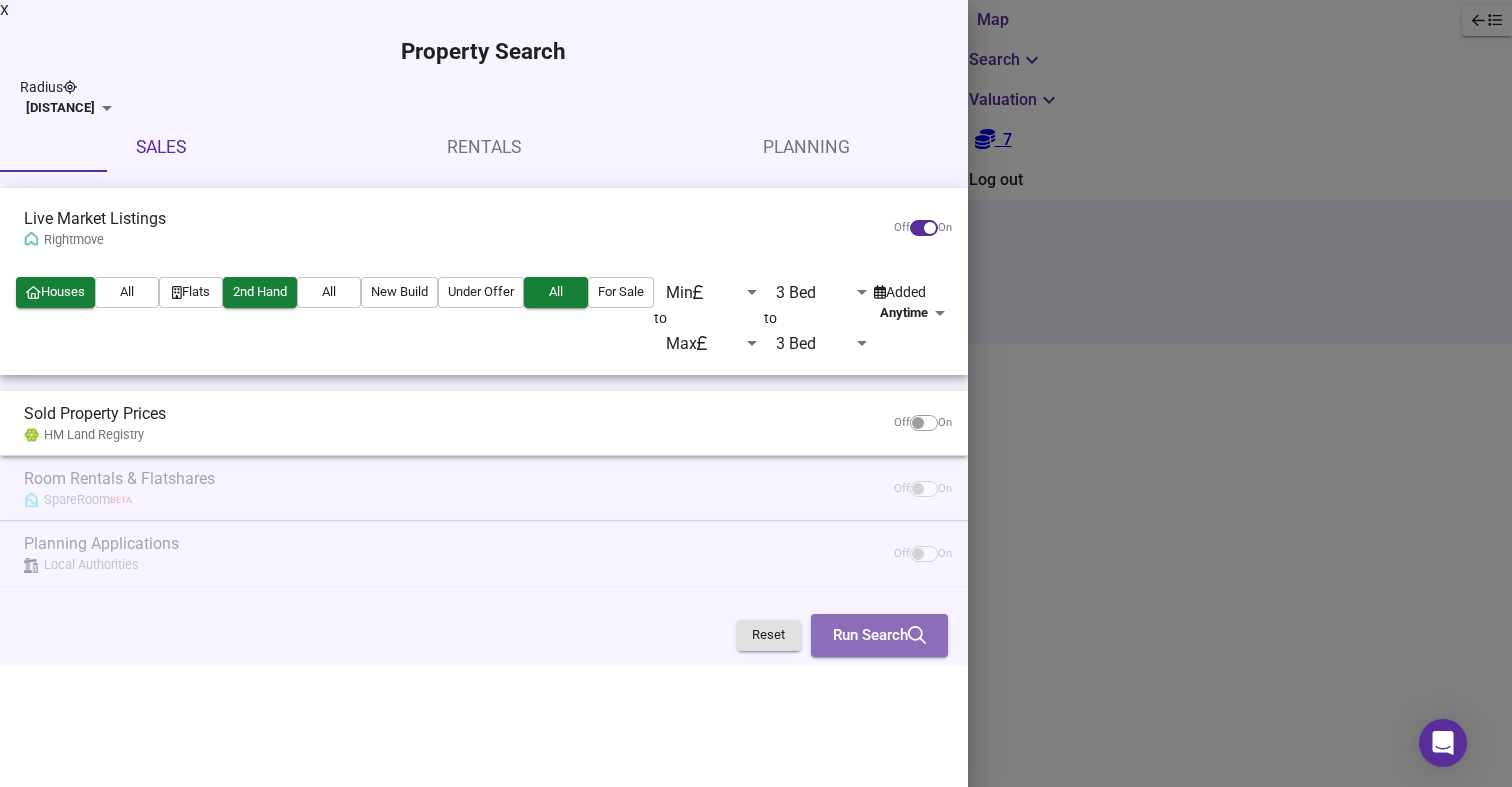 click on "Run Search" at bounding box center [879, 635] 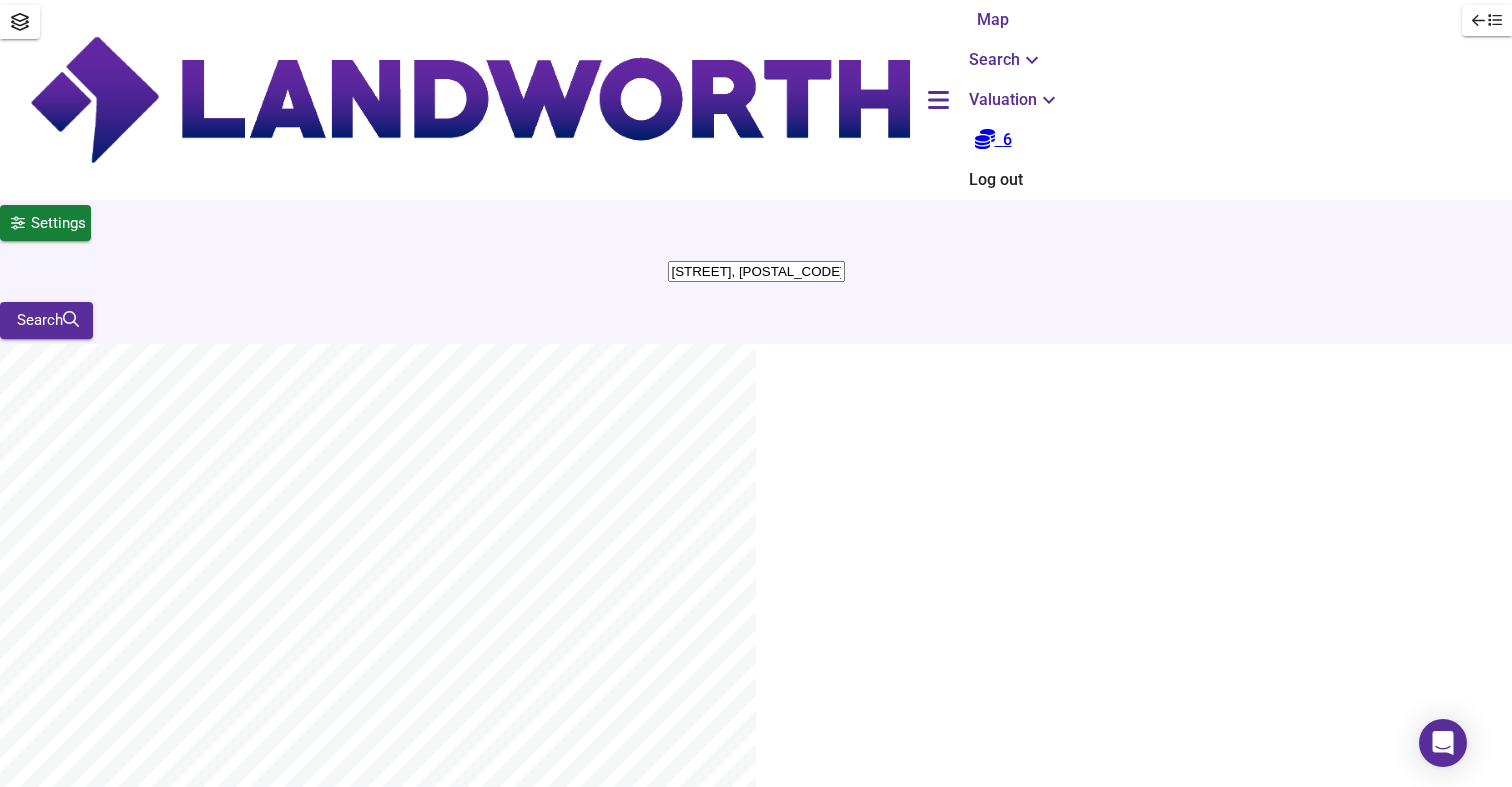 scroll, scrollTop: 1699, scrollLeft: 0, axis: vertical 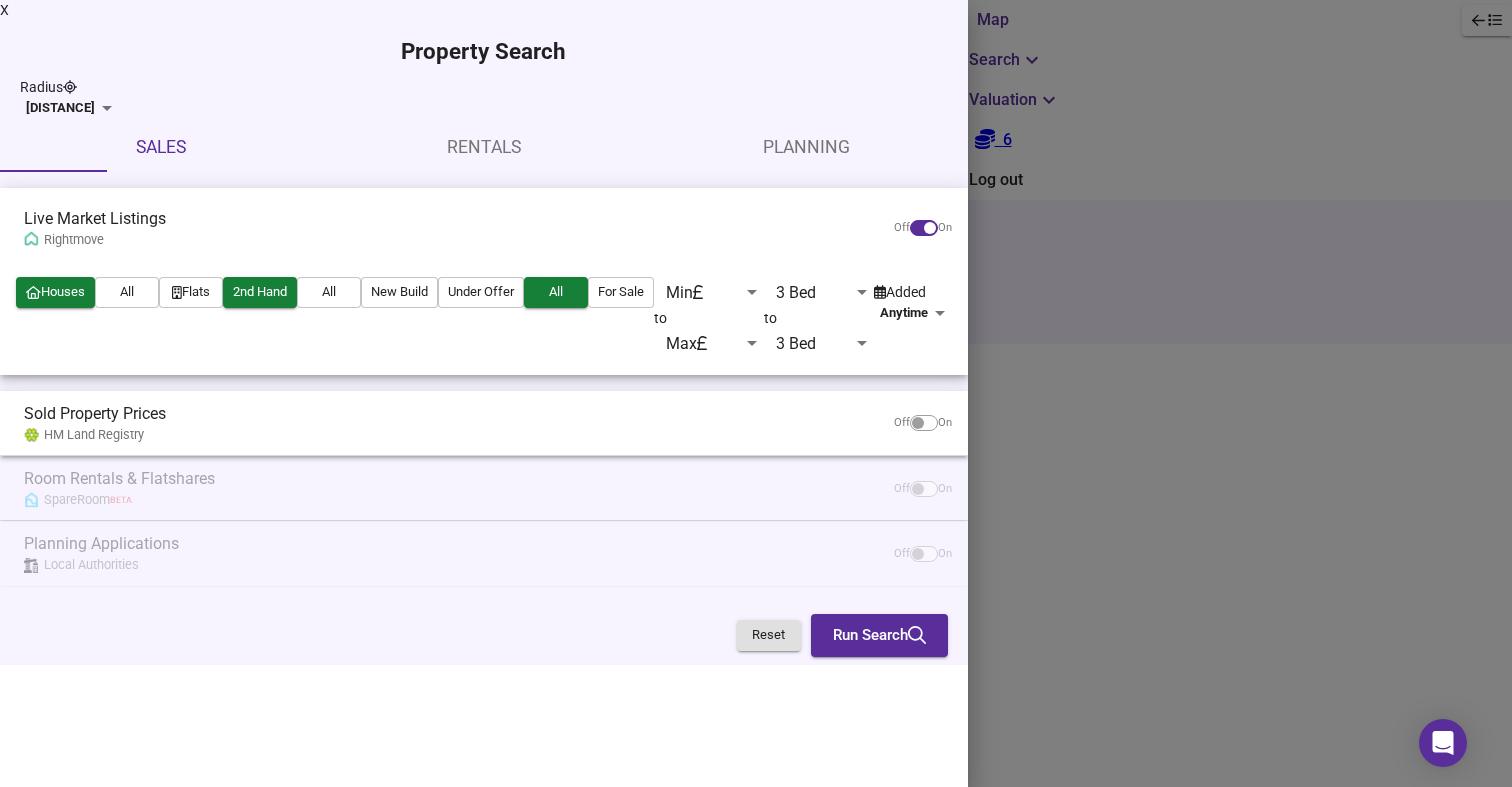 click on "Map Search Valuation    6 Log out        Settings     [STREET], [POSTCODE]        Search            Legend       Found  300  Propert ies     £ 459,537   at  £ 448 / ft²   average              ​       Filter 27/300   Sort  bestdeal ​ 6 Jun 2025 UNDER OFFER £290,000     17     [STREET], [DISTRICT], [POSTCODE] [STREET], [DISTRICT], [POSTCODE] 3  Bed   Semi-Detached 1,150 ft² £ 252 / ft²   Great Deal -100% Auction 13 Jun 2025 FOR SALE £475,000     23     [STREET], [DISTRICT], [POSTCODE] [STREET], [DISTRICT], [POSTCODE] 3  Bed   Semi-Detached 1,510 ft² £ 315 / ft²   Great Deal -100% 6 Jun 2025 UNDER OFFER £310,000     13     [STREET], [DISTRICT], [POSTCODE] [STREET], [DISTRICT], [POSTCODE] 3  Bed   Terraced 926 ft² £ 335 / ft²   Great Deal -92% 13 Jun 2025 UNDER OFFER £500,000     25     [STREET], [DISTRICT], [POSTCODE] [STREET], [DISTRICT], [POSTCODE] 3  Bed   Semi-Detached 1,208 ft² £ 414 / ft²   Great Deal -75%   3" at bounding box center [756, 2662] 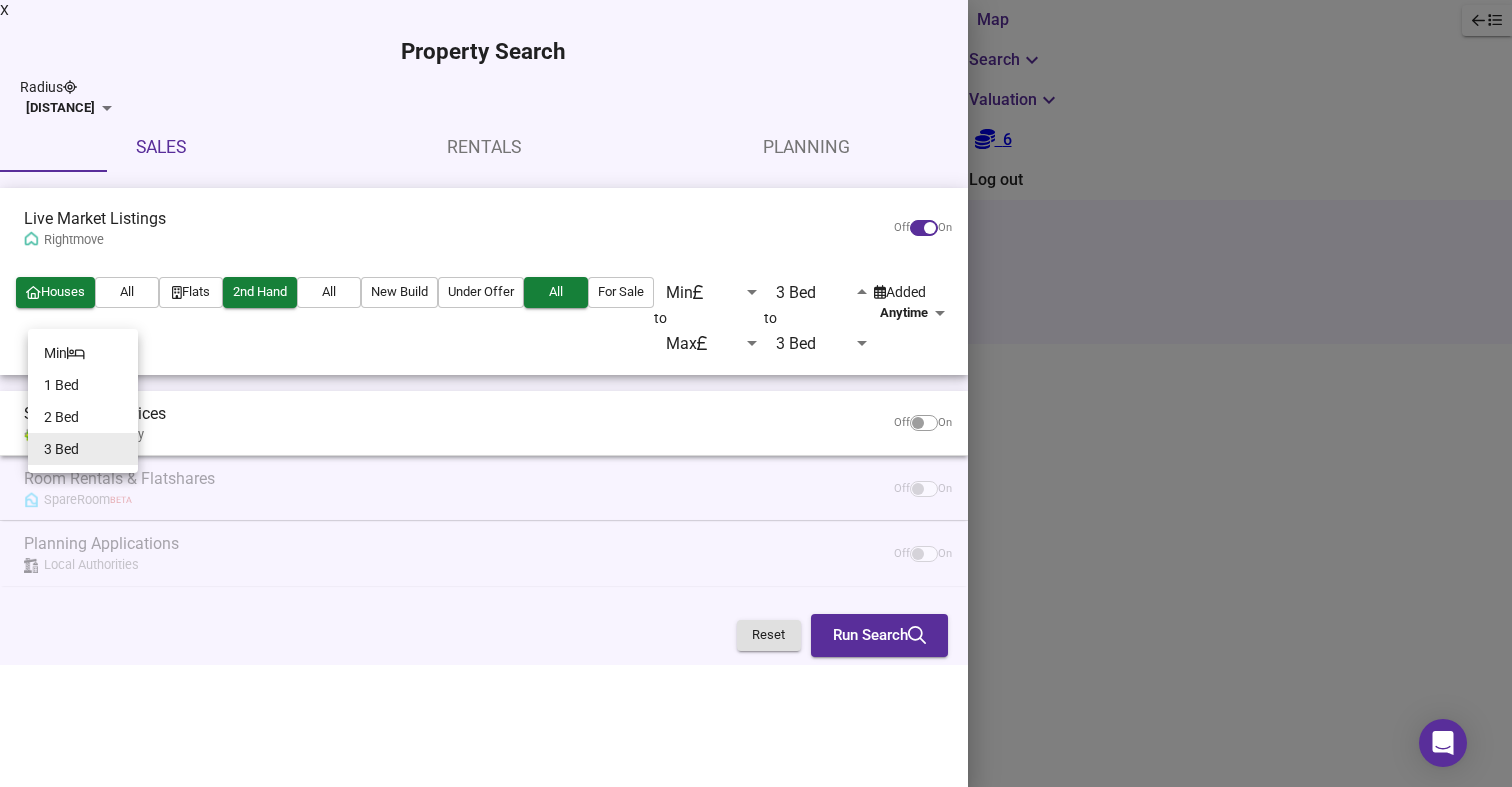 click on "1 Bed" at bounding box center [83, 385] 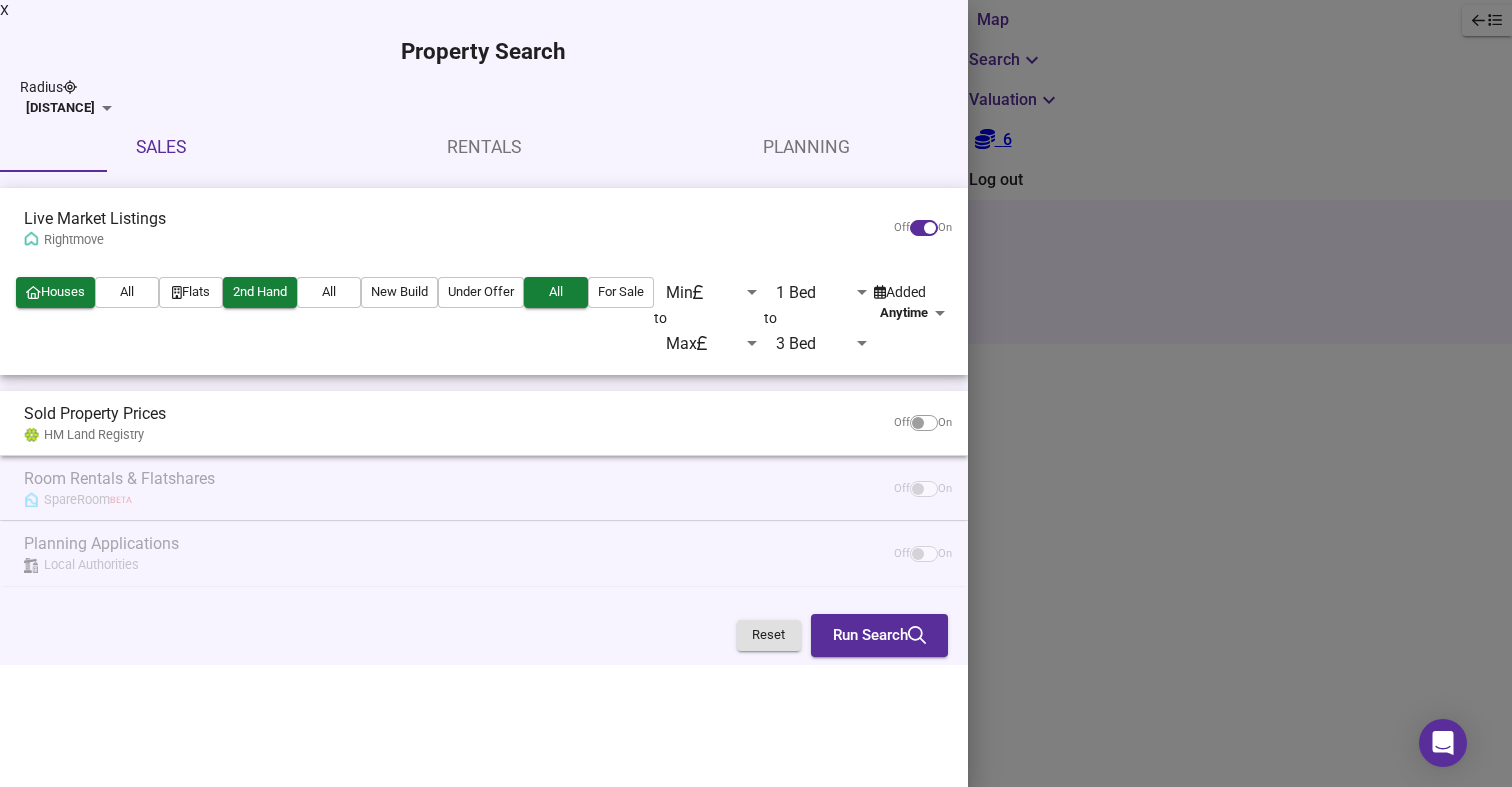 click on "Map Search Valuation    6 Log out        Settings     [STREET], [POSTCODE]        Search            Legend       Found  300  Propert ies     £ 459,537   at  £ 448 / ft²   average              ​       Filter 27/300   Sort  bestdeal ​ 6 Jun 2025 UNDER OFFER £290,000     17     [STREET], [DISTRICT], [POSTCODE] [STREET], [DISTRICT], [POSTCODE] 3  Bed   Semi-Detached 1,150 ft² £ 252 / ft²   Great Deal -100% Auction 13 Jun 2025 FOR SALE £475,000     23     [STREET], [DISTRICT], [POSTCODE] [STREET], [DISTRICT], [POSTCODE] 3  Bed   Semi-Detached 1,510 ft² £ 315 / ft²   Great Deal -100% 6 Jun 2025 UNDER OFFER £310,000     13     [STREET], [DISTRICT], [POSTCODE] [STREET], [DISTRICT], [POSTCODE] 3  Bed   Terraced 926 ft² £ 335 / ft²   Great Deal -92% 13 Jun 2025 UNDER OFFER £500,000     25     [STREET], [DISTRICT], [POSTCODE] [STREET], [DISTRICT], [POSTCODE] 3  Bed   Semi-Detached 1,208 ft² £ 414 / ft²   Great Deal -75%   3" at bounding box center (756, 2662) 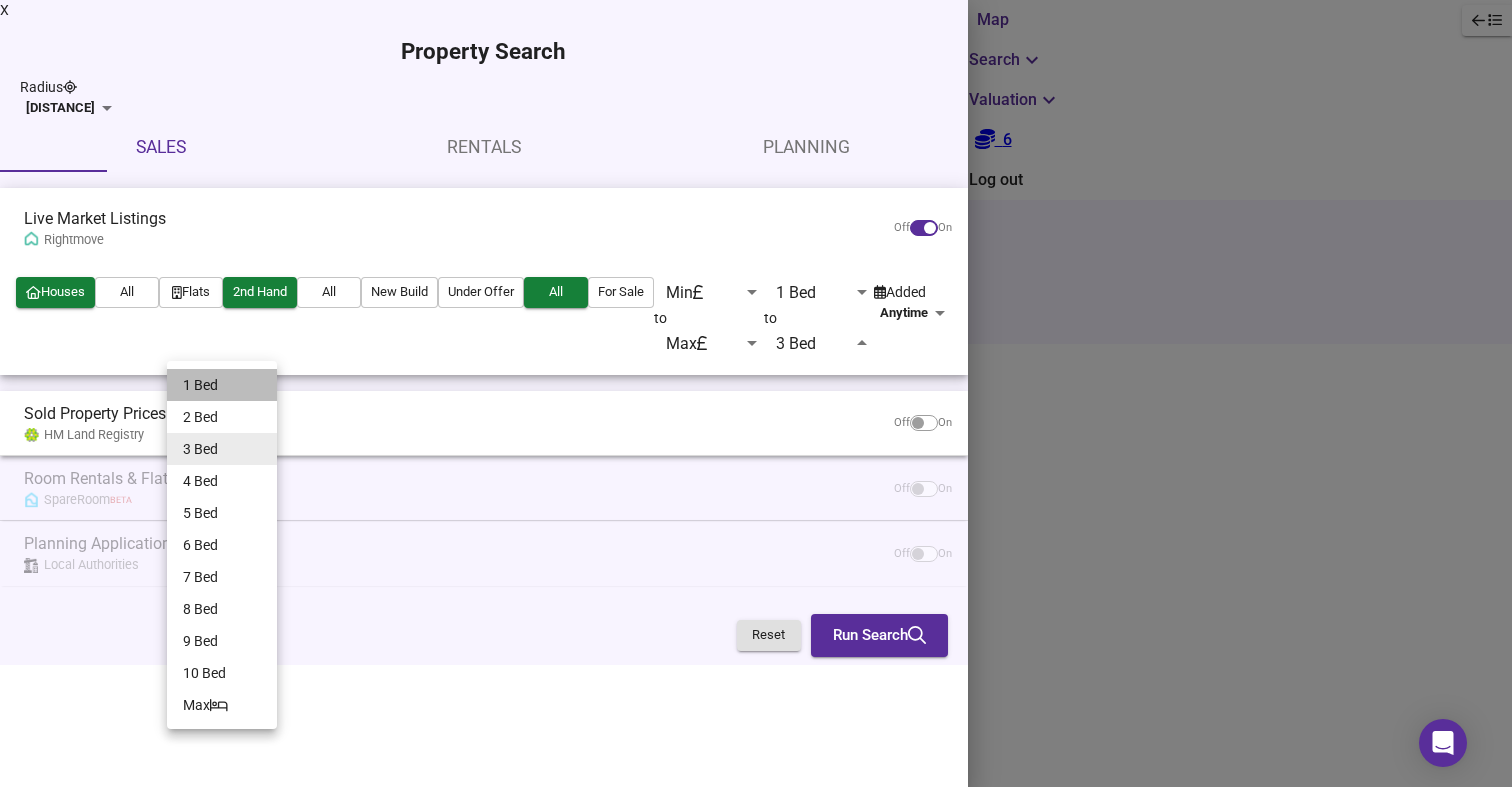 click on "1 Bed" at bounding box center [222, 385] 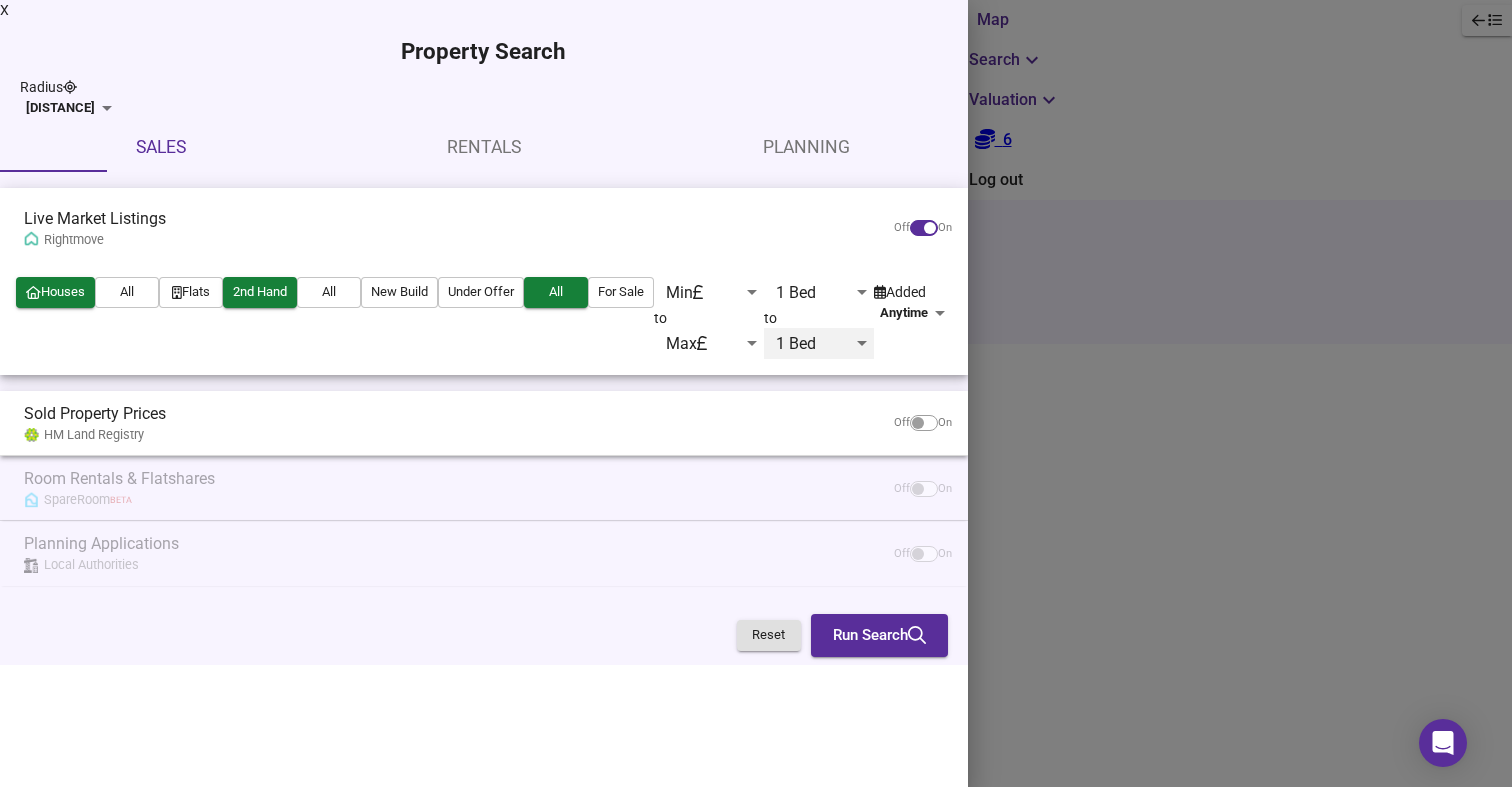 scroll, scrollTop: 32, scrollLeft: 0, axis: vertical 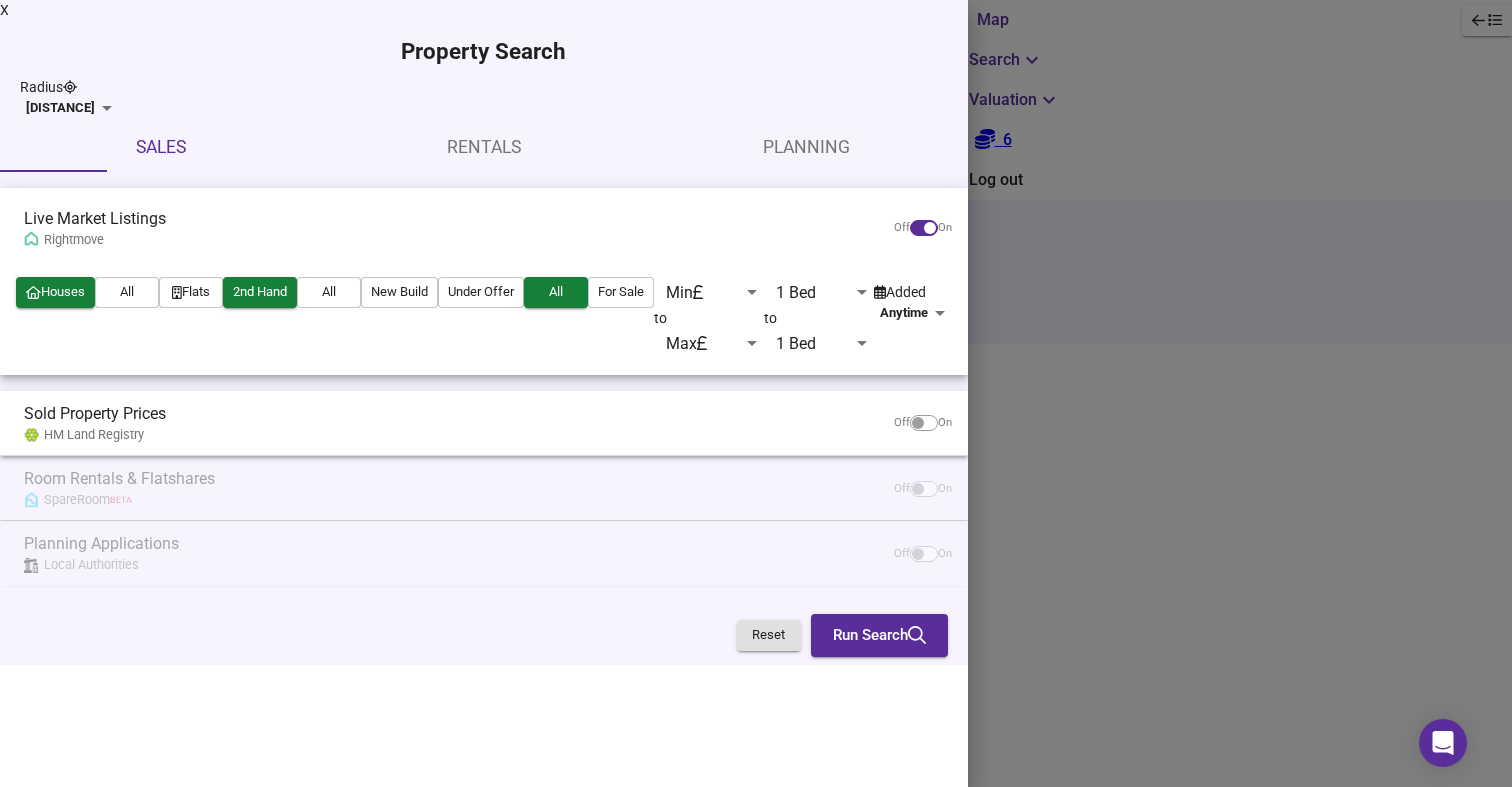 click on "Run Search" at bounding box center (879, 635) 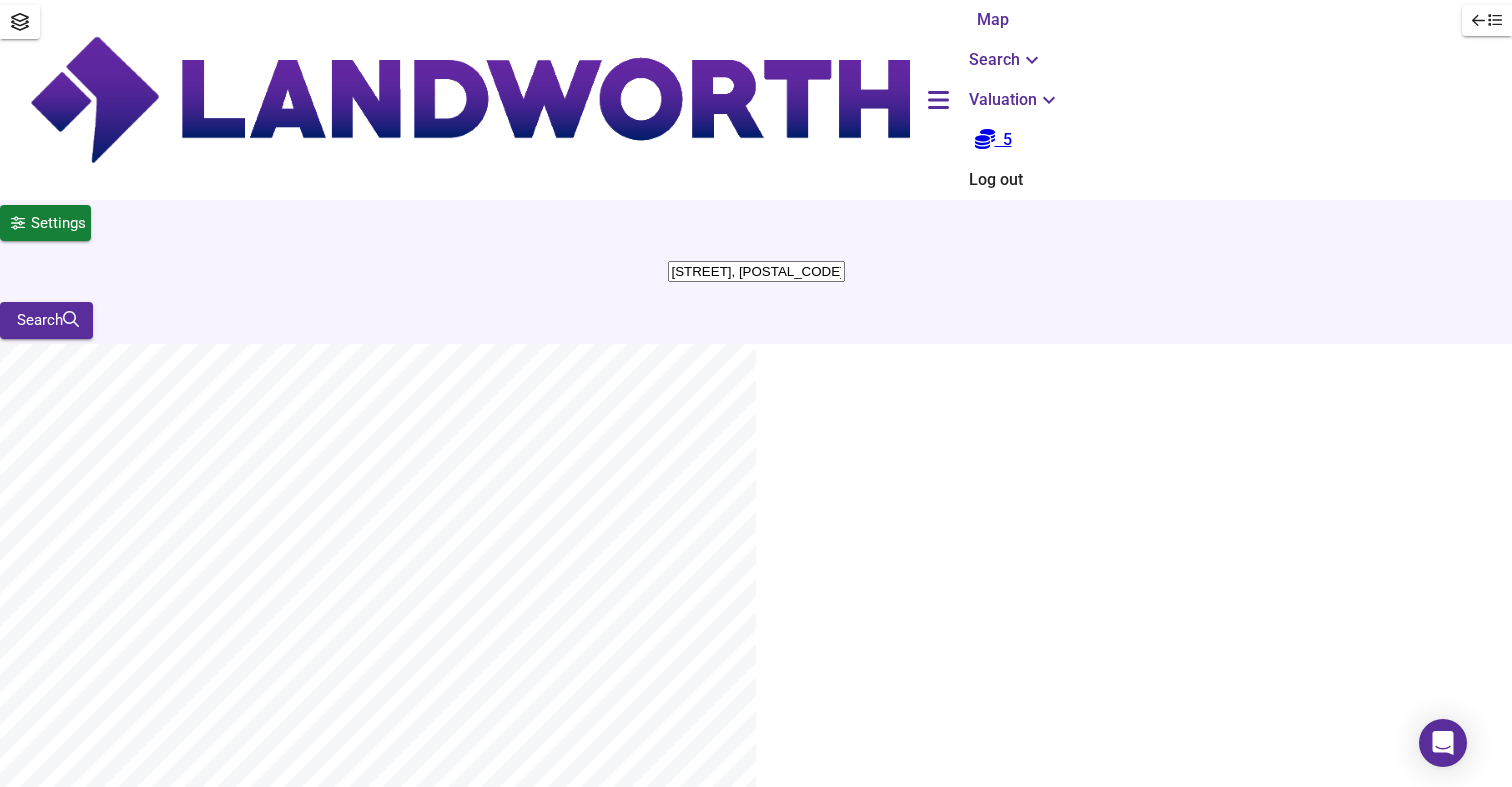 scroll, scrollTop: 799, scrollLeft: 0, axis: vertical 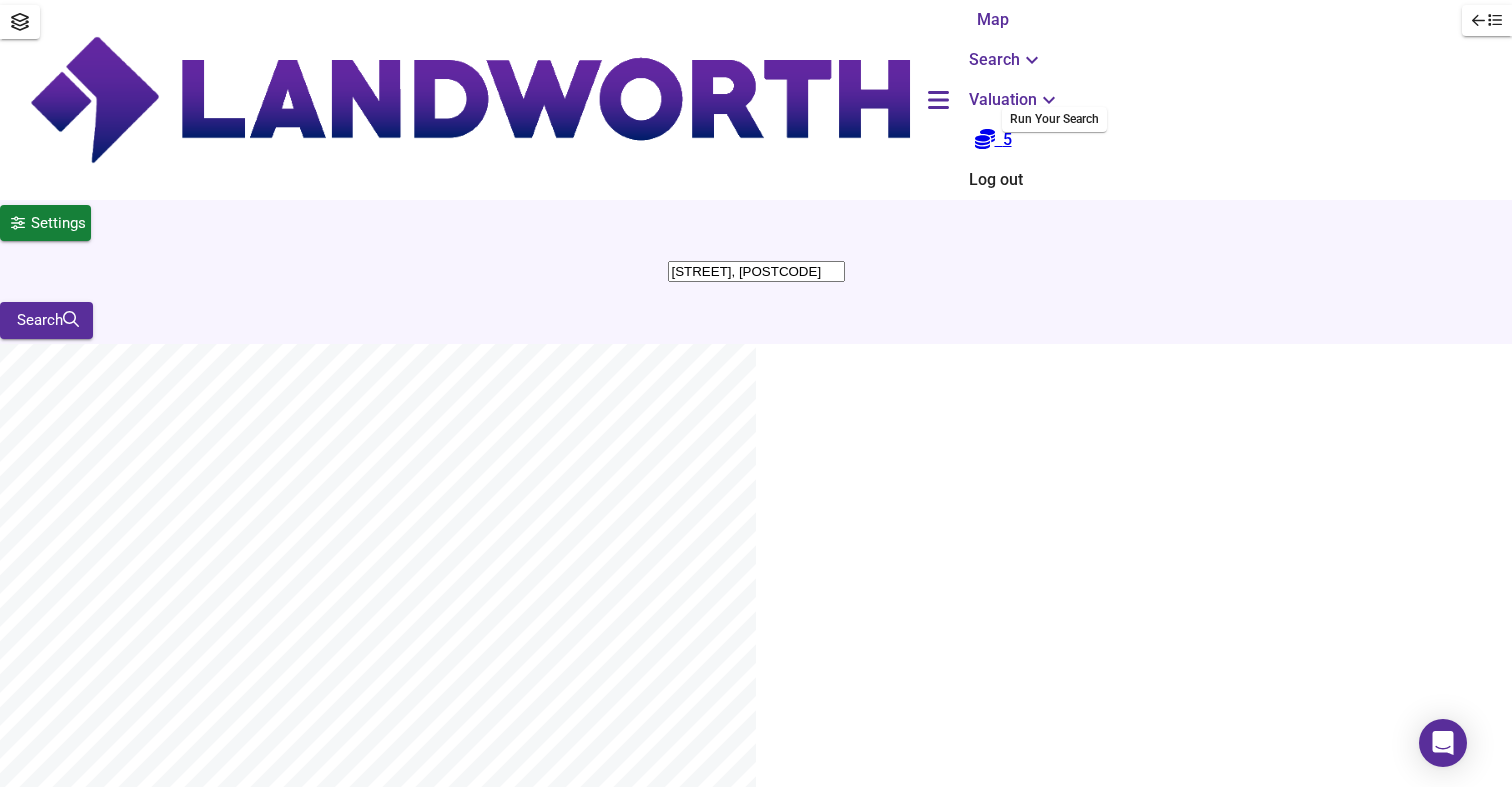 click on "Search" at bounding box center (46, 320) 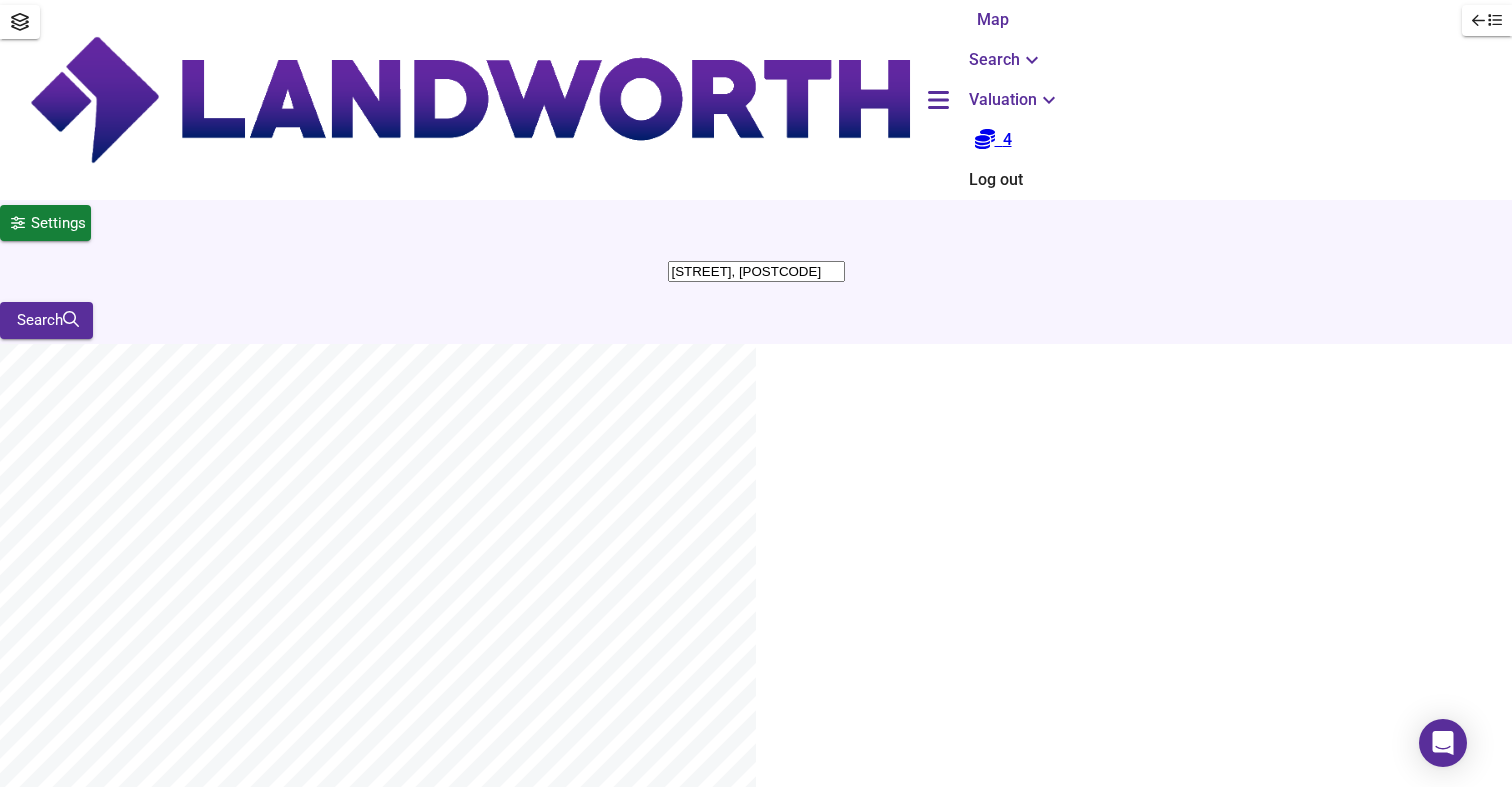 scroll, scrollTop: 606, scrollLeft: 0, axis: vertical 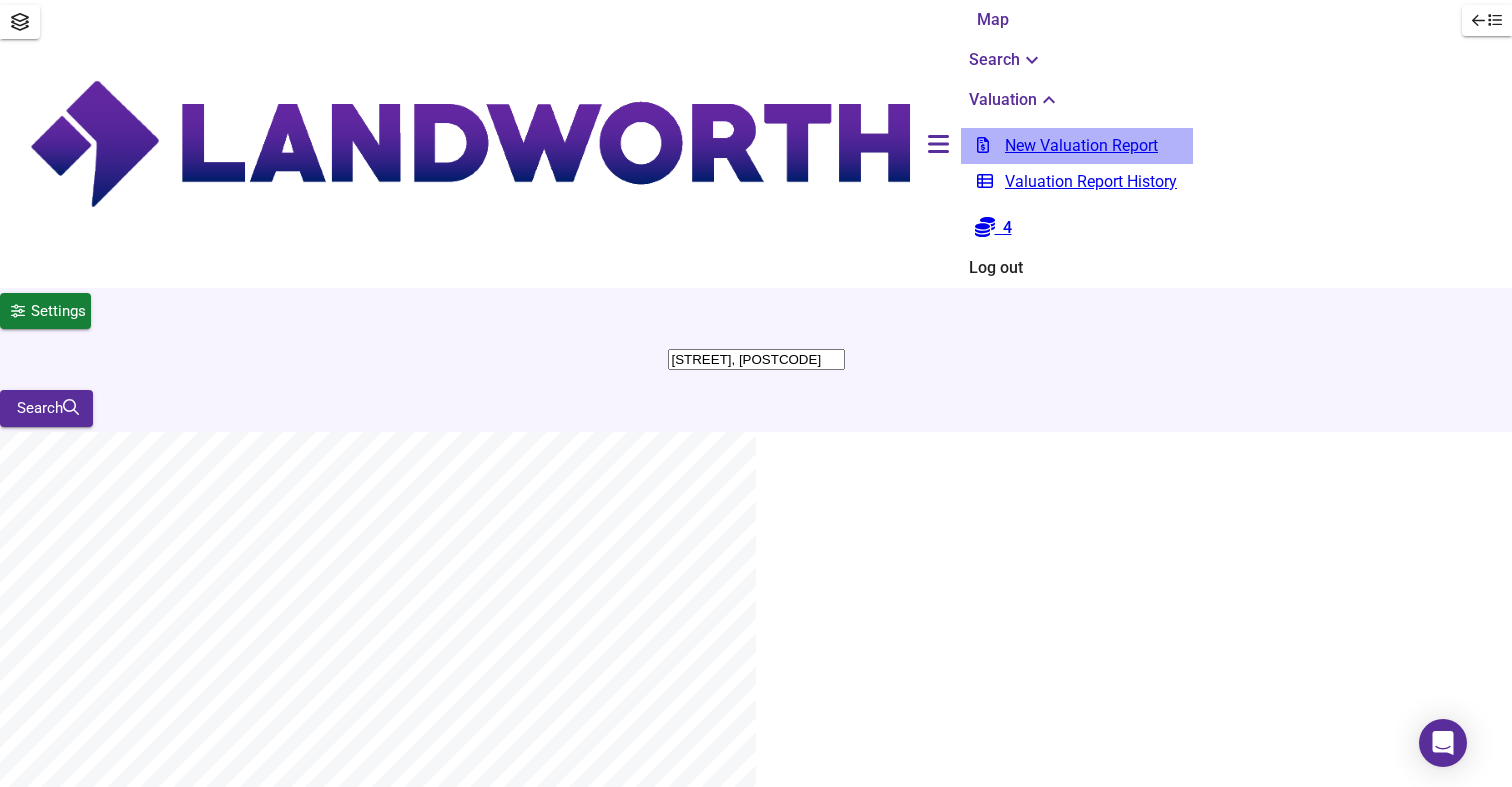 click on "New Valuation Report" at bounding box center [1077, 146] 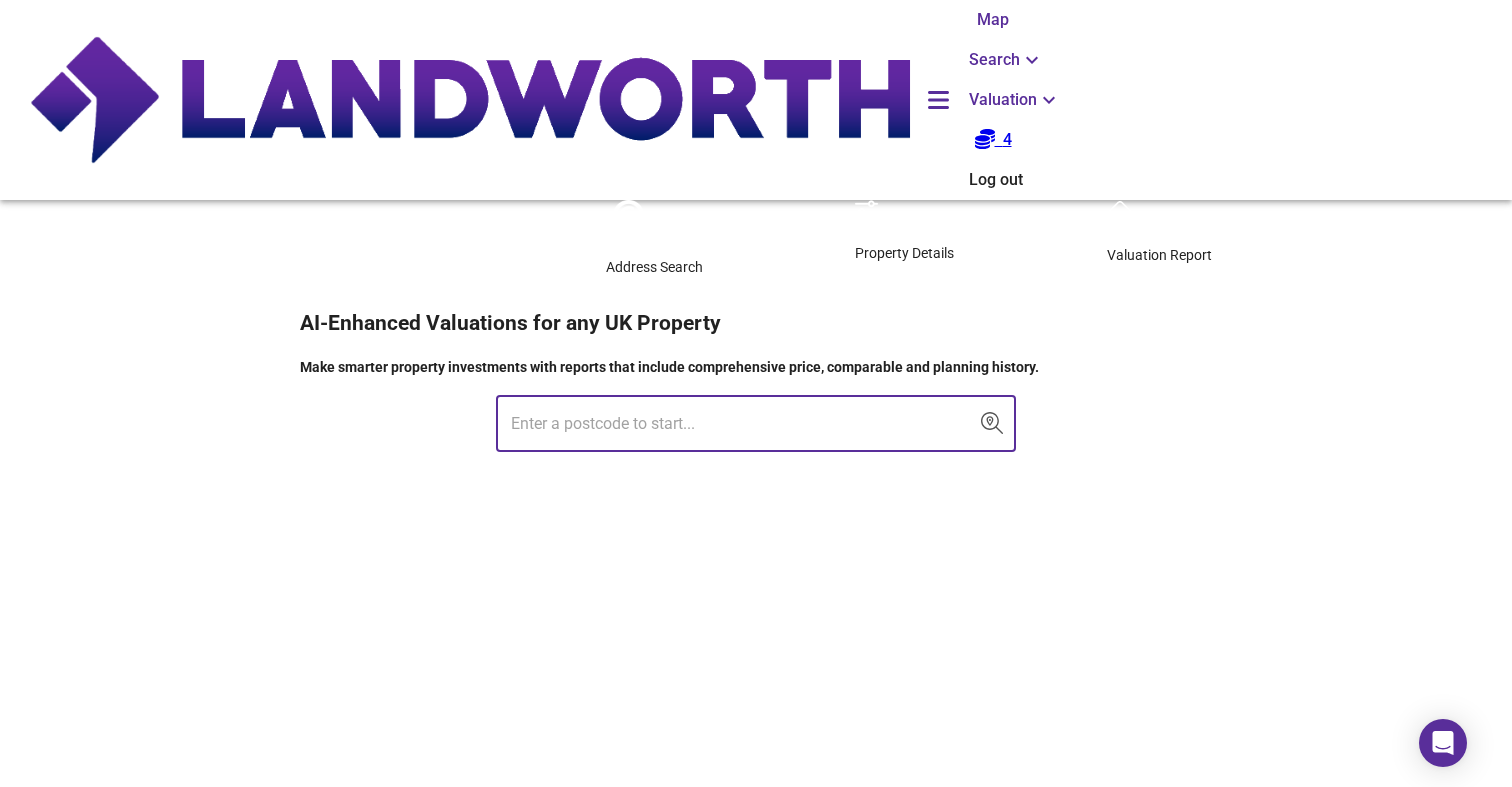 paste on "[POSTAL_CODE]" 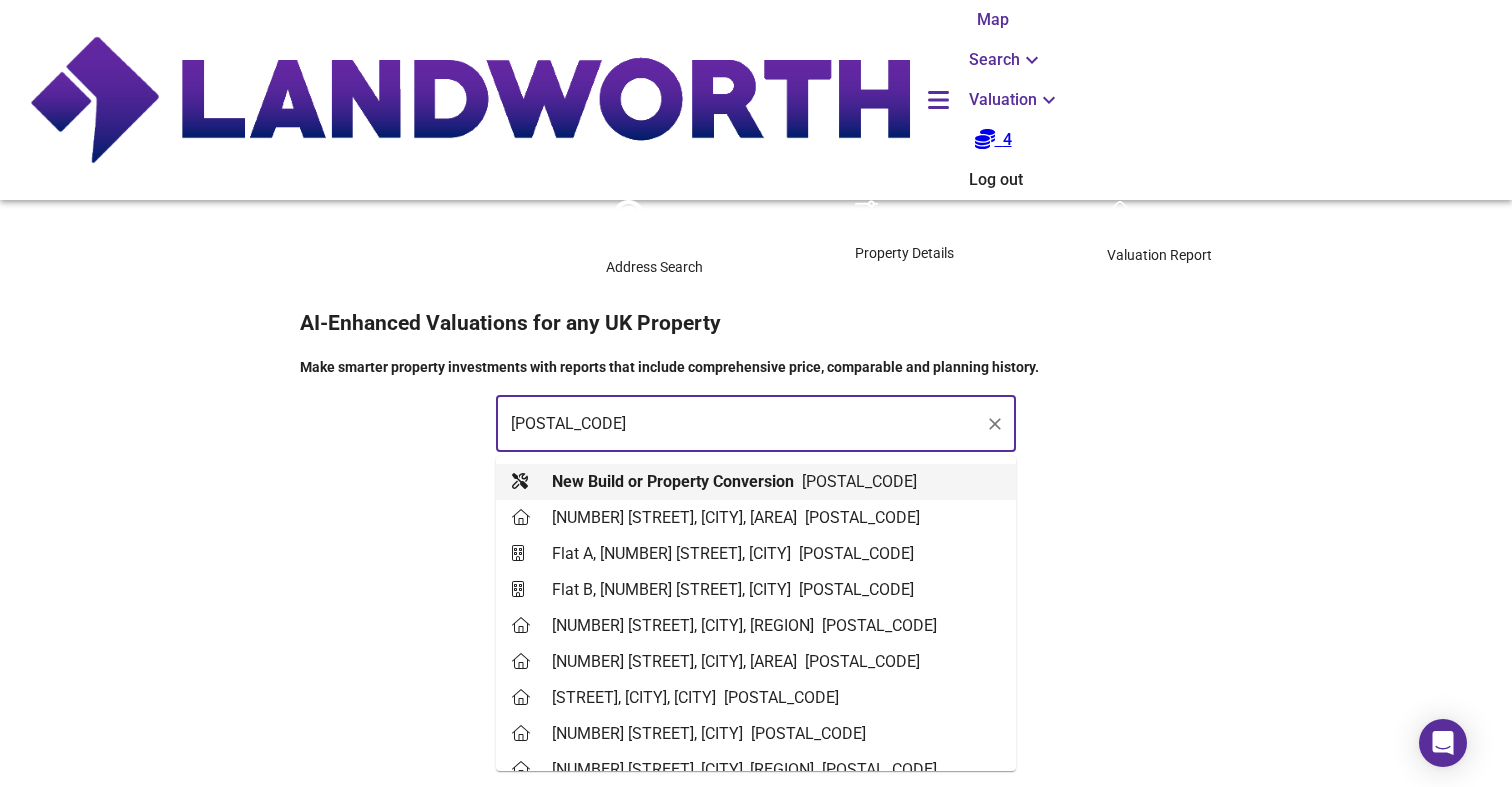 type on "[POSTAL_CODE]" 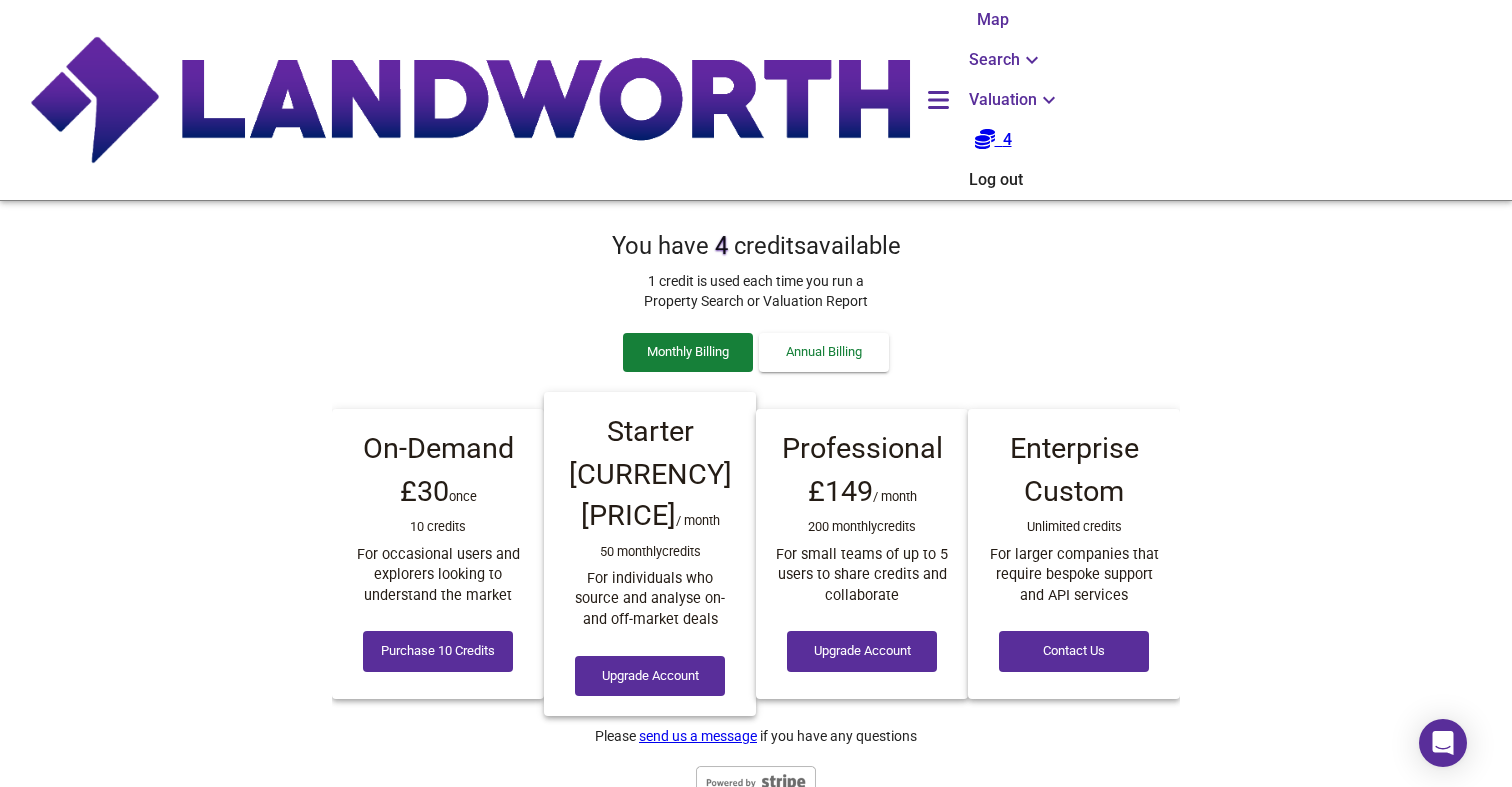 click on "Annual Billing" at bounding box center [688, 352] 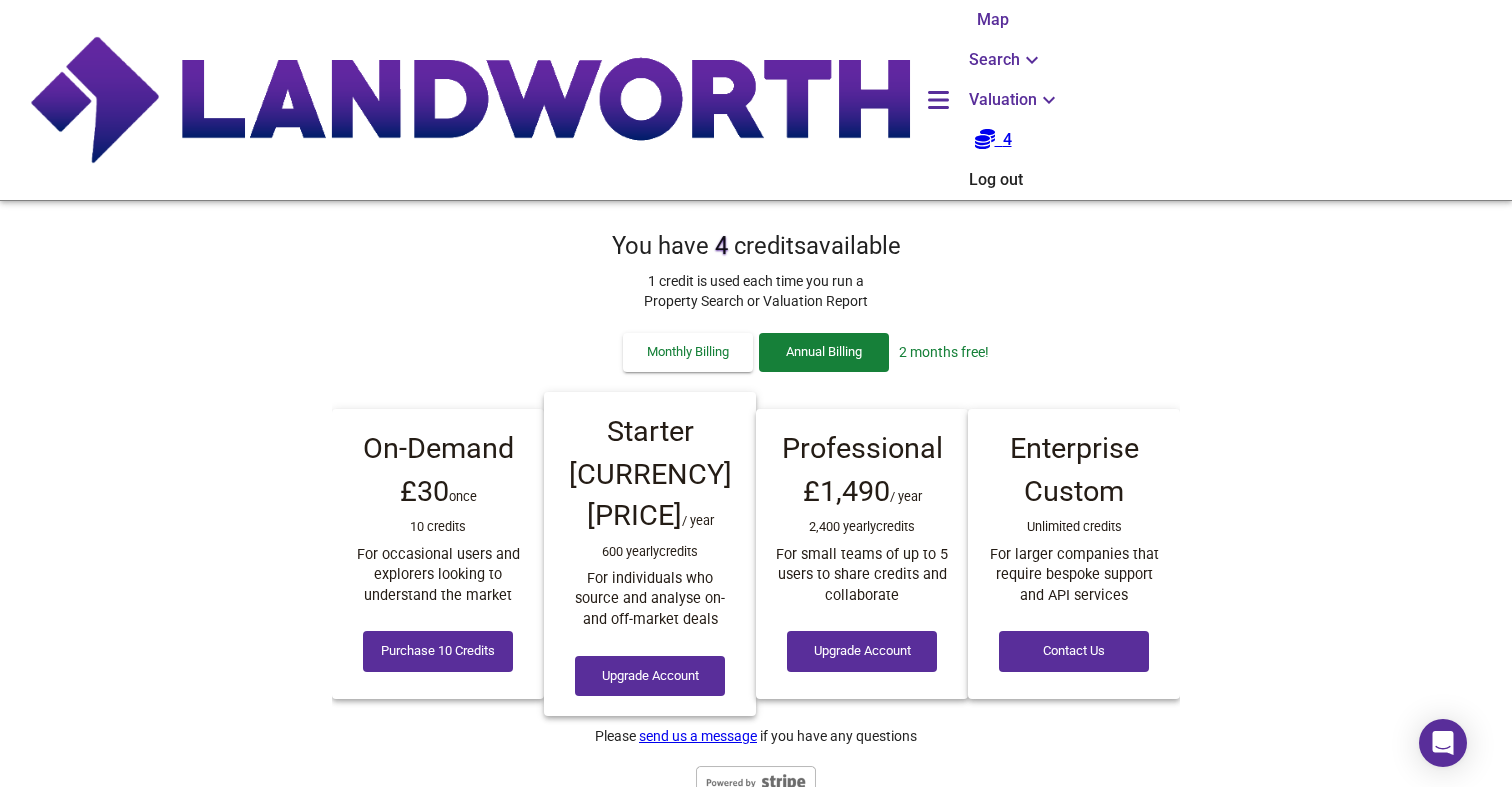 click on "Monthly Billing" at bounding box center (688, 352) 